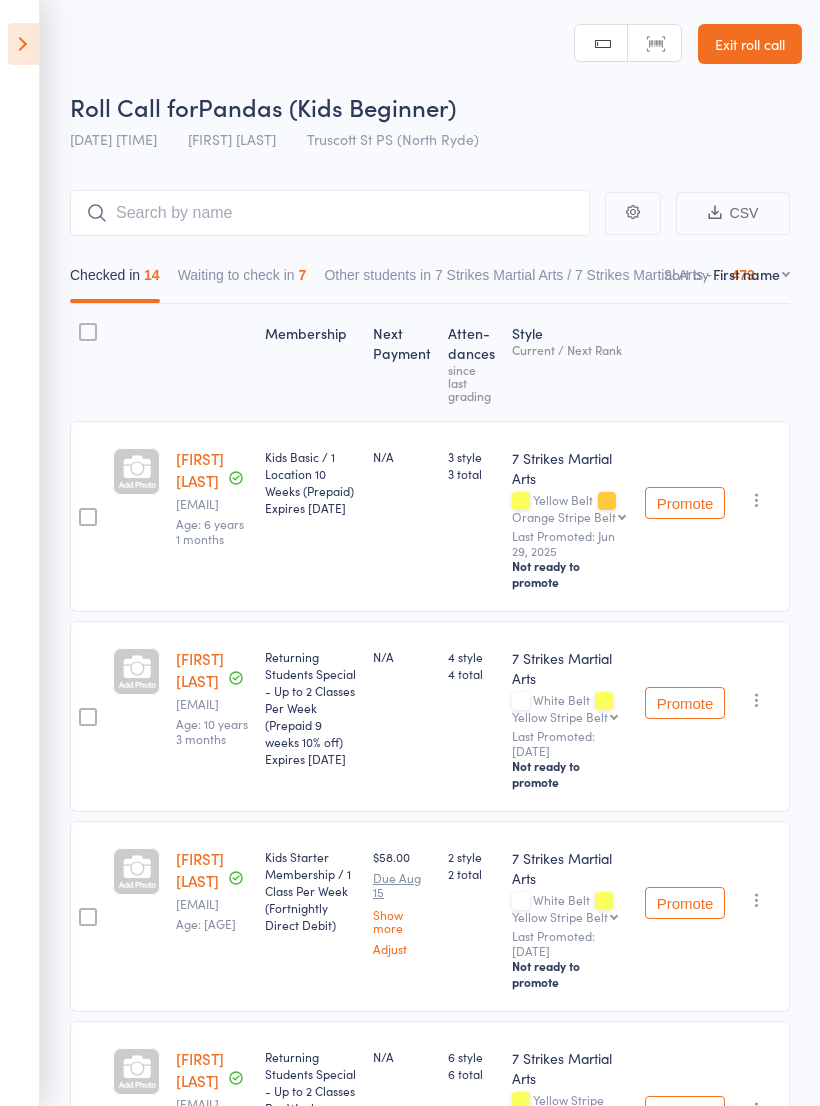 scroll, scrollTop: -50, scrollLeft: 6, axis: both 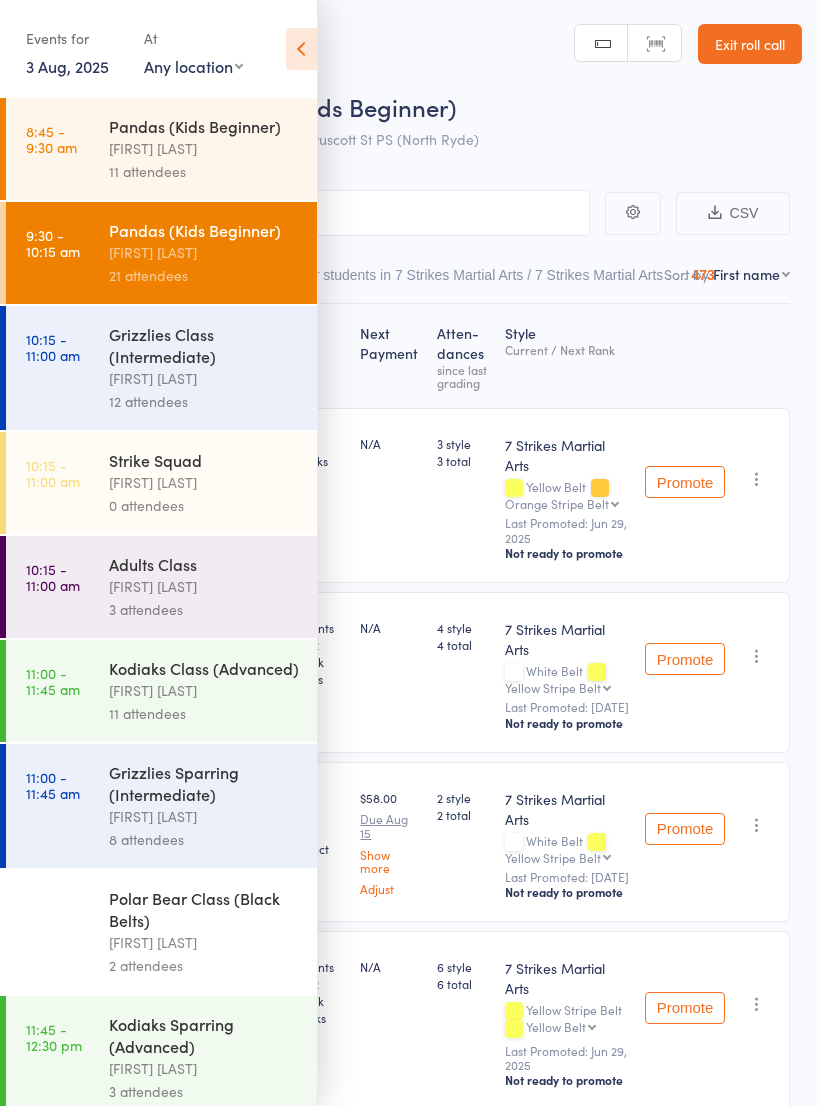 click on "Grizzlies Class (Intermediate)" at bounding box center (204, 345) 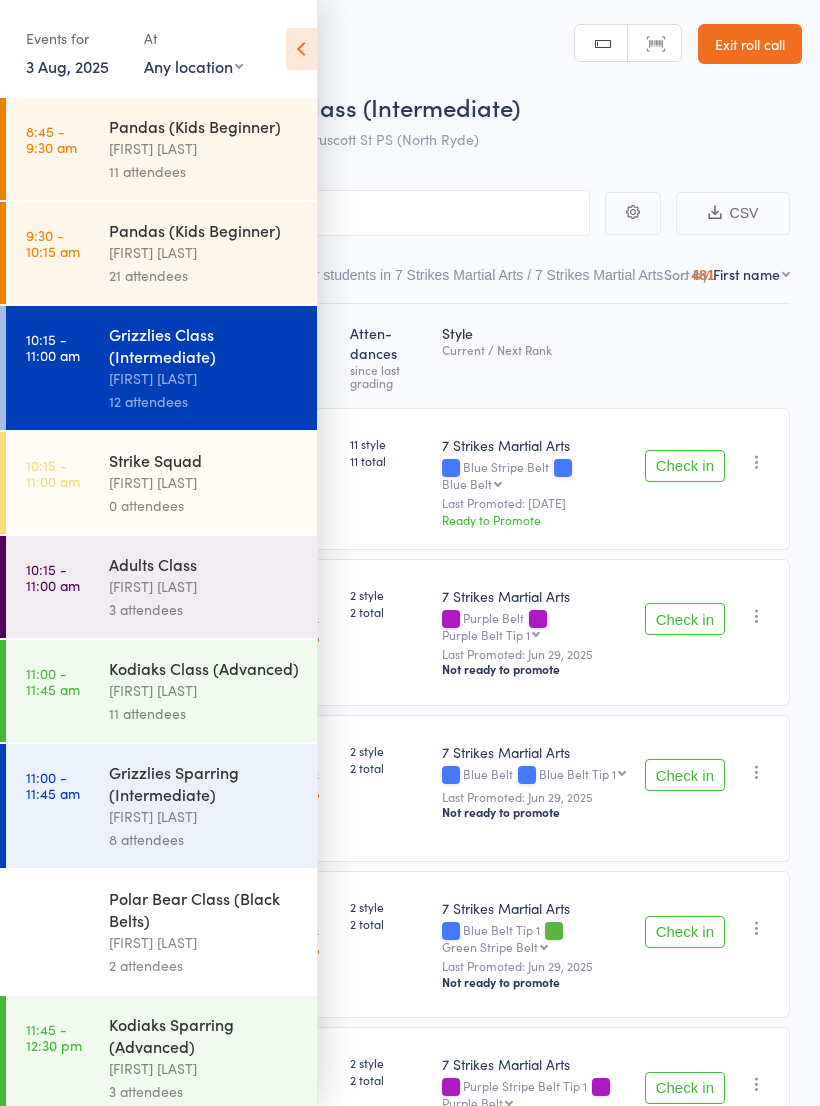 click at bounding box center (301, 49) 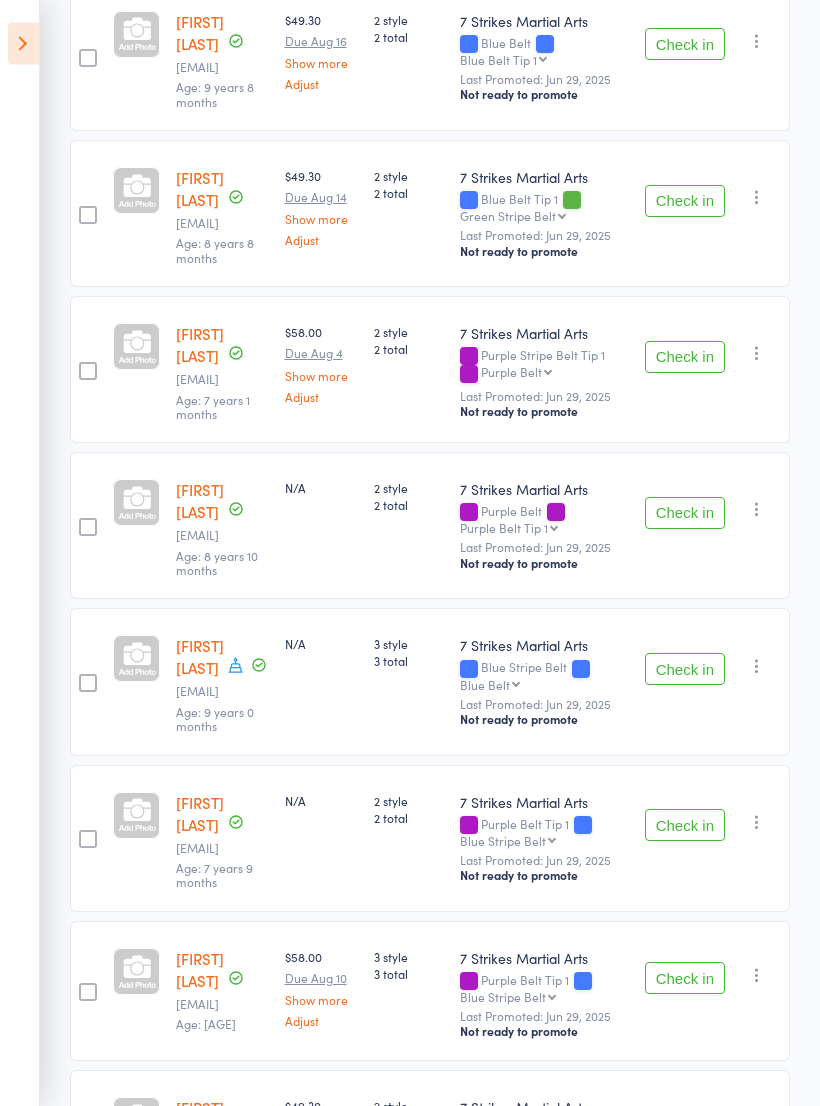scroll, scrollTop: 731, scrollLeft: 0, axis: vertical 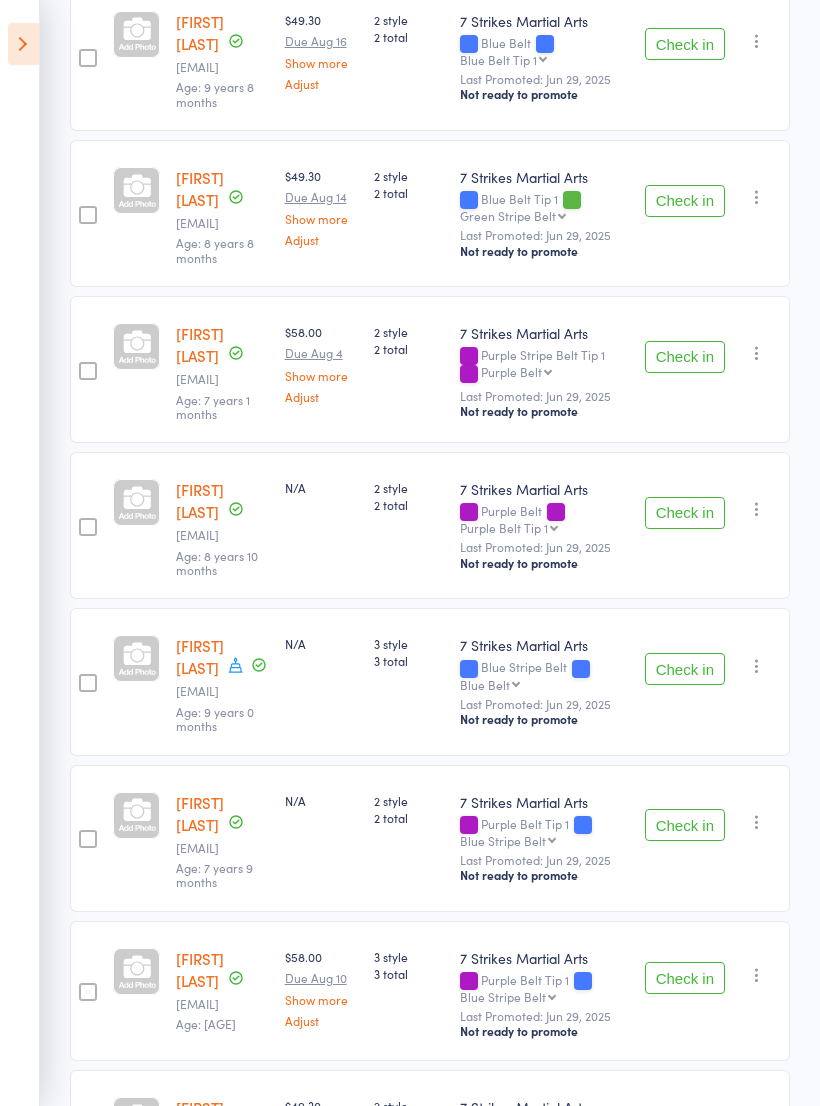 click on "Check in" at bounding box center (685, 669) 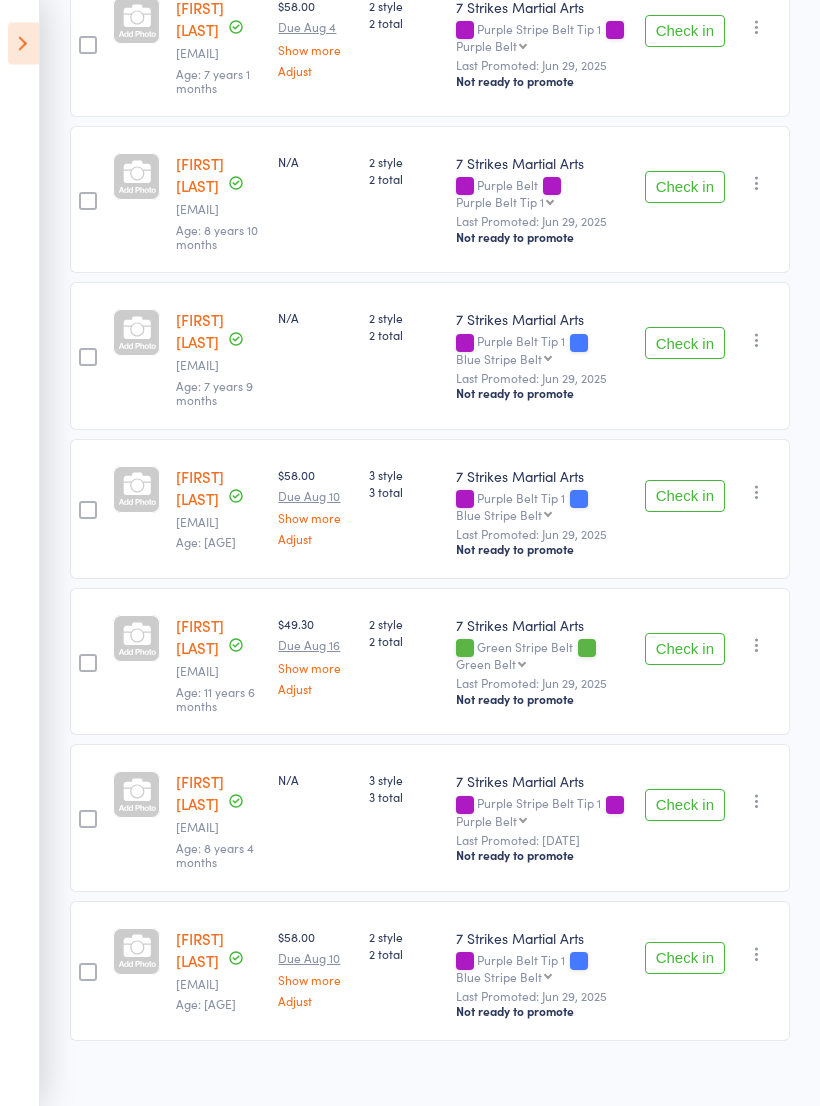 scroll, scrollTop: 1101, scrollLeft: 0, axis: vertical 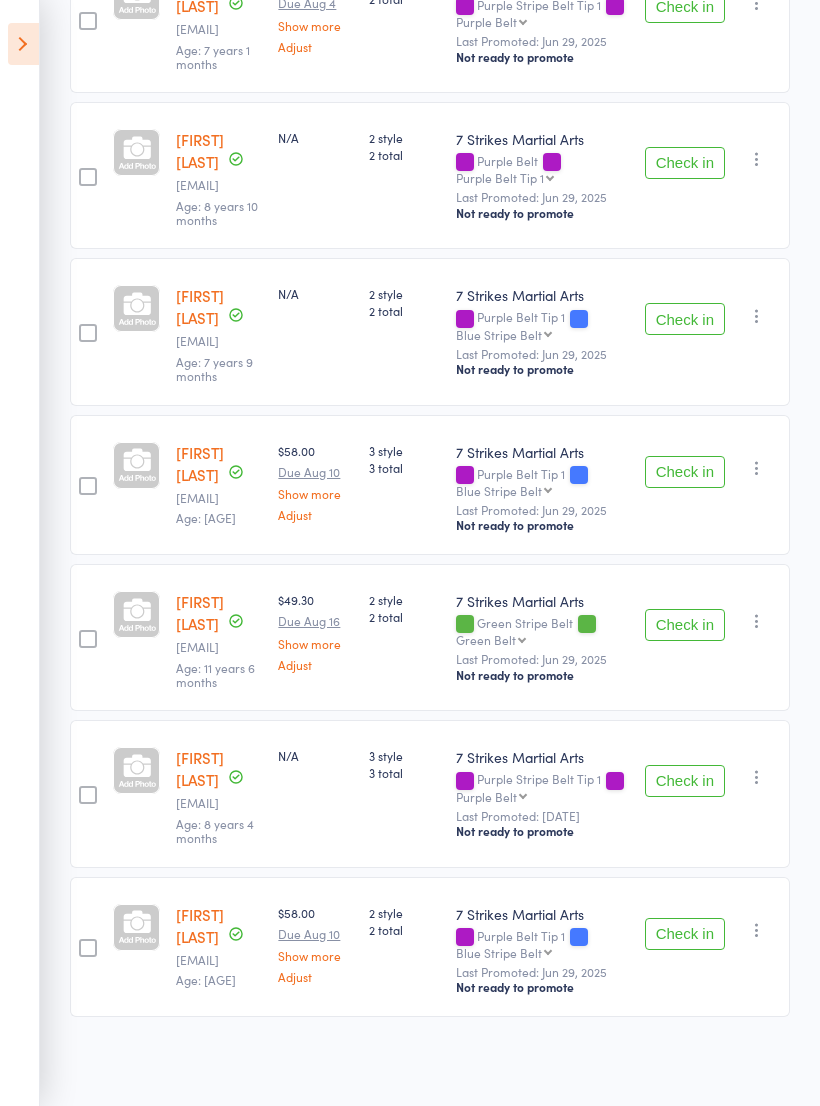 click on "Check in" at bounding box center (685, 934) 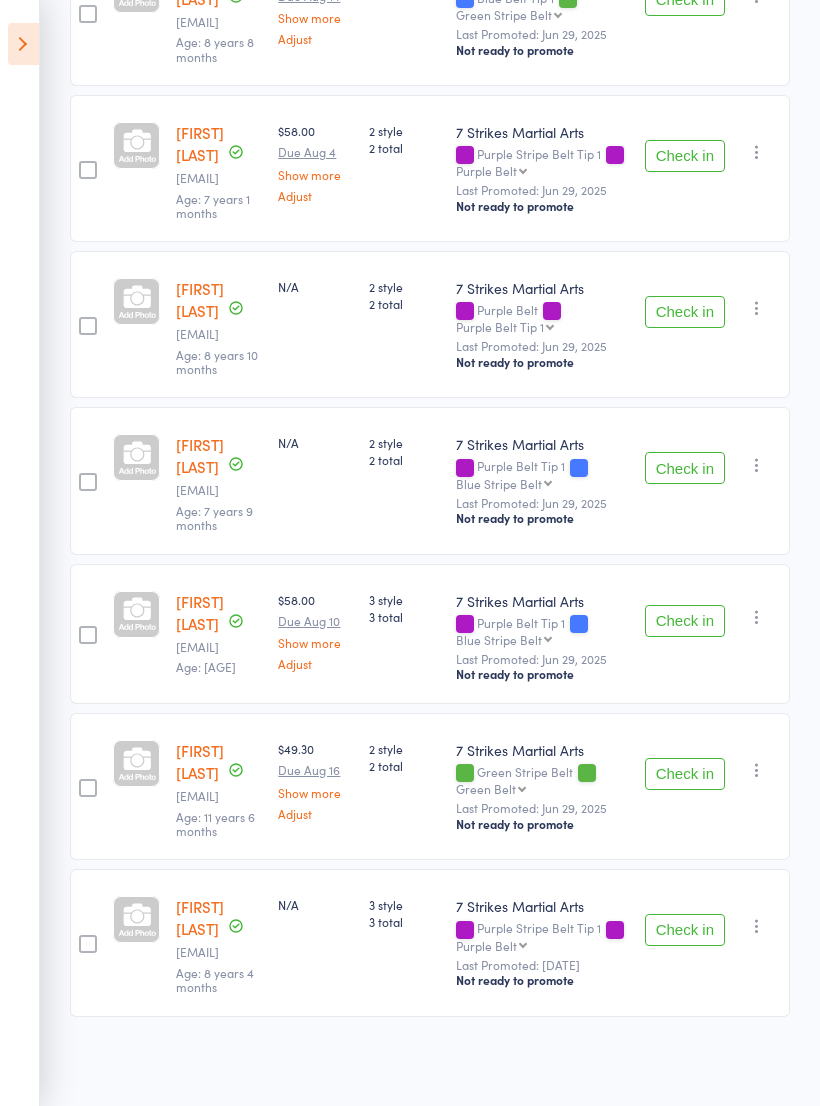 click at bounding box center (23, 44) 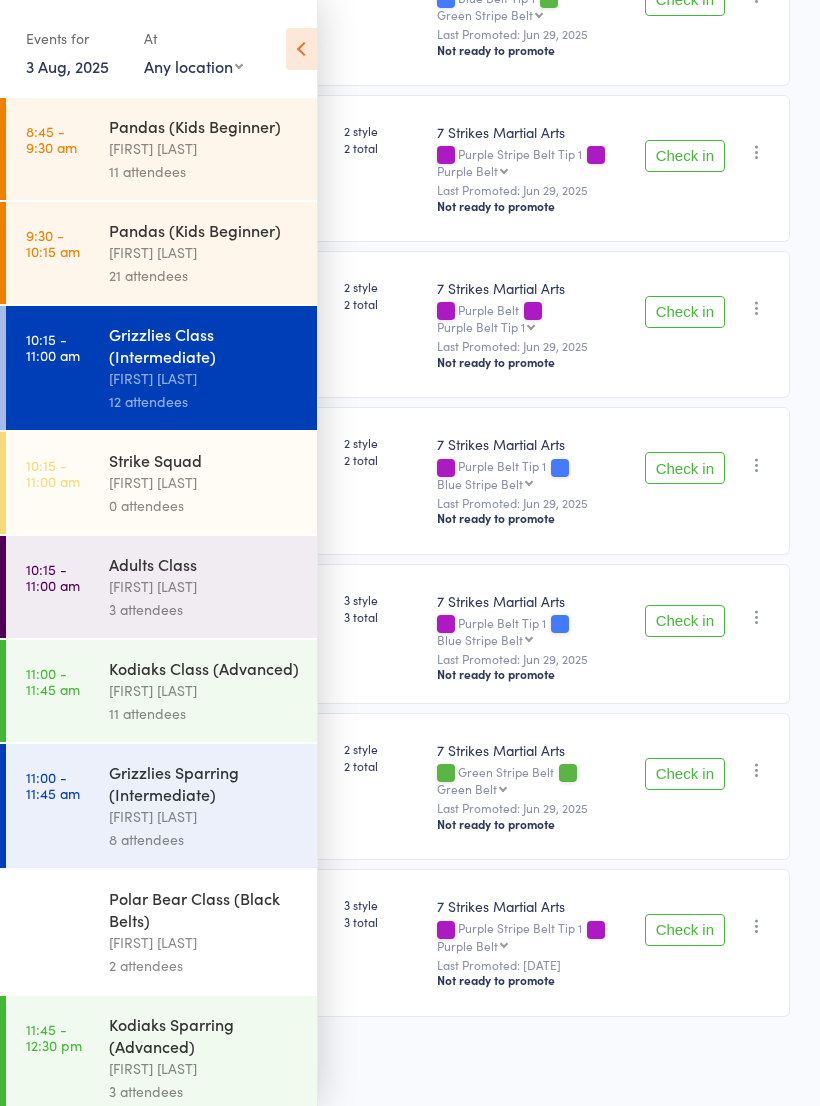 scroll, scrollTop: 856, scrollLeft: 0, axis: vertical 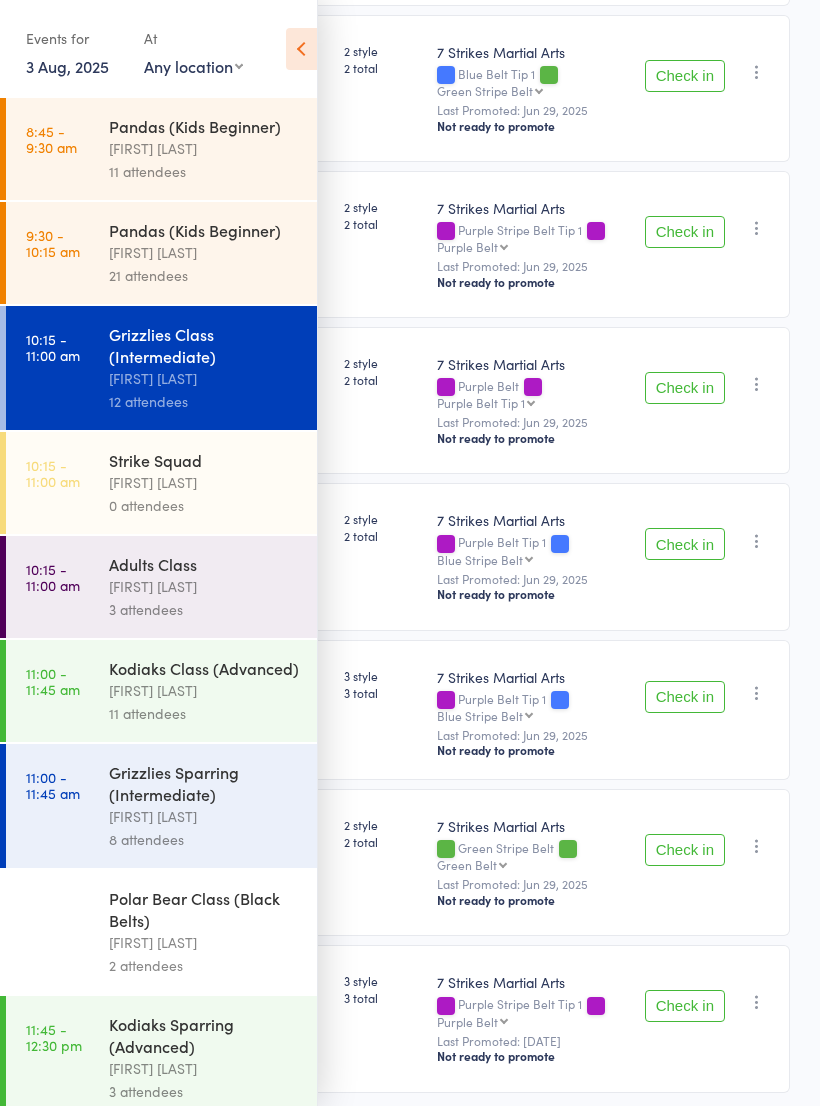 click on "[FIRST] [LAST]" at bounding box center [204, 252] 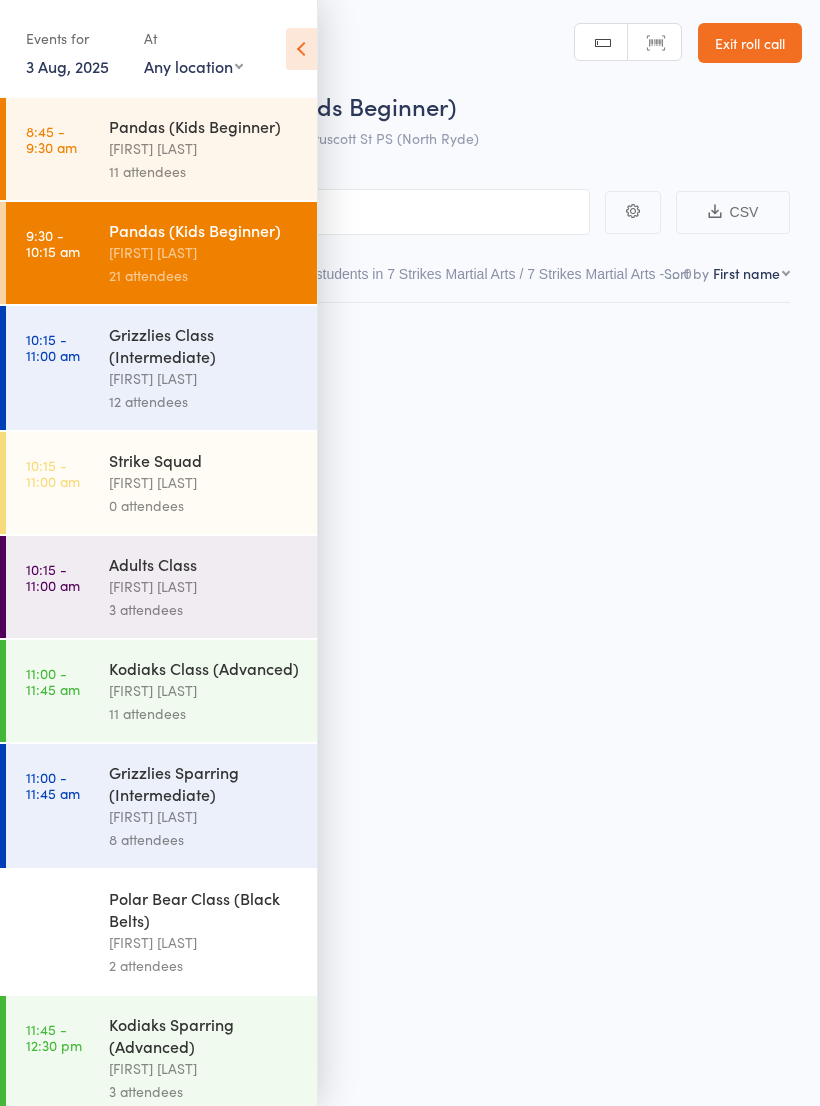 scroll, scrollTop: 14, scrollLeft: 0, axis: vertical 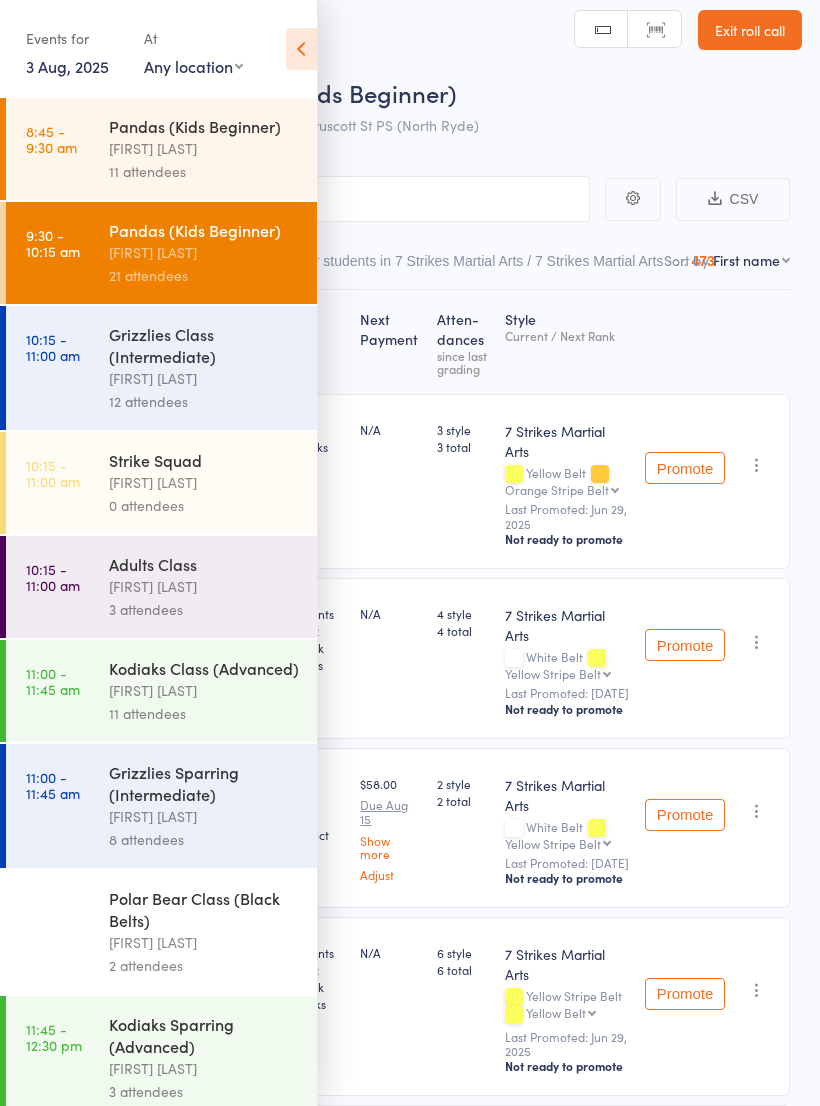 click at bounding box center [301, 49] 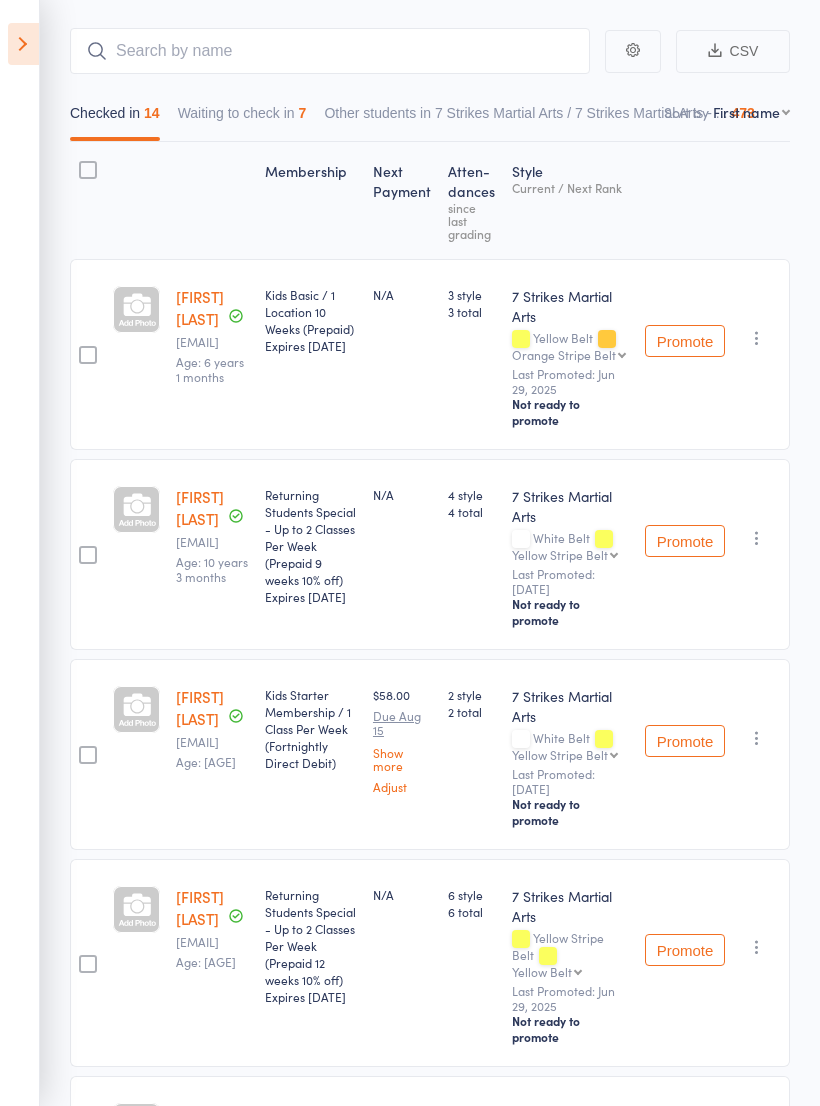 scroll, scrollTop: 0, scrollLeft: 0, axis: both 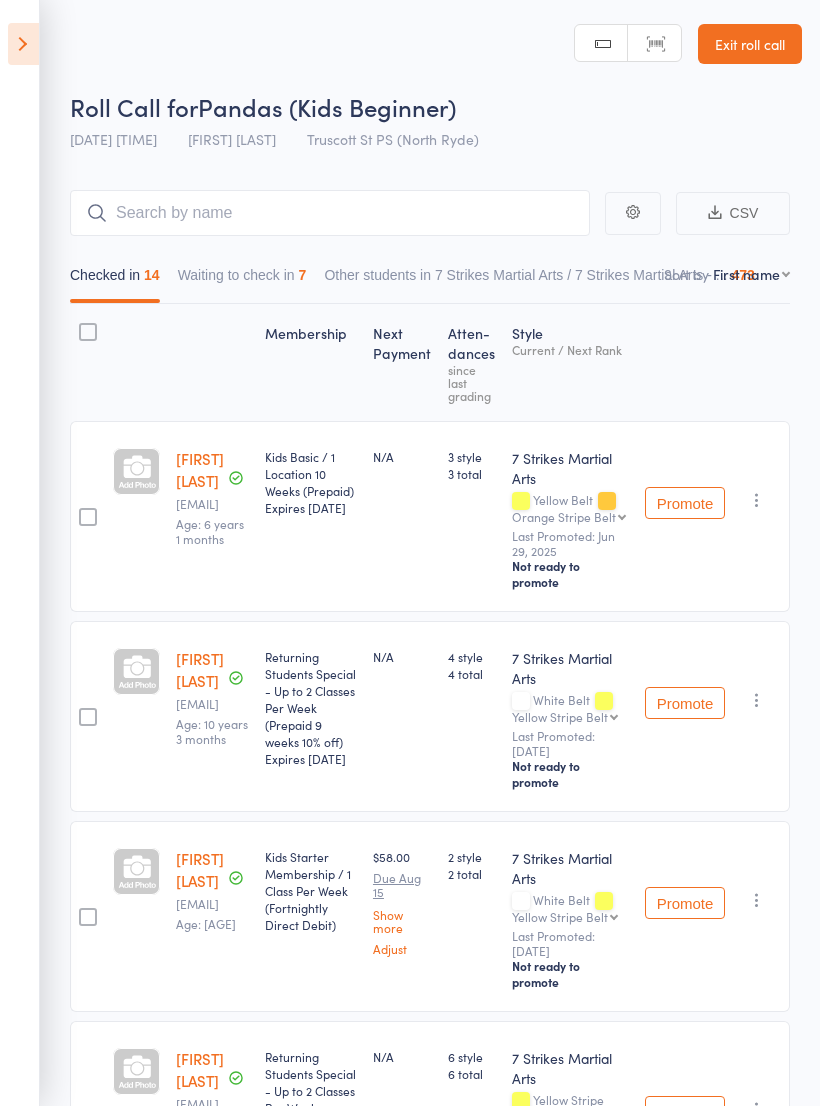 click at bounding box center (23, 44) 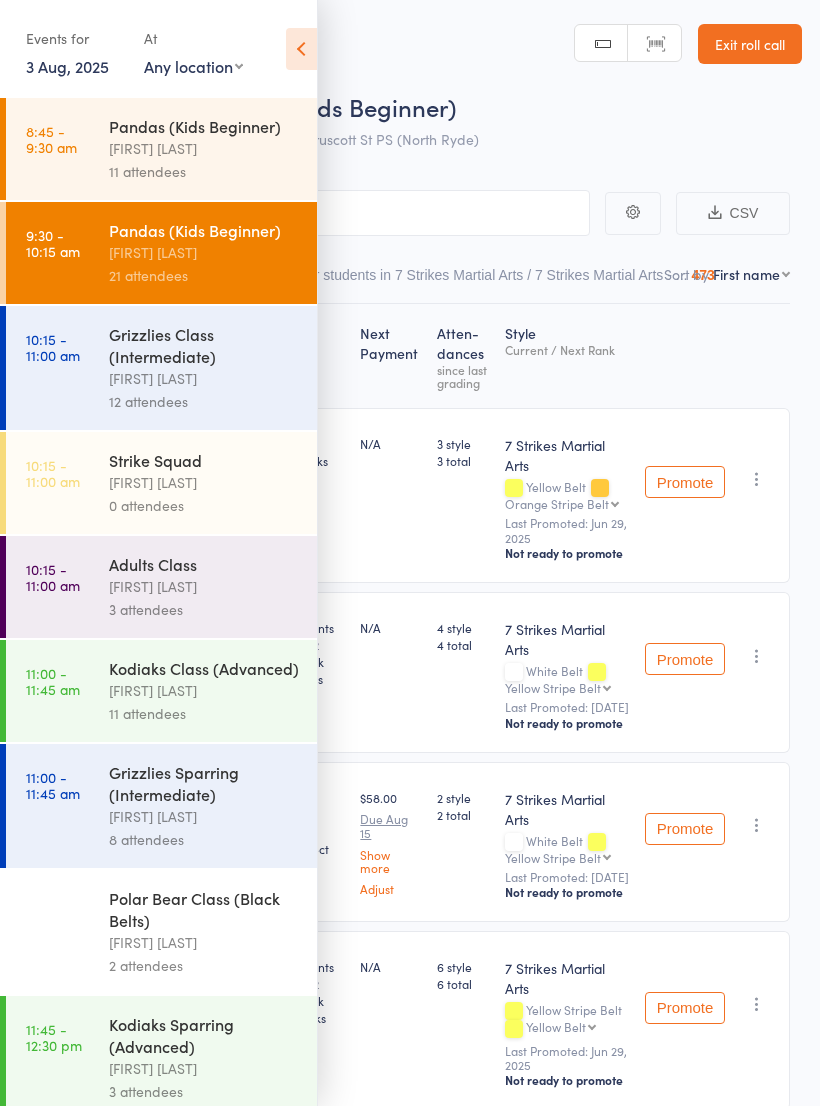 click on "[FIRST] [LAST]" at bounding box center (204, 378) 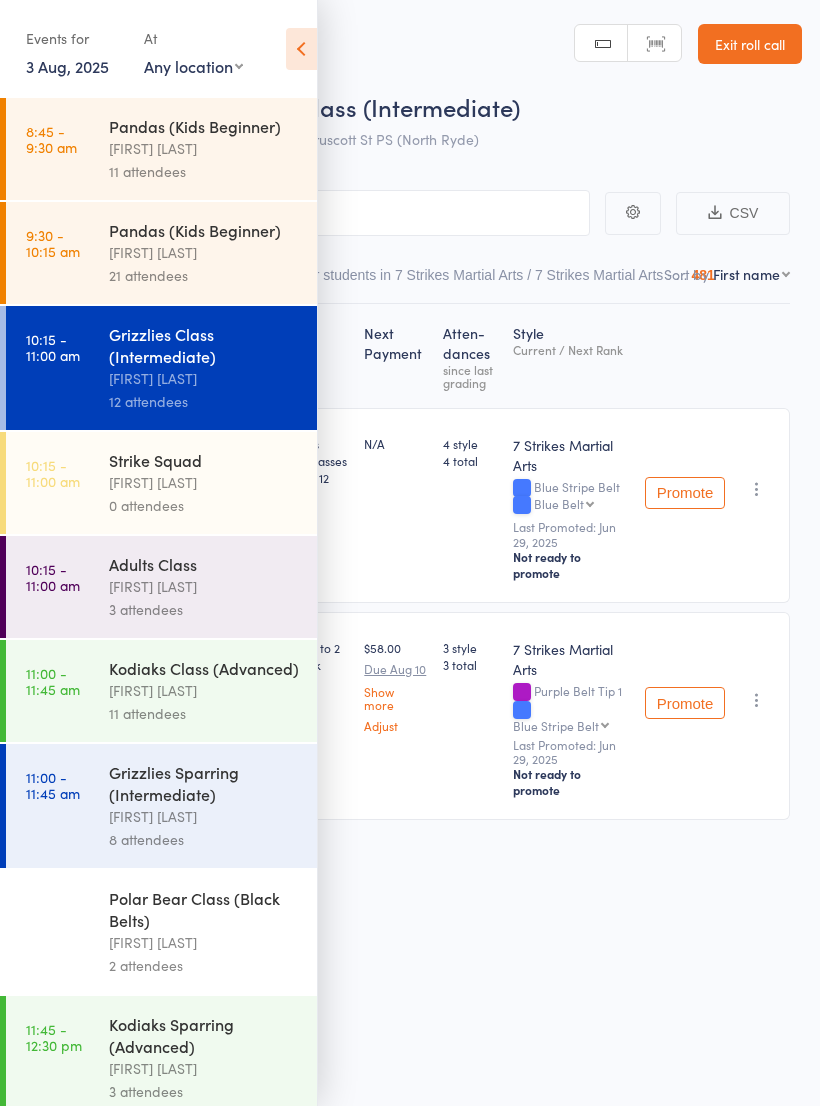 click at bounding box center (301, 49) 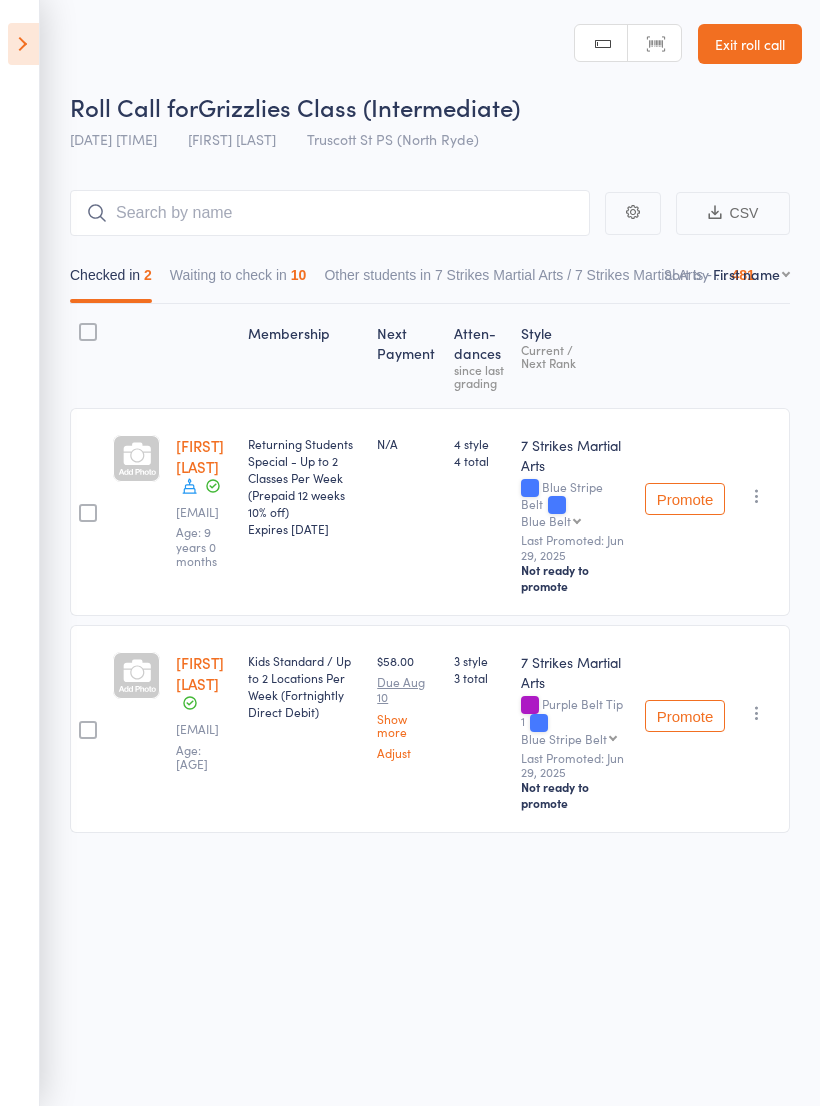 click on "Waiting to check in  10" at bounding box center (238, 280) 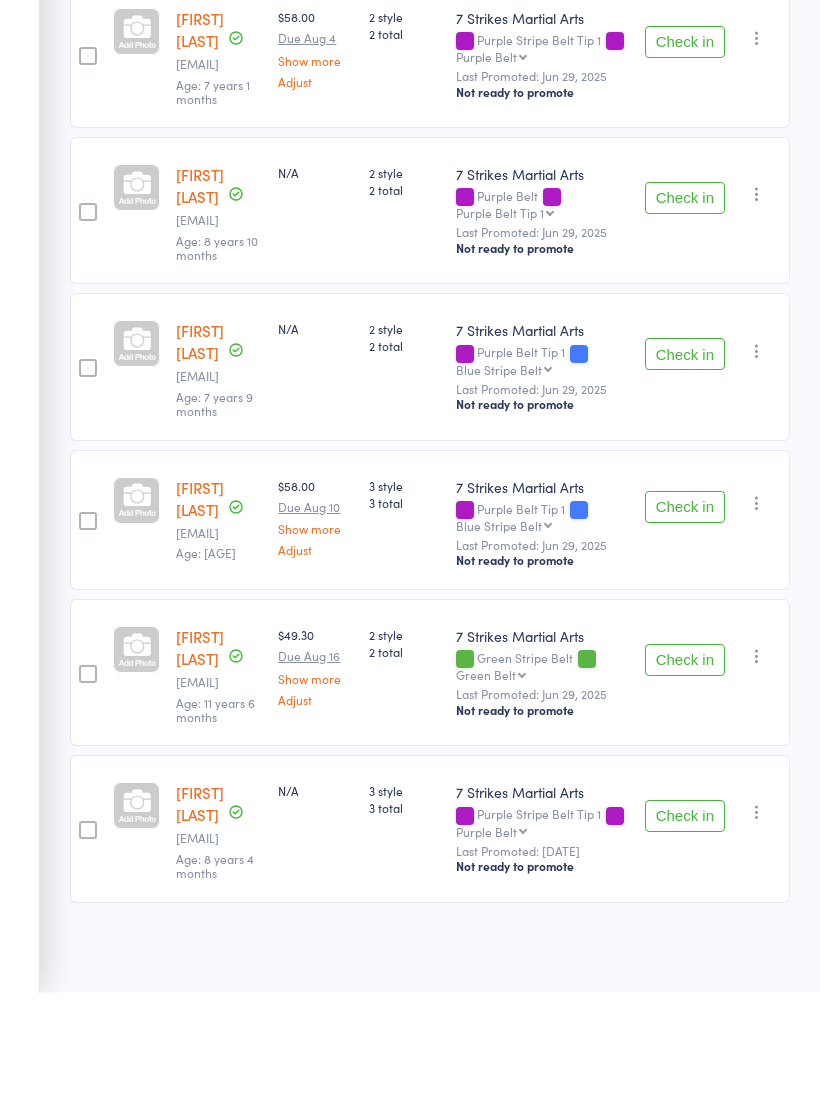scroll, scrollTop: 936, scrollLeft: 0, axis: vertical 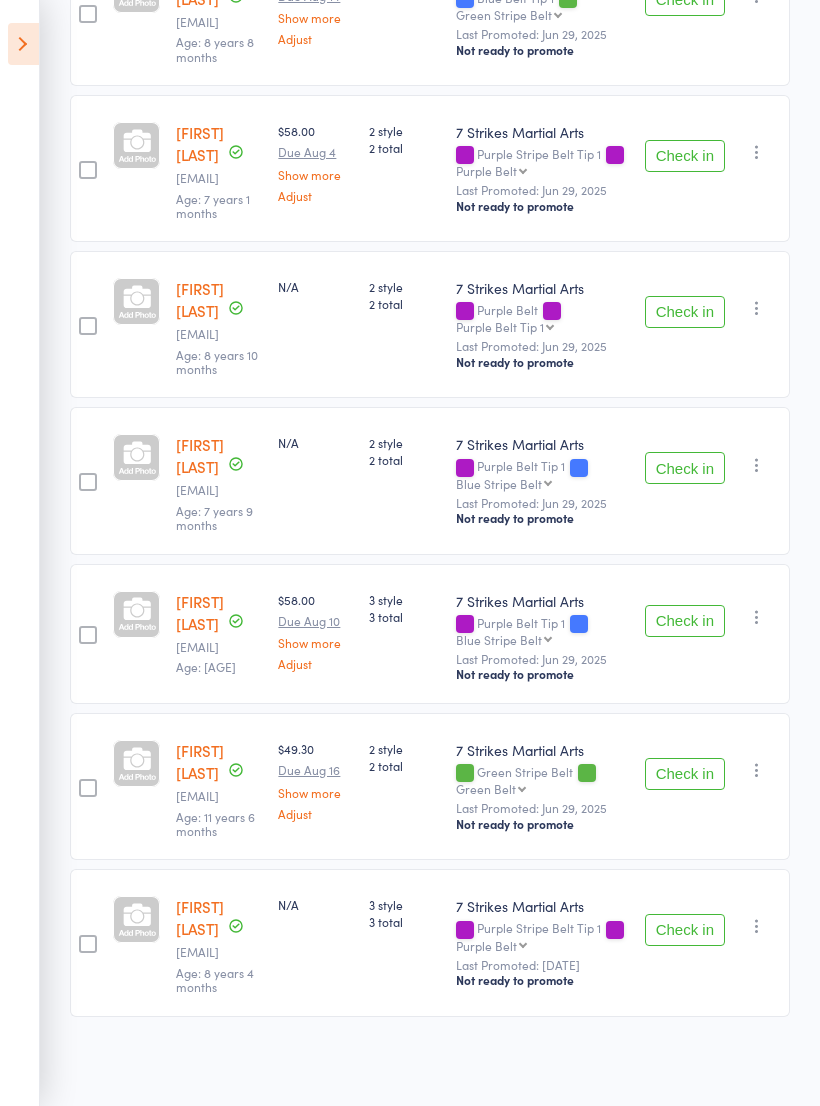 click on "Check in" at bounding box center [685, 774] 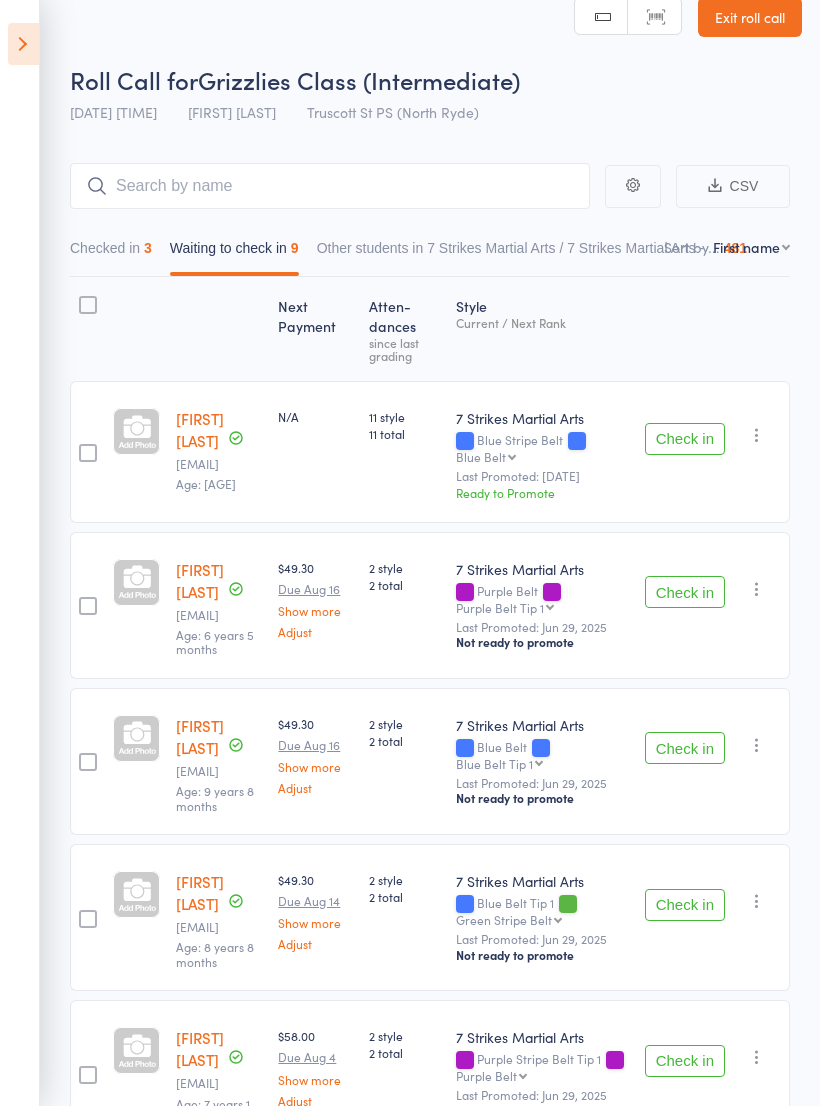 scroll, scrollTop: 0, scrollLeft: 0, axis: both 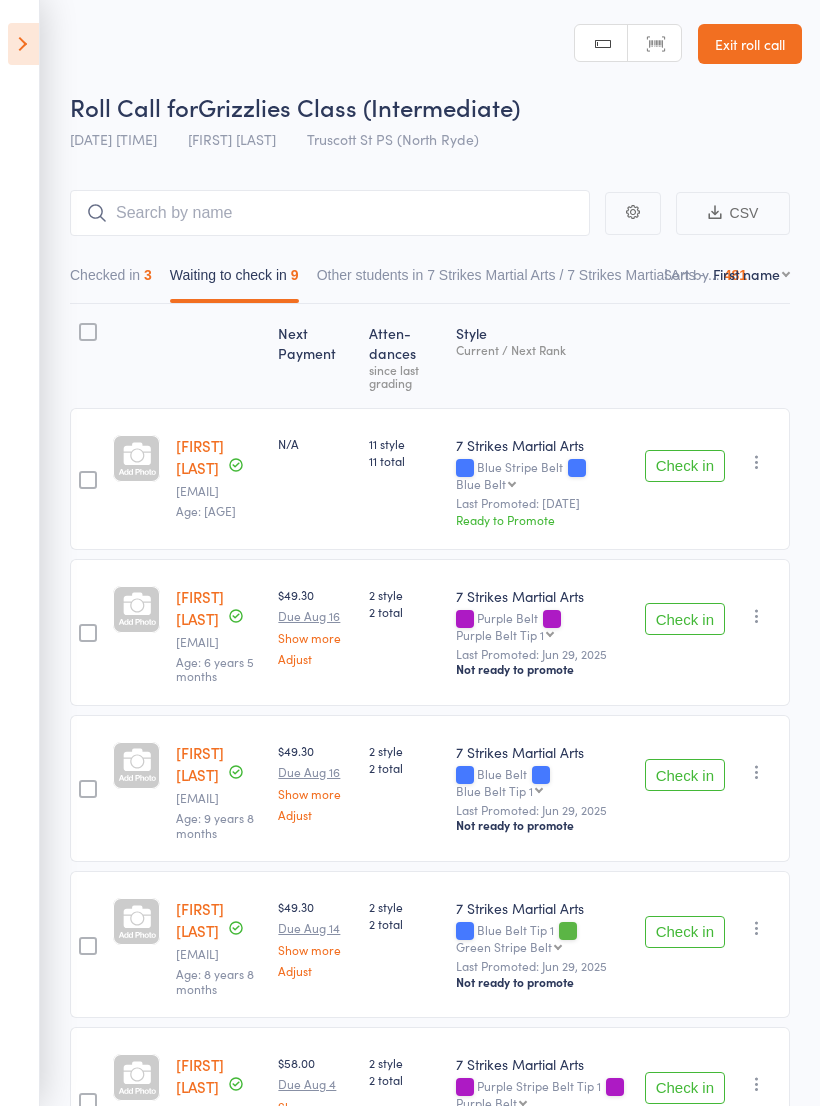 click on "Check in" at bounding box center [685, 619] 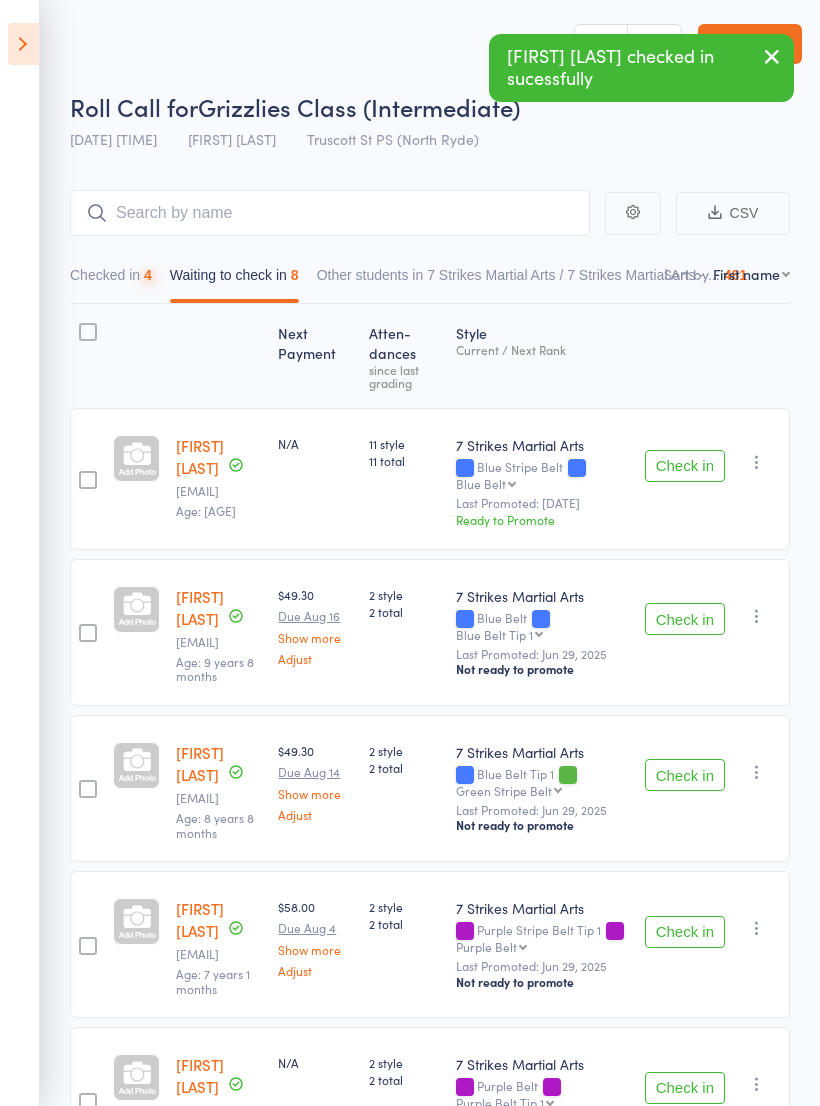 click on "Check in" at bounding box center (685, 619) 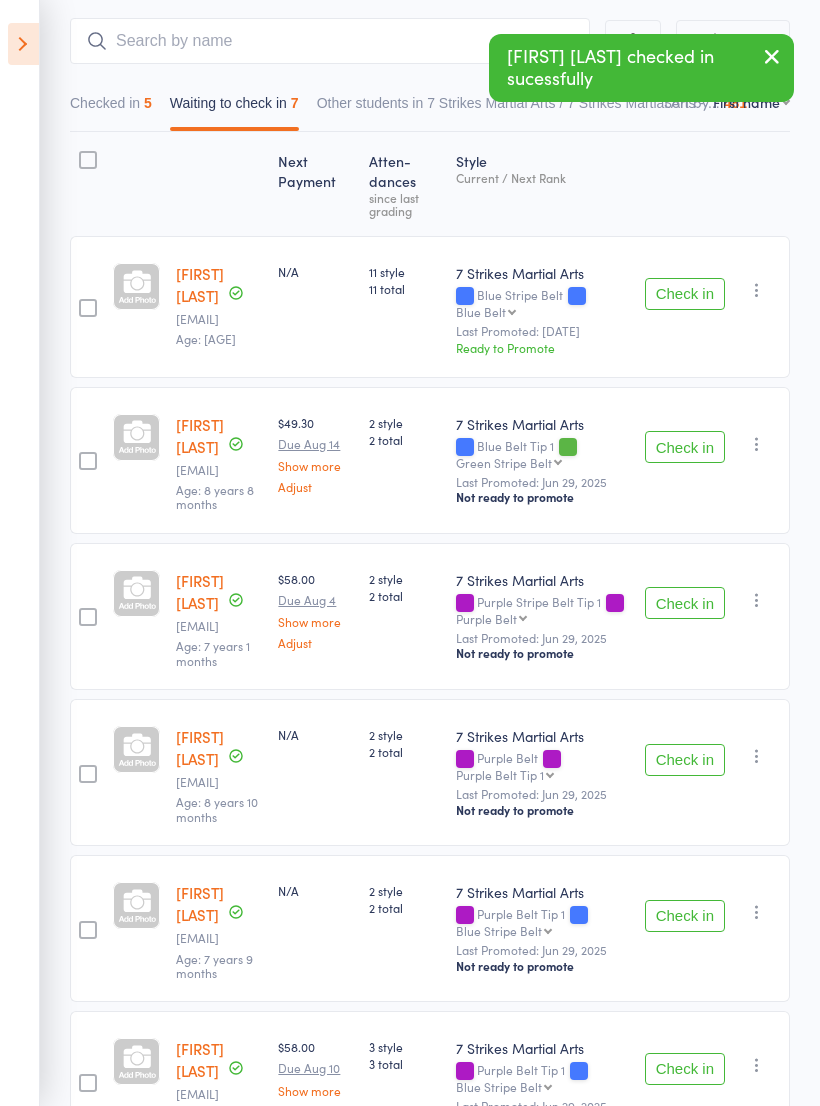 scroll, scrollTop: 0, scrollLeft: 0, axis: both 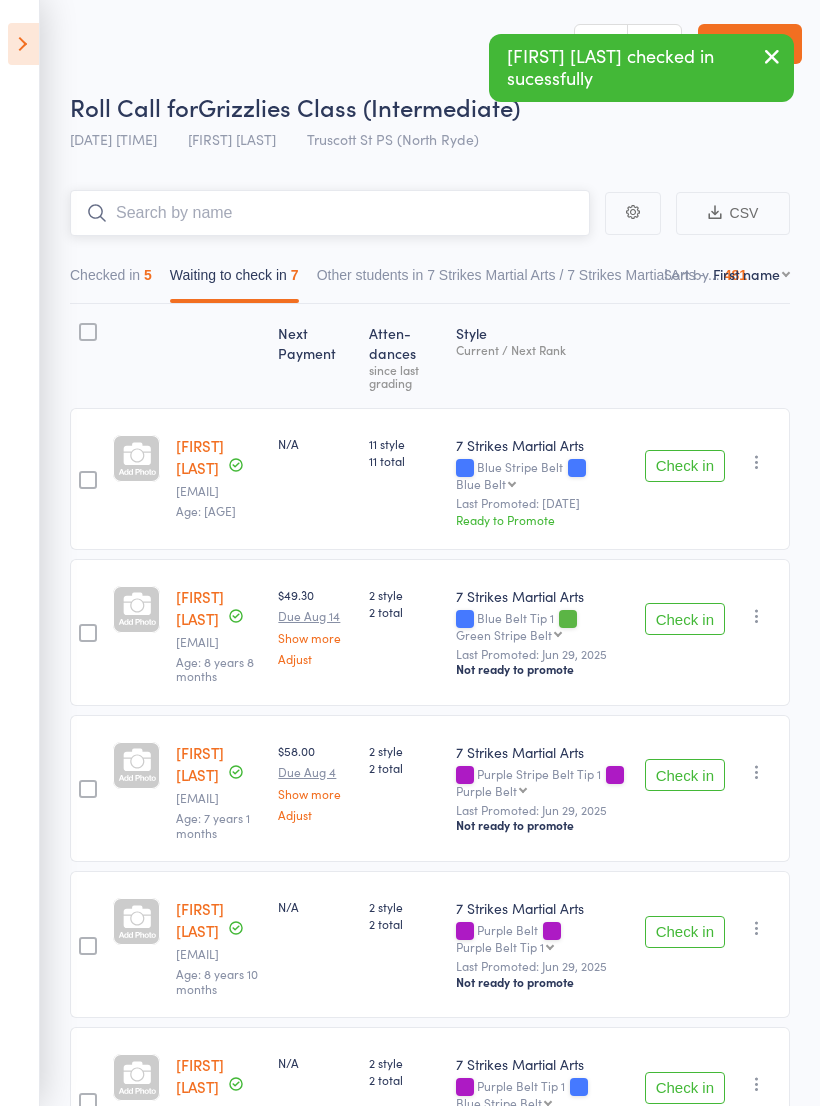 click at bounding box center (330, 213) 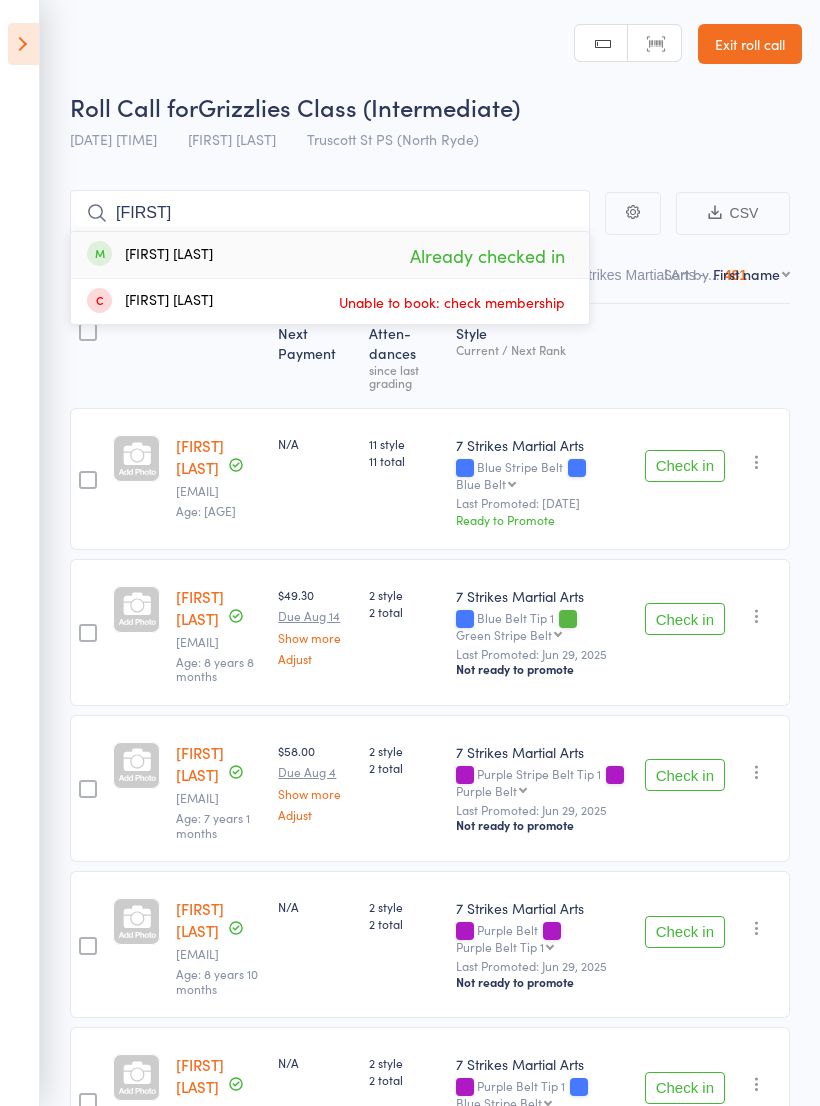 click at bounding box center [23, 44] 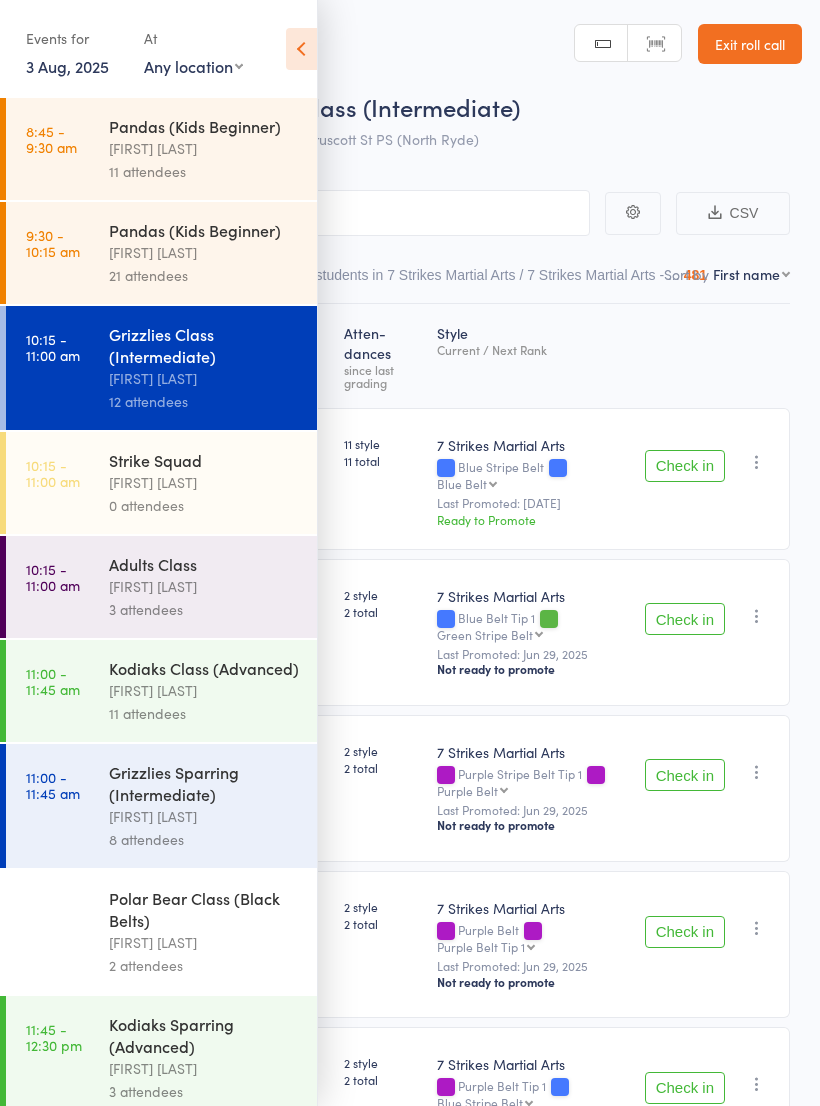 click at bounding box center (301, 49) 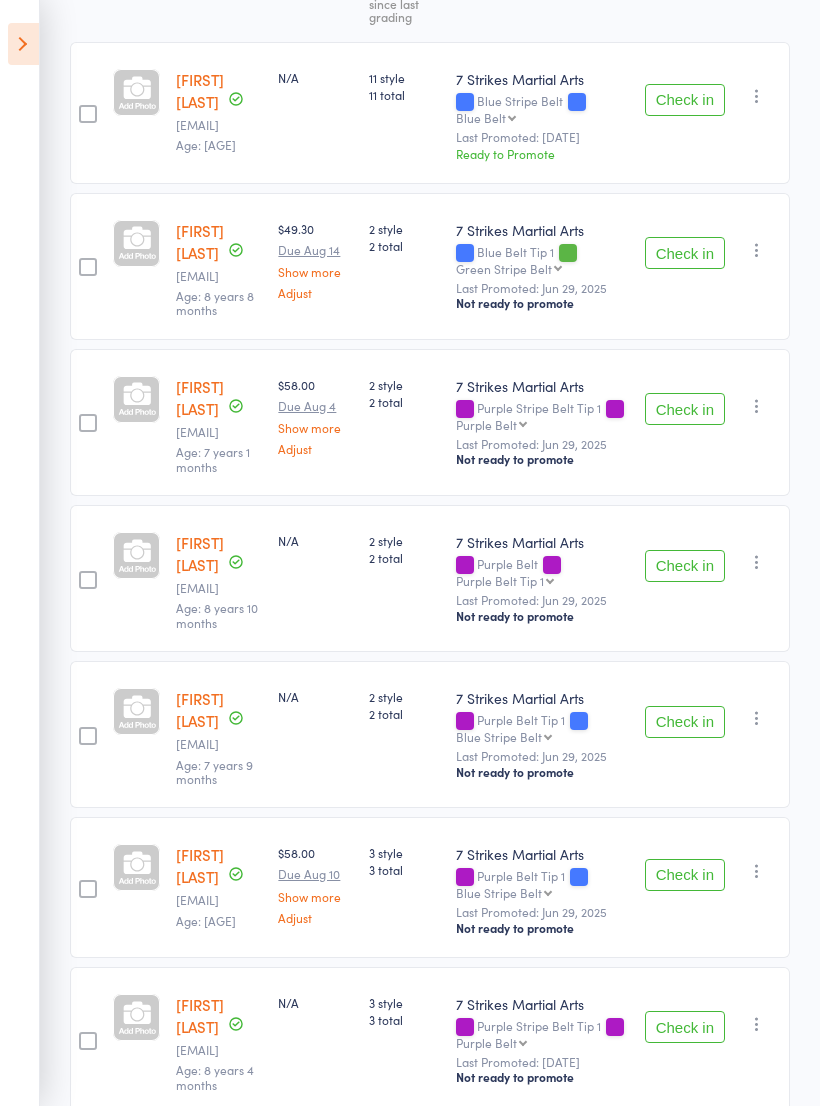 scroll, scrollTop: 441, scrollLeft: 0, axis: vertical 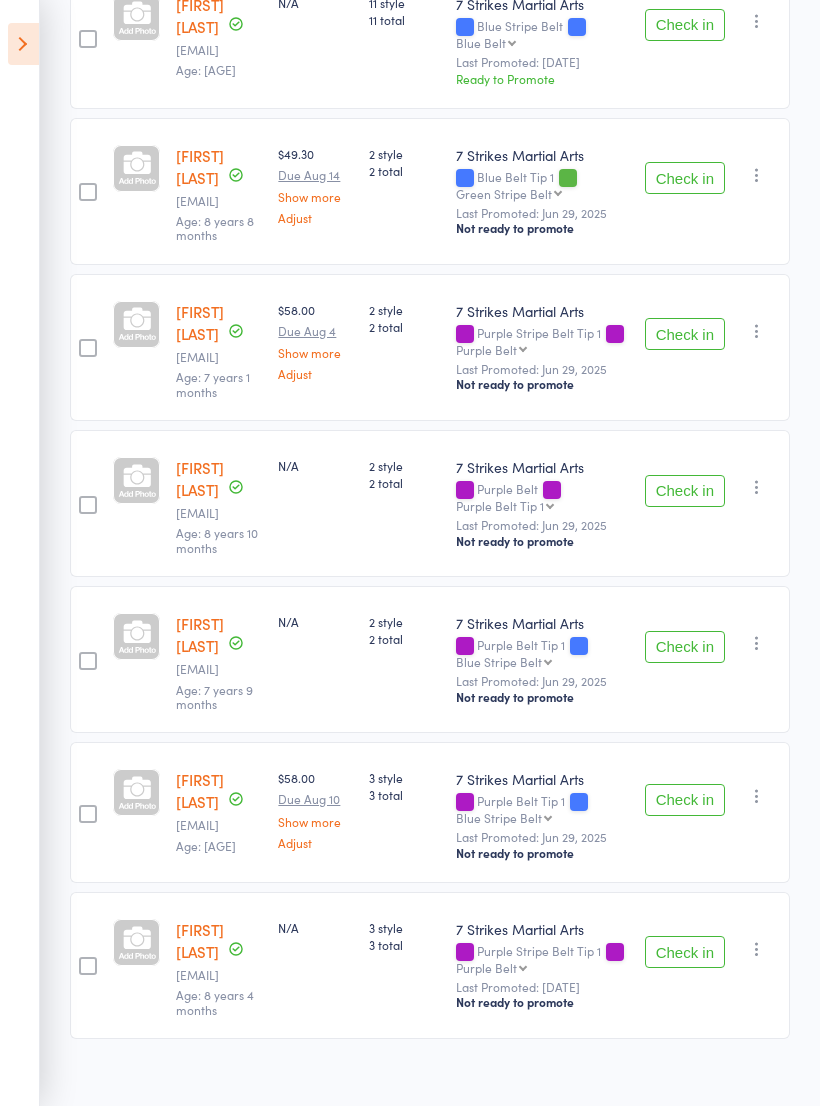 click on "Check in" at bounding box center (685, 952) 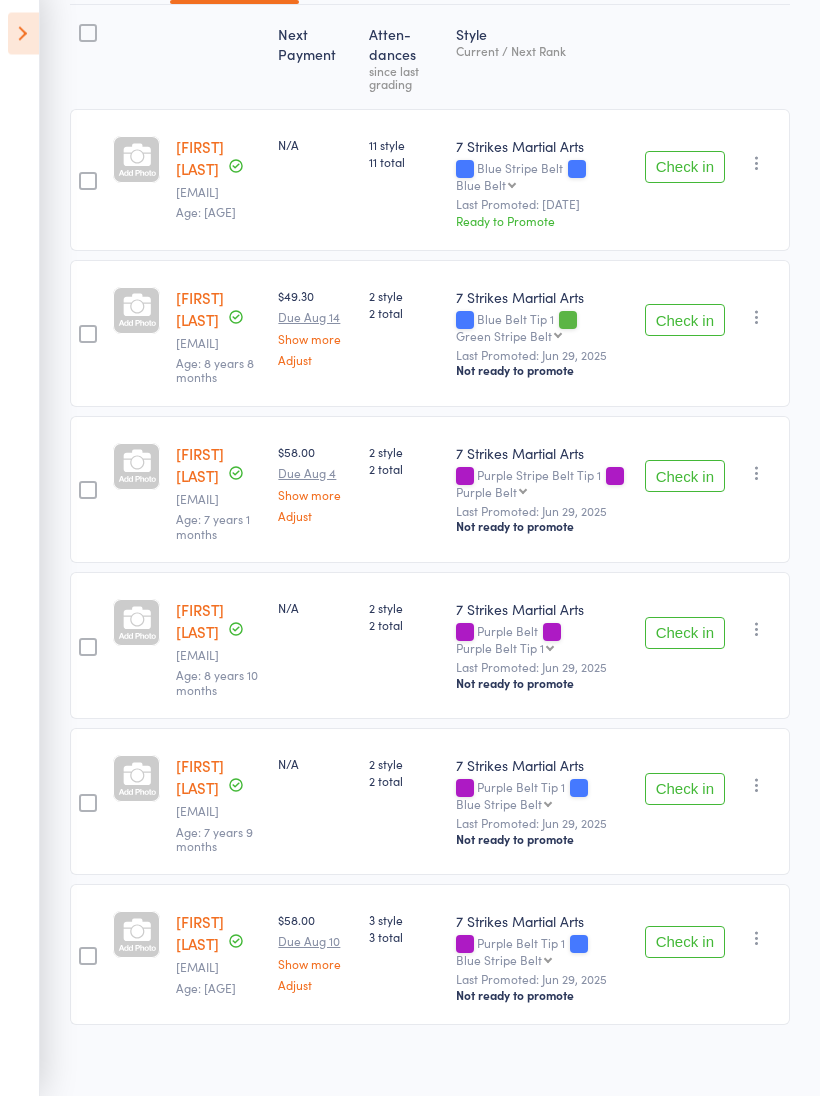 scroll, scrollTop: 288, scrollLeft: 0, axis: vertical 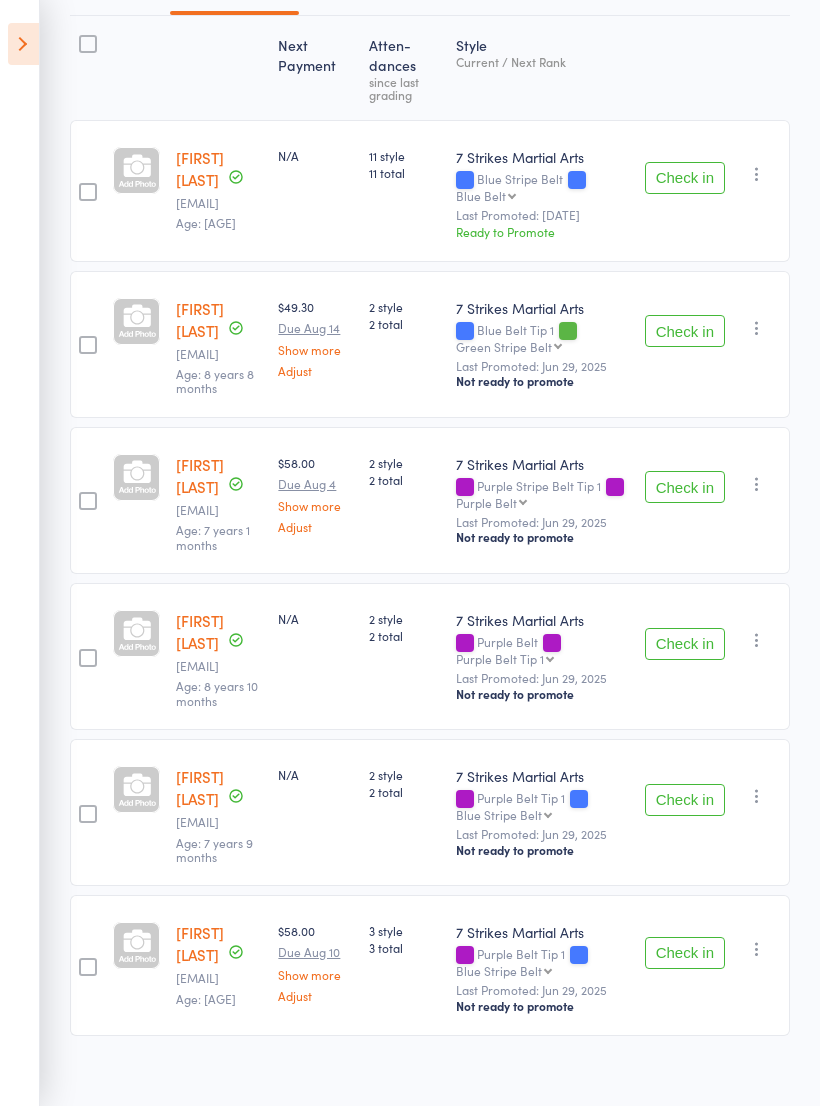 click on "Check in" at bounding box center (685, 178) 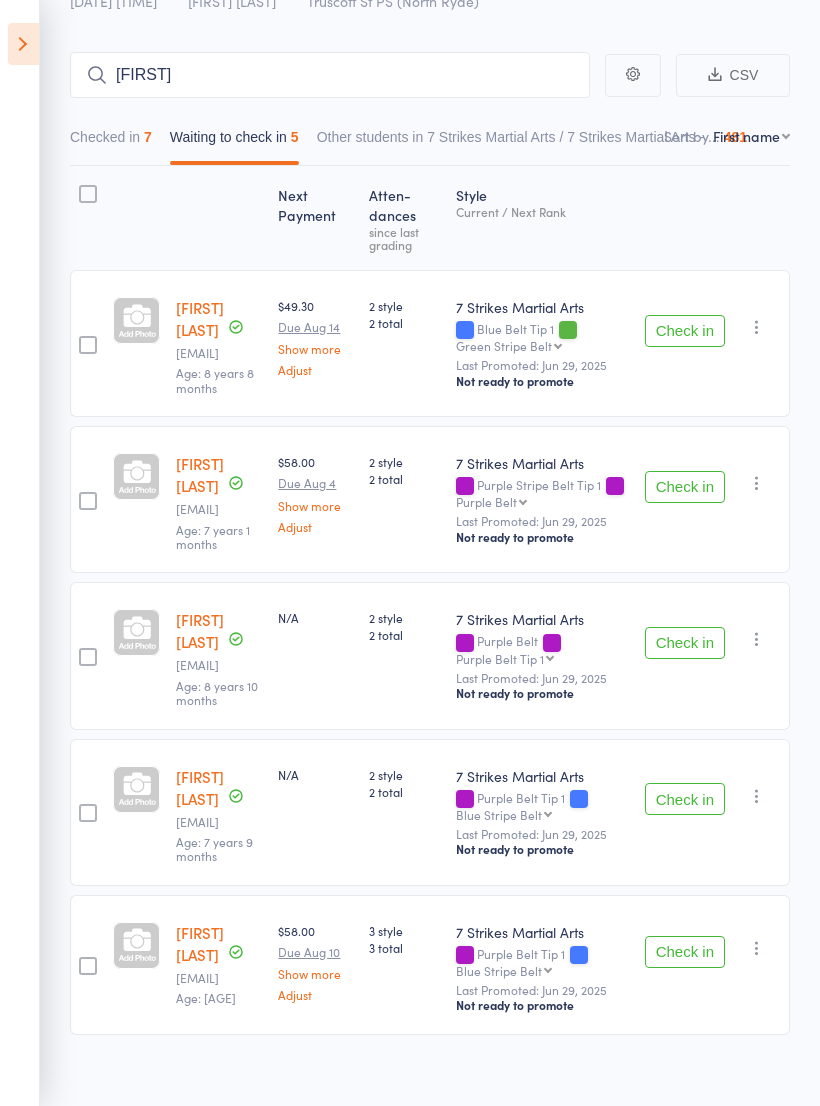 click on "Check in" at bounding box center (685, 643) 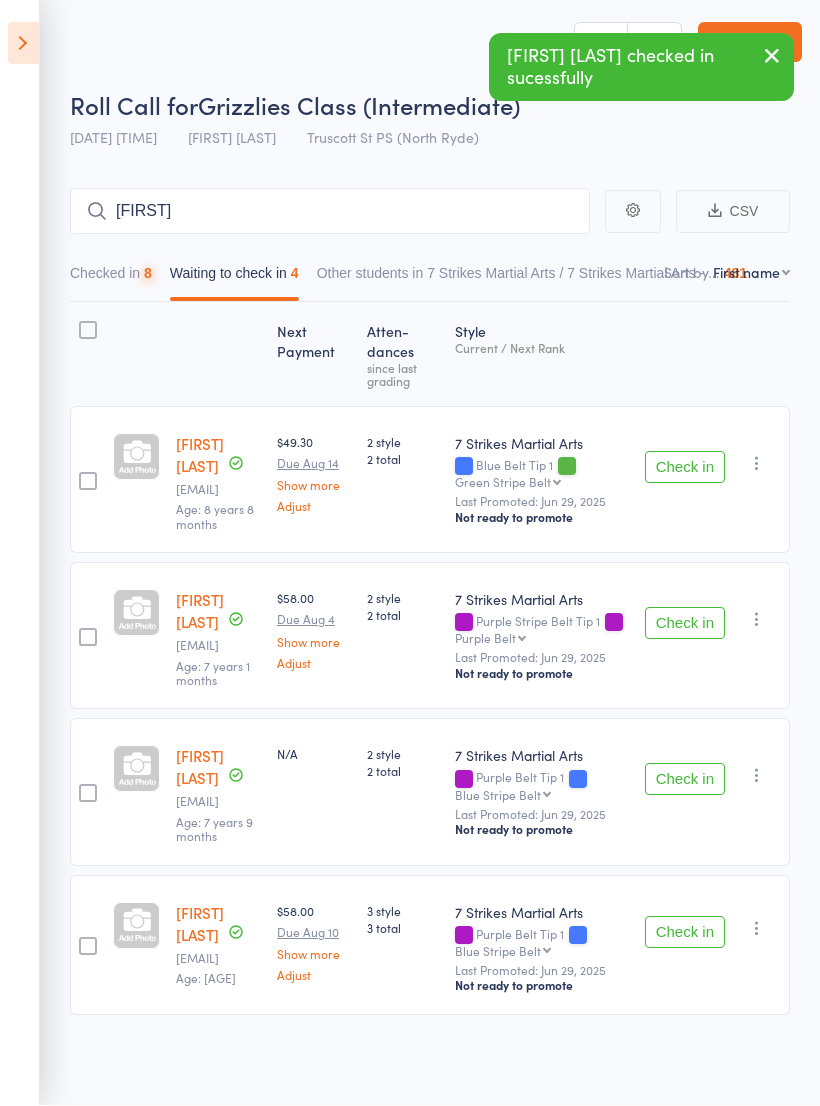 scroll, scrollTop: 19, scrollLeft: 0, axis: vertical 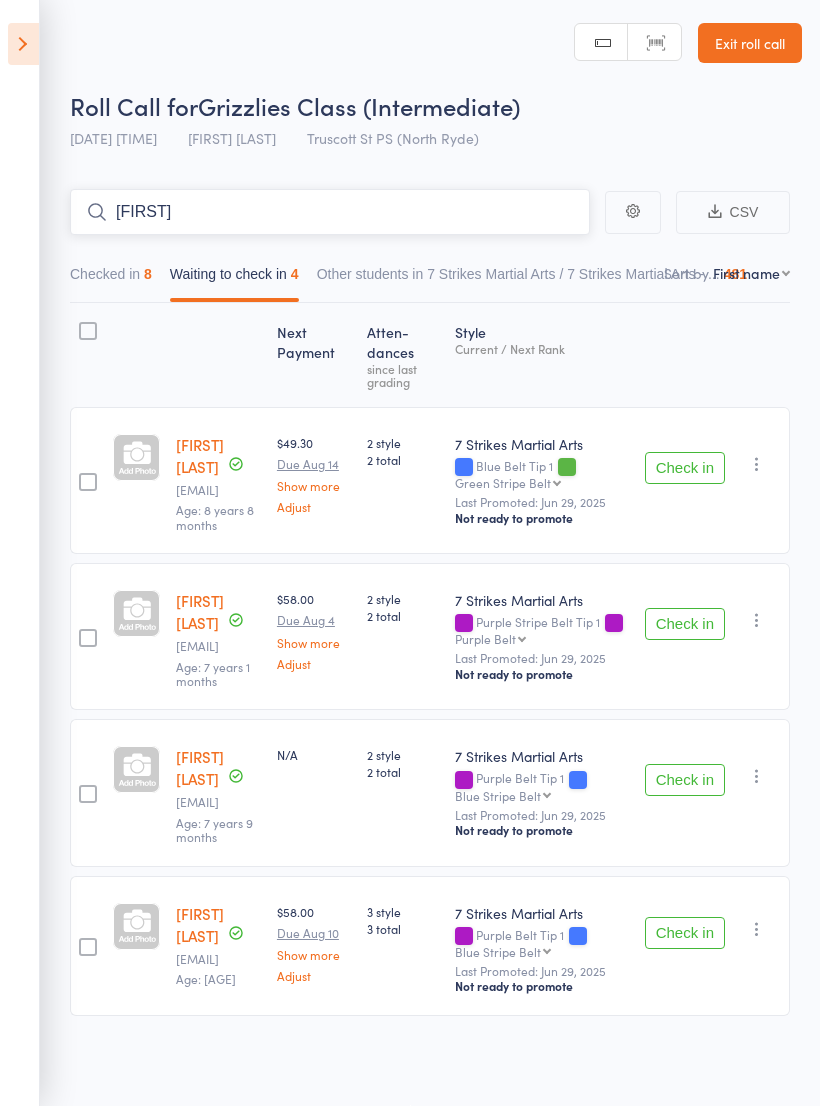 click on "Uri" at bounding box center [330, 212] 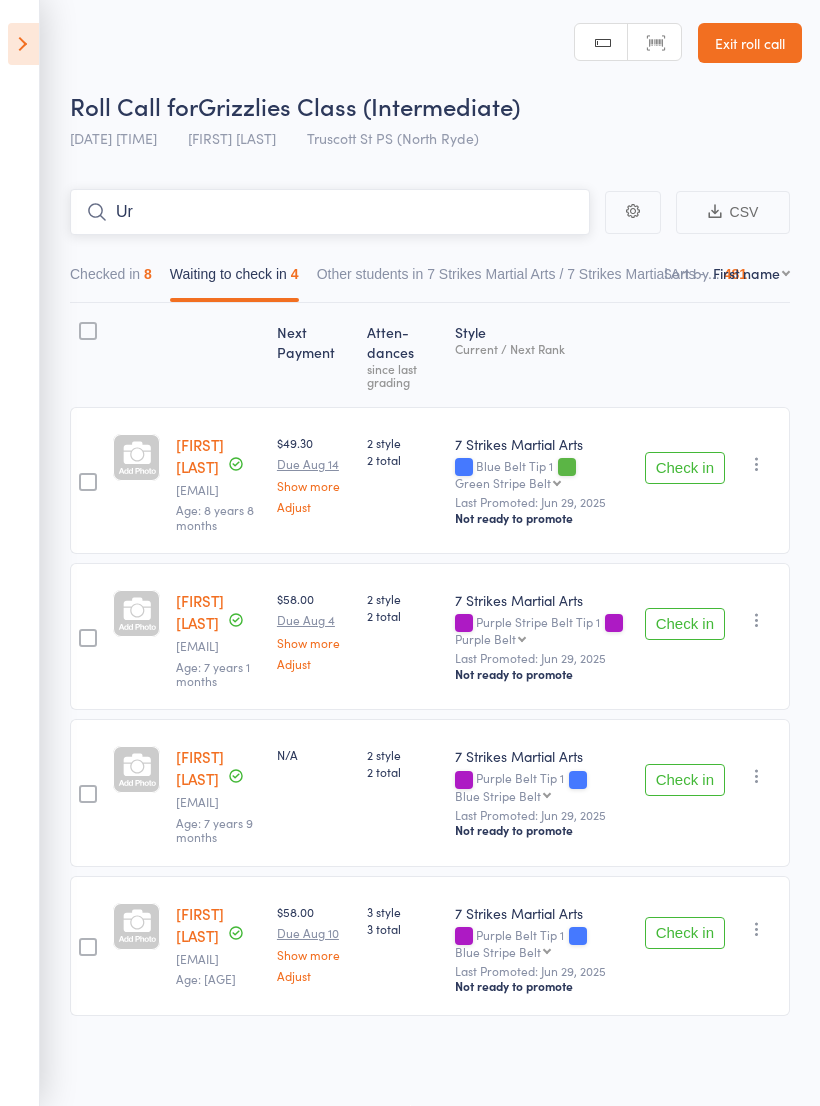 type on "U" 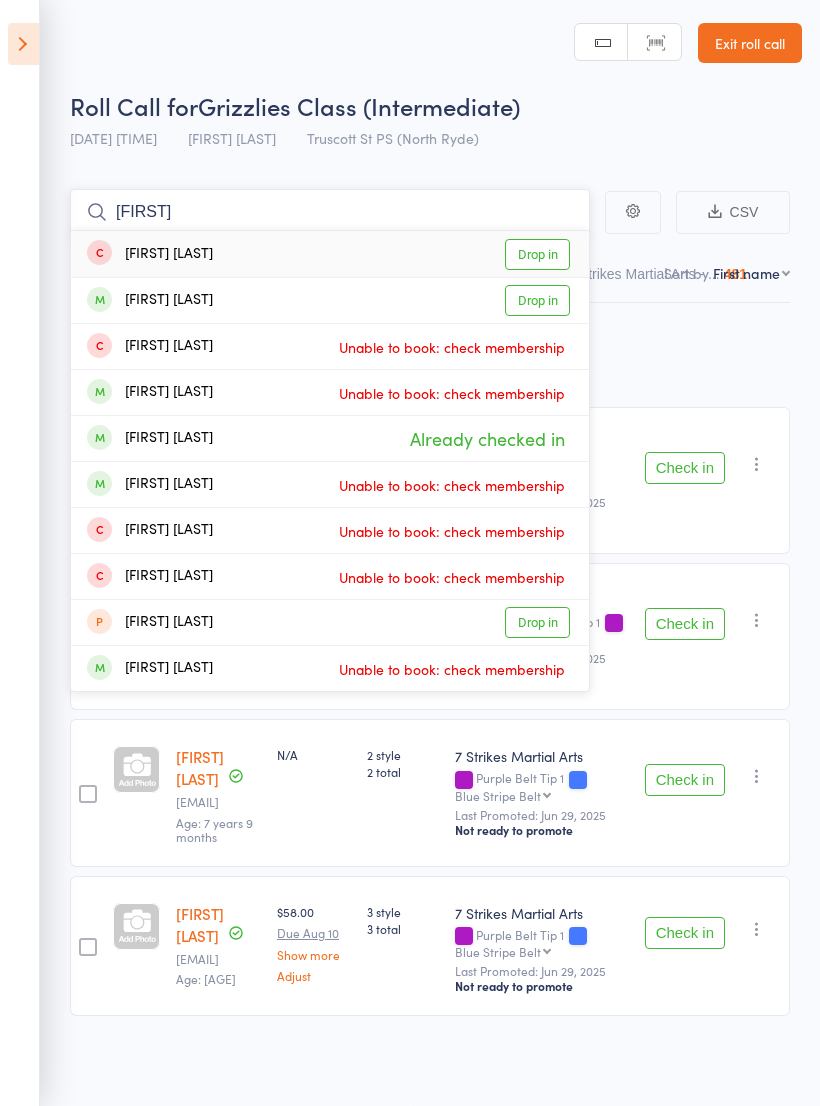 type on "Charl" 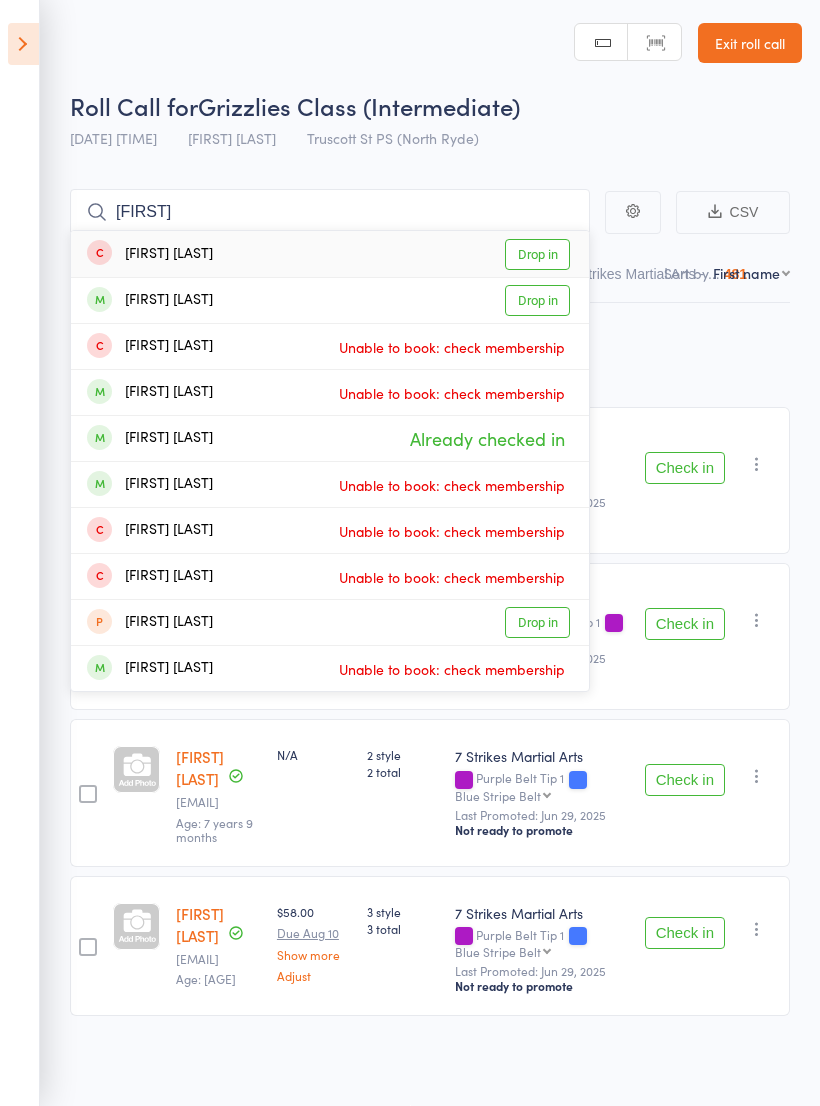 click on "Drop in" at bounding box center (537, 254) 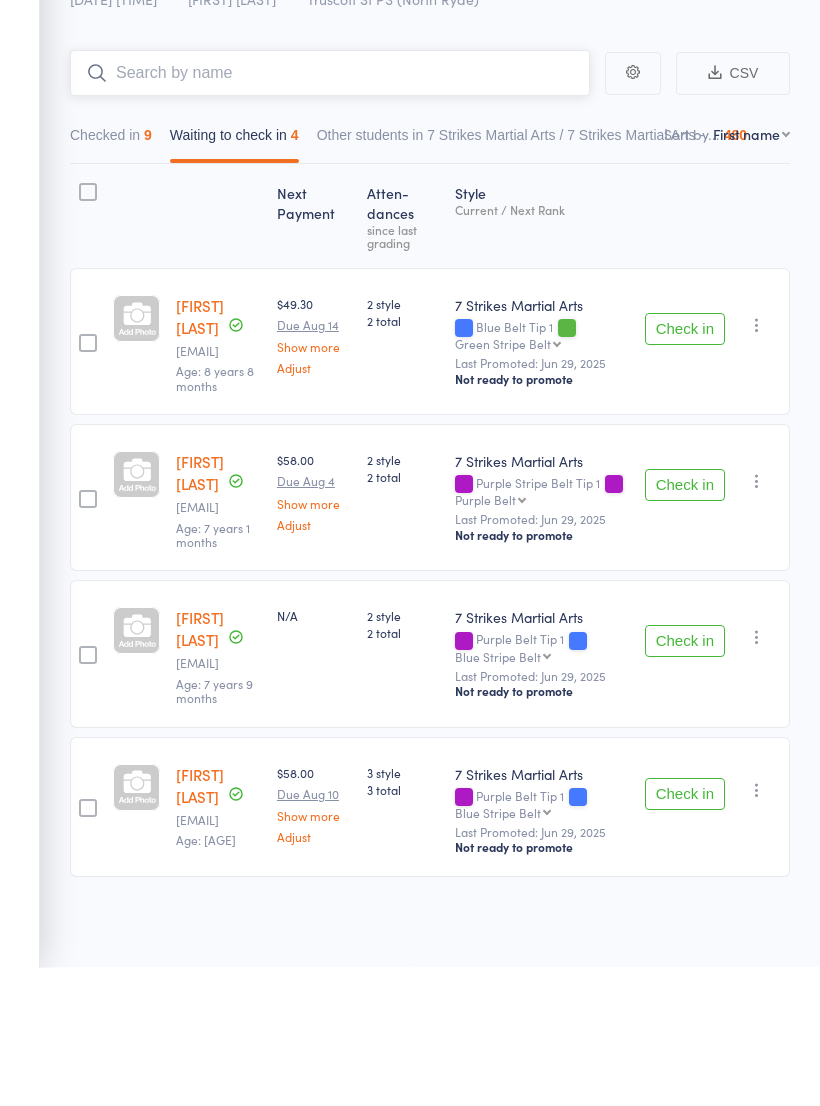 scroll, scrollTop: 0, scrollLeft: 0, axis: both 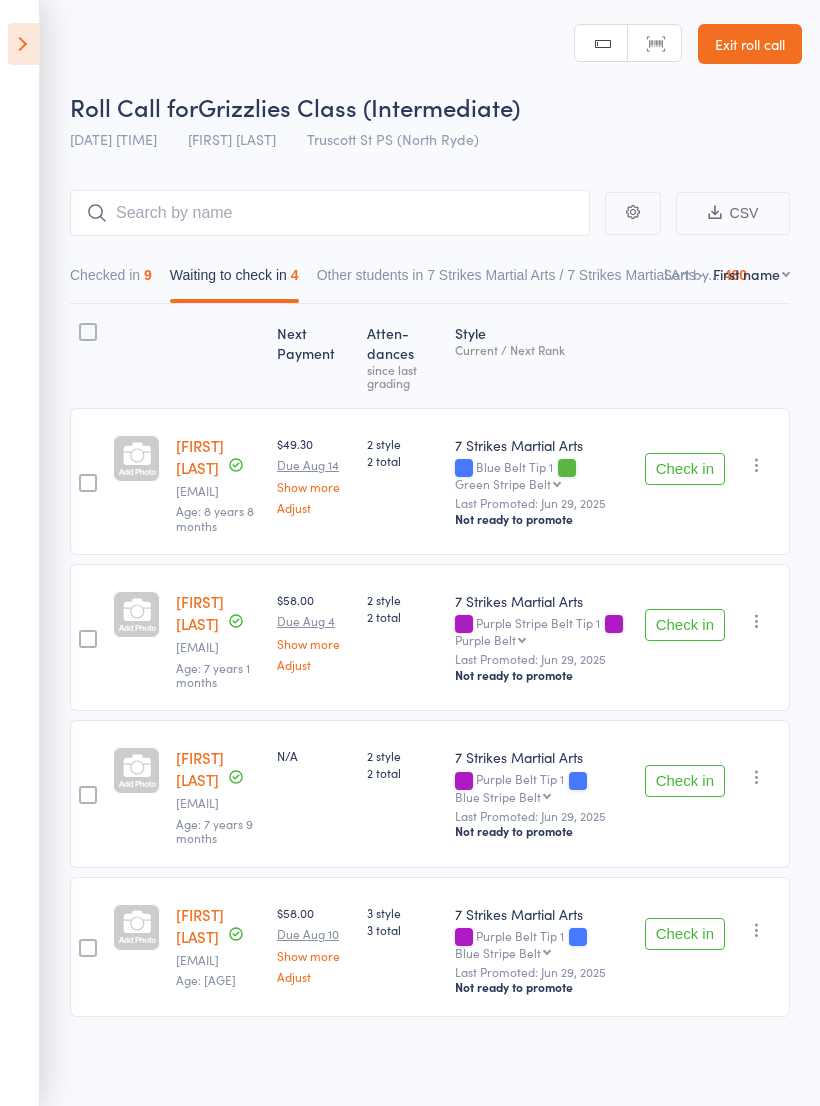 click at bounding box center [23, 44] 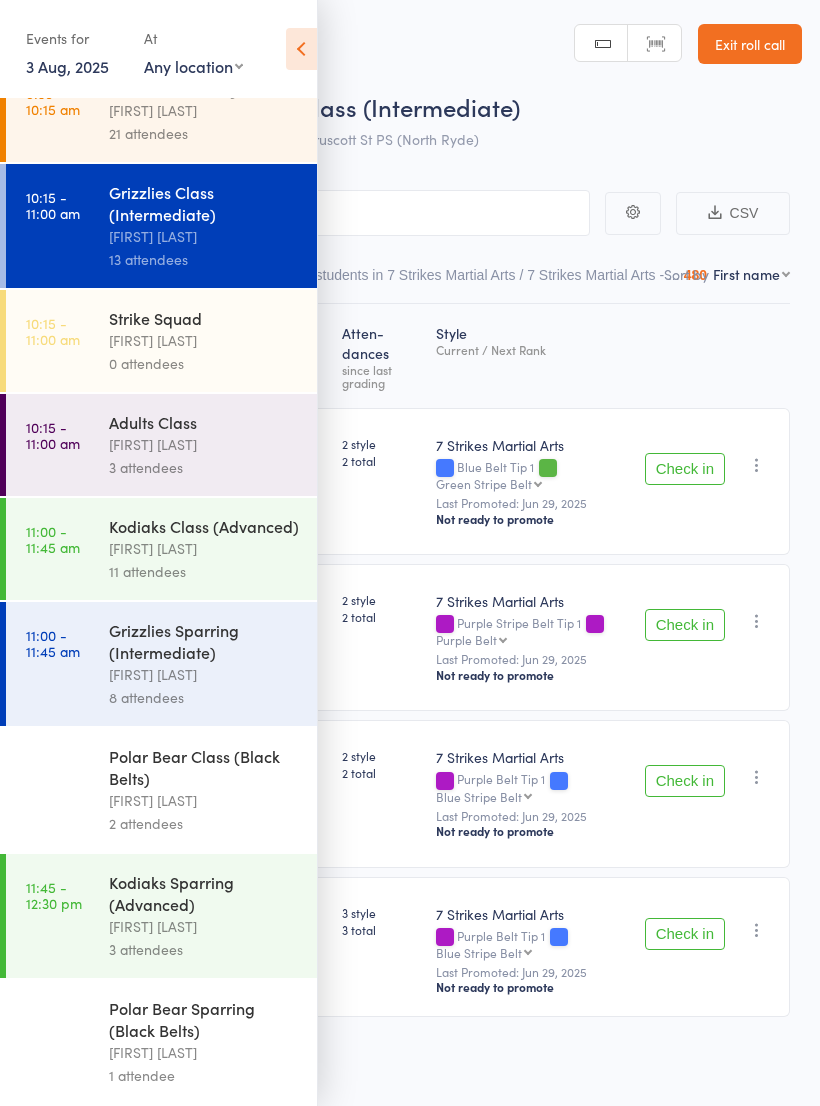 scroll, scrollTop: 172, scrollLeft: 0, axis: vertical 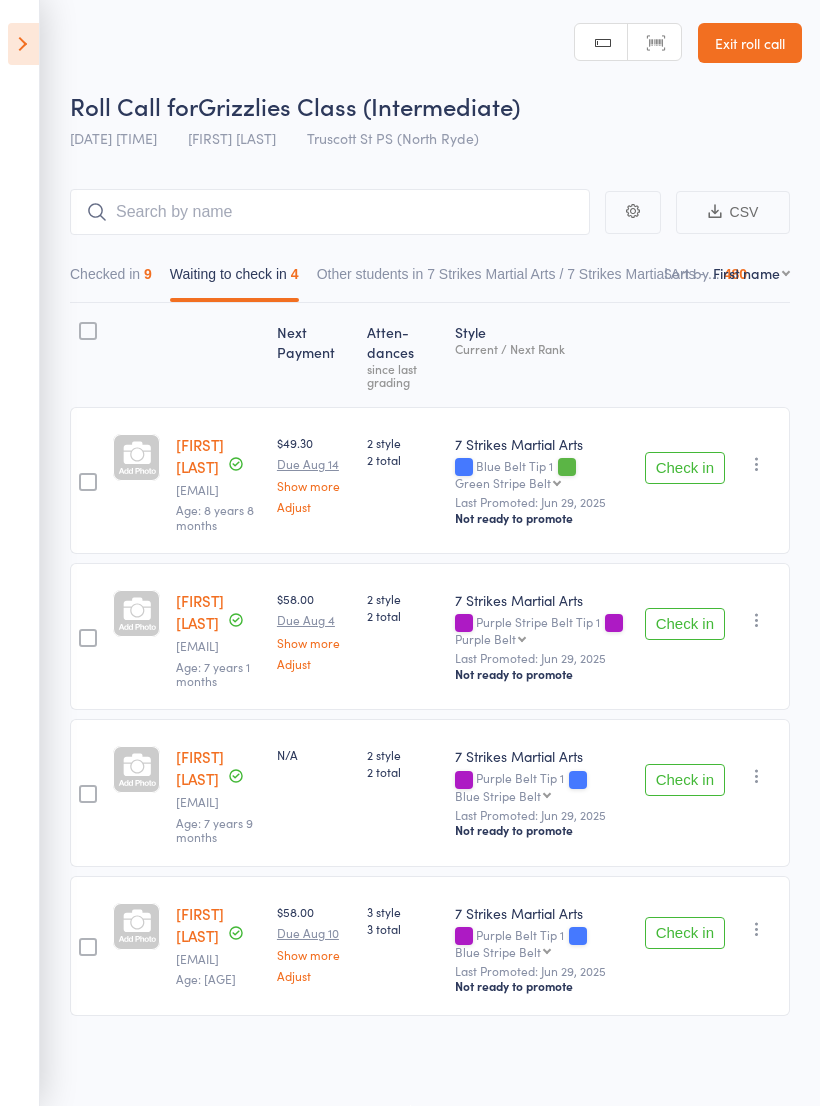click on "Checked in  9" at bounding box center (111, 279) 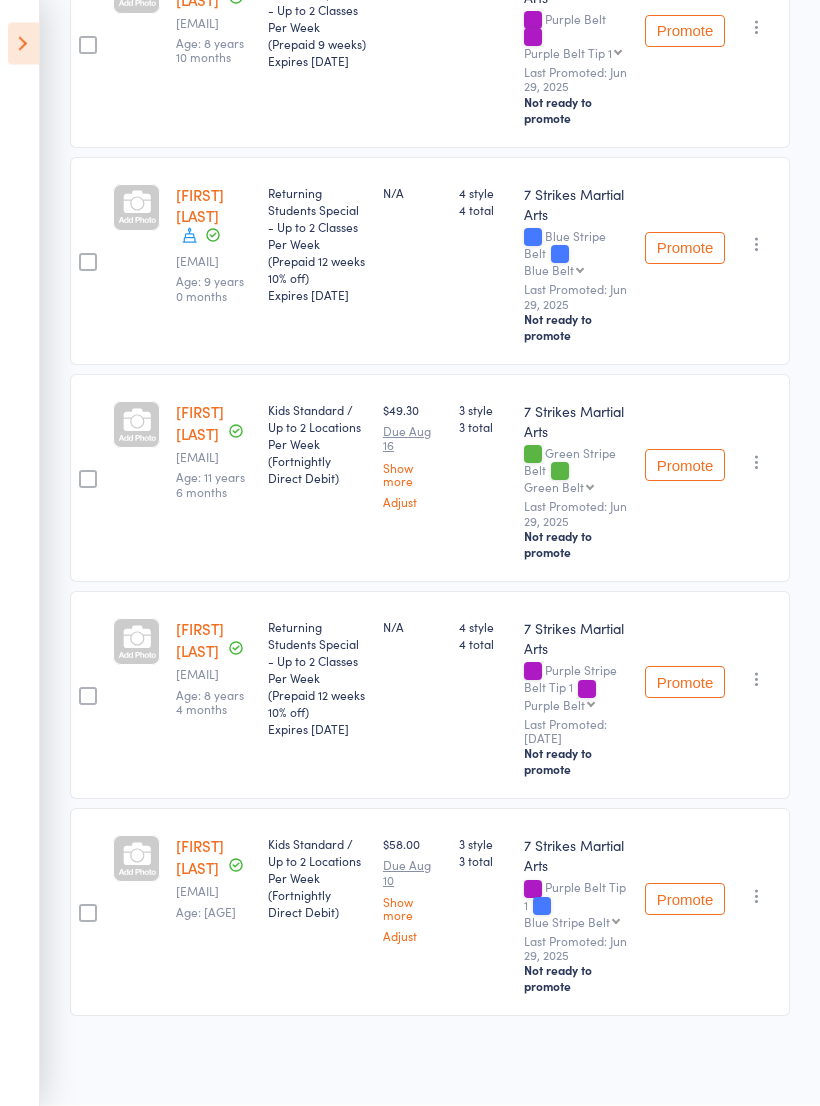 scroll, scrollTop: 1337, scrollLeft: 0, axis: vertical 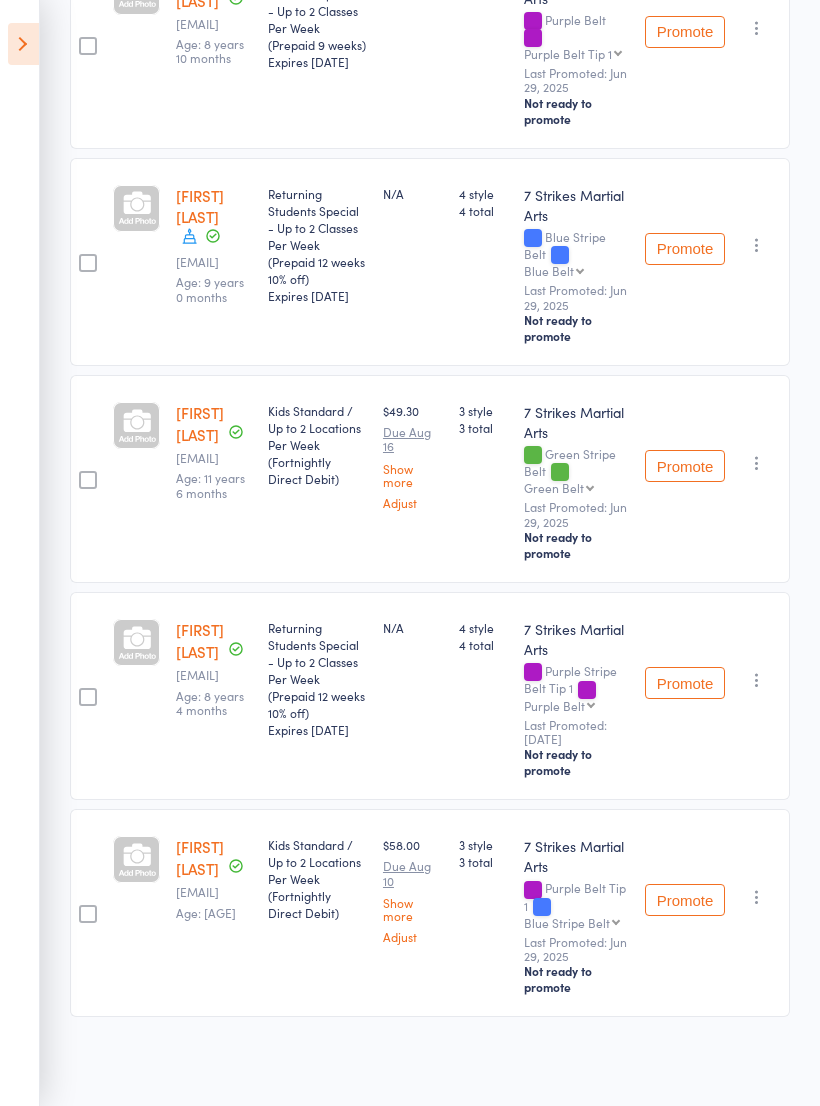 click at bounding box center [757, 463] 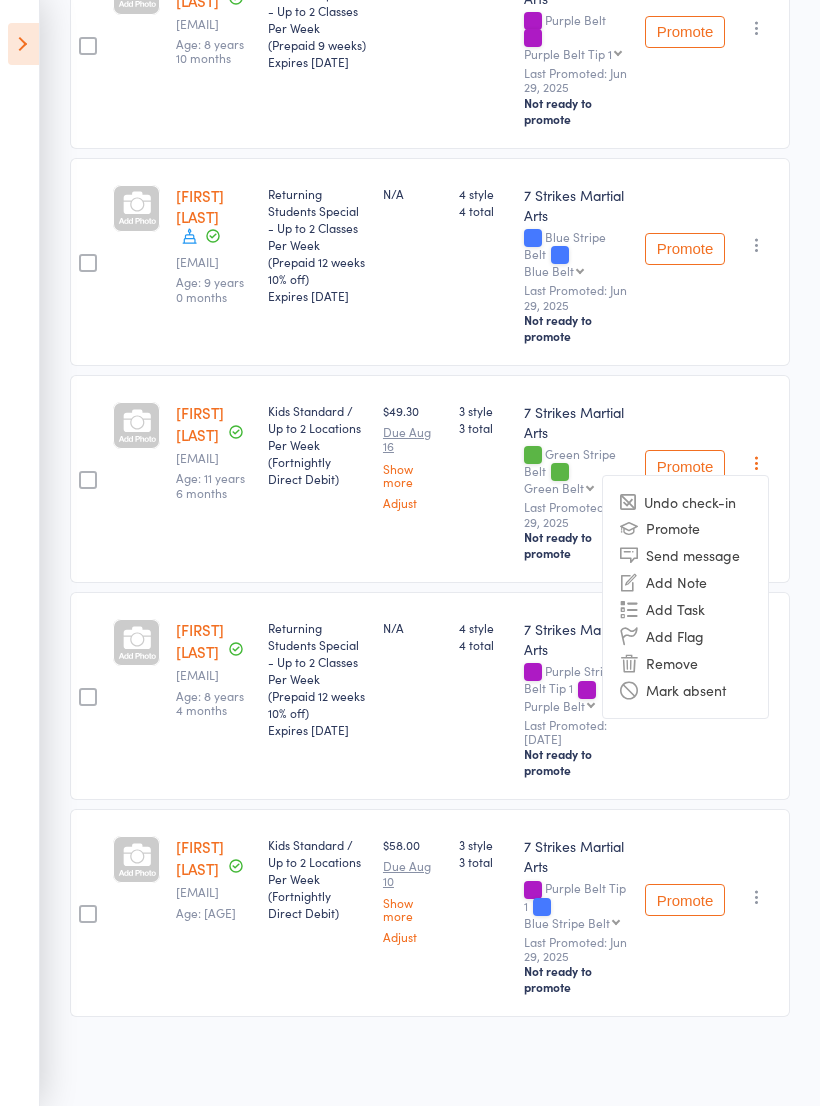 click on "Remove" at bounding box center [685, 663] 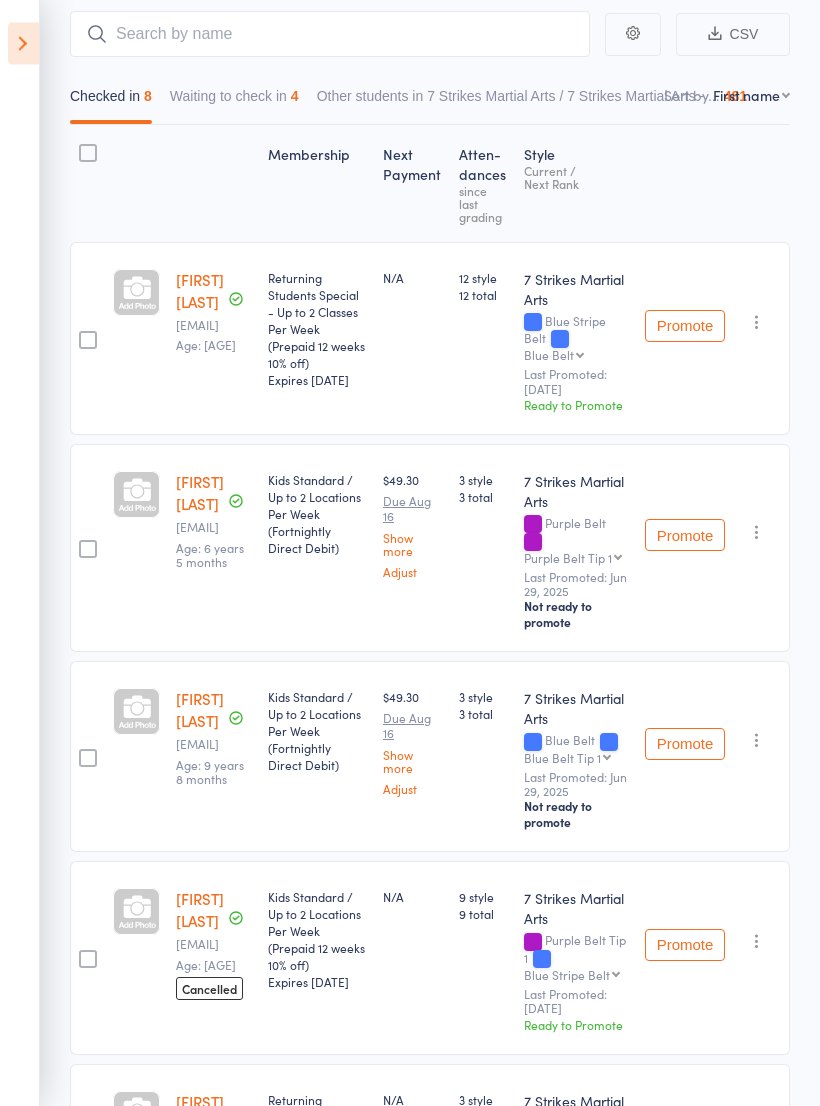 scroll, scrollTop: 0, scrollLeft: 0, axis: both 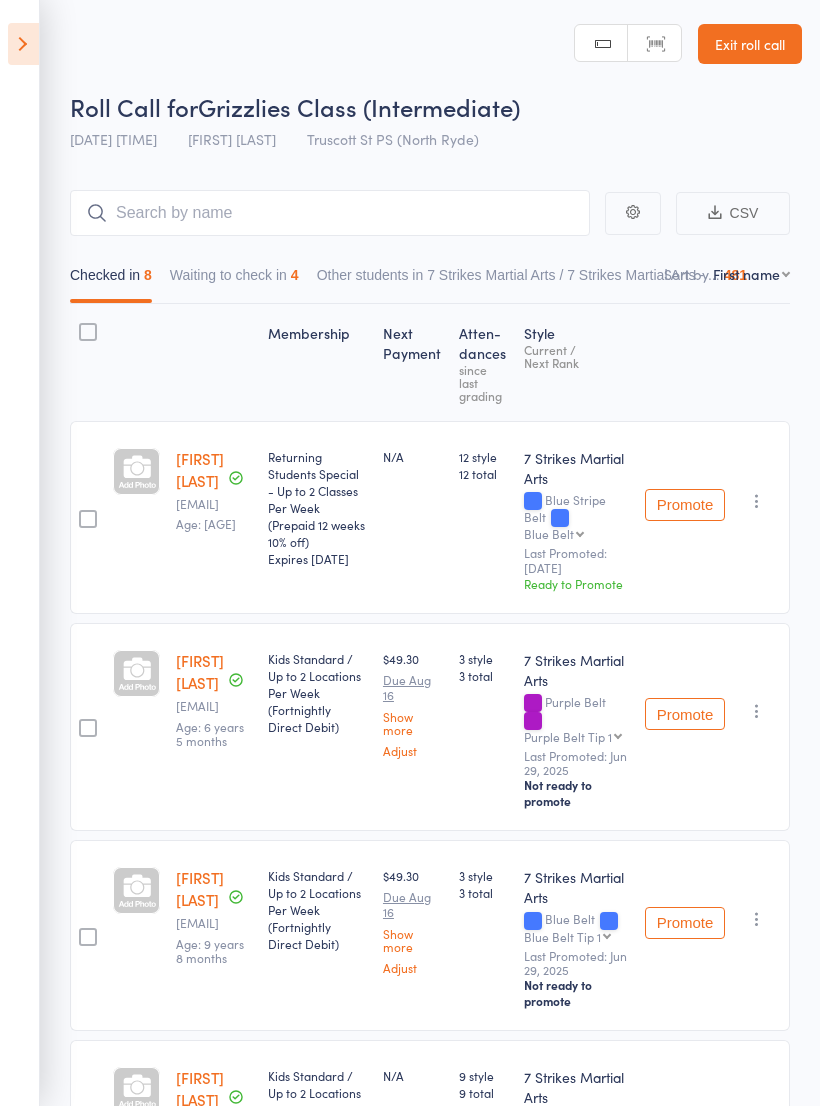 click at bounding box center [23, 44] 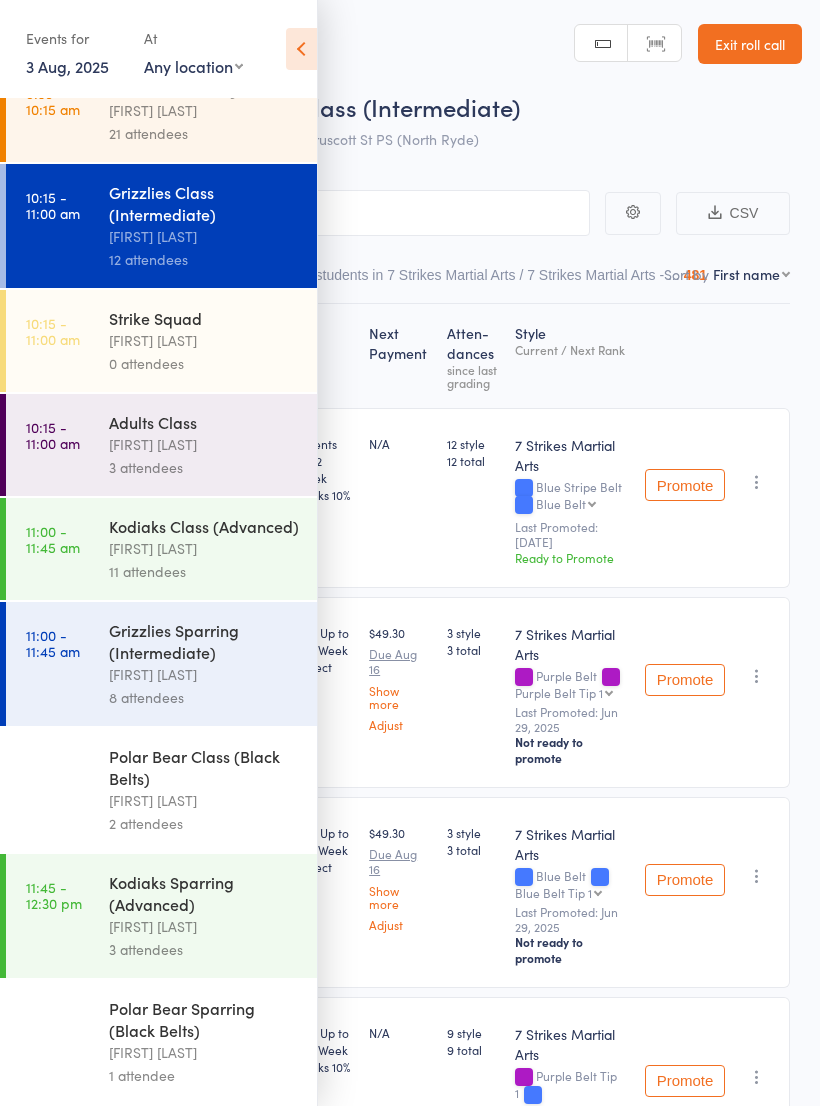 click on "[FIRST] [LAST]" at bounding box center [204, 444] 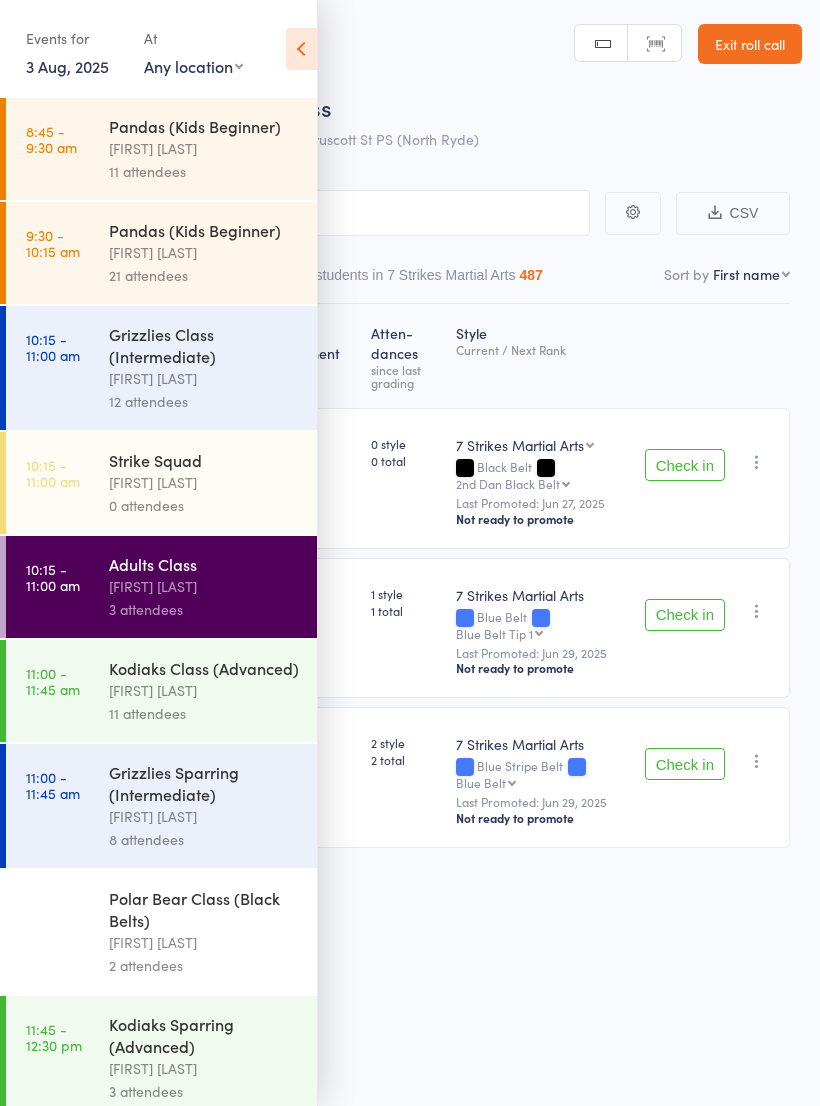 click at bounding box center [301, 49] 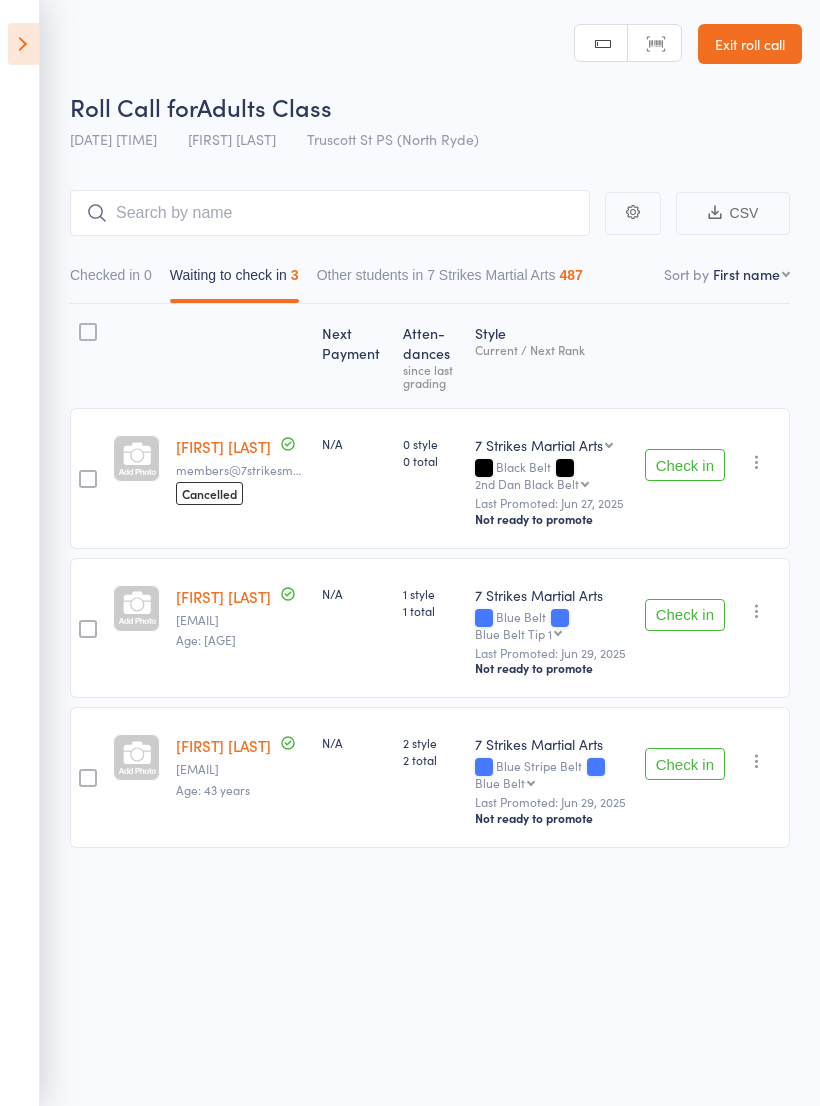 click at bounding box center (757, 462) 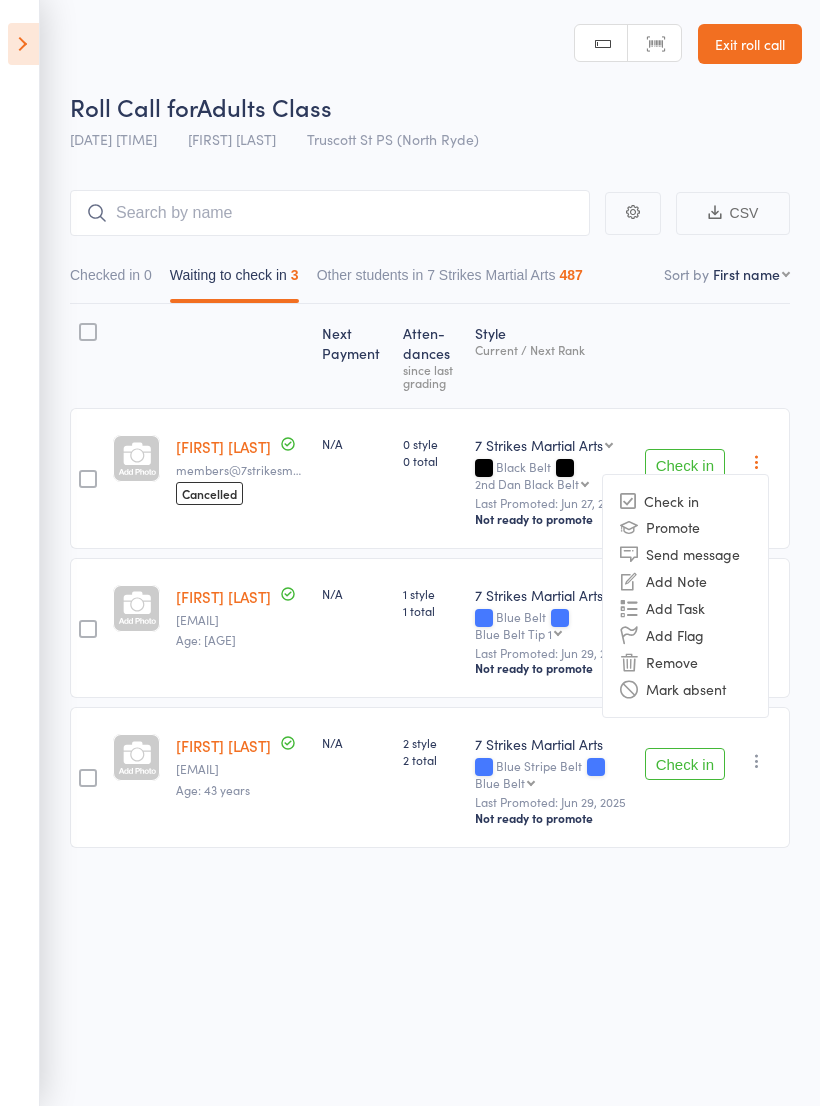 click on "Remove" at bounding box center (685, 662) 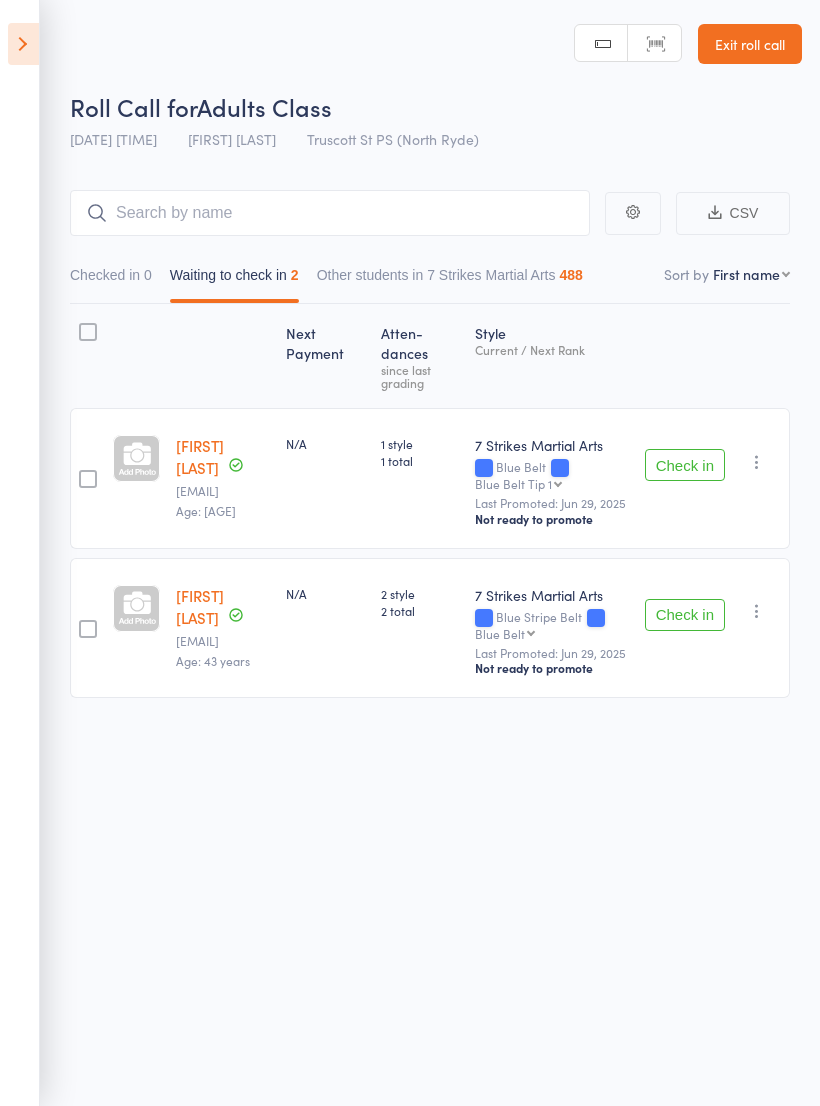 click on "Check in" at bounding box center [685, 615] 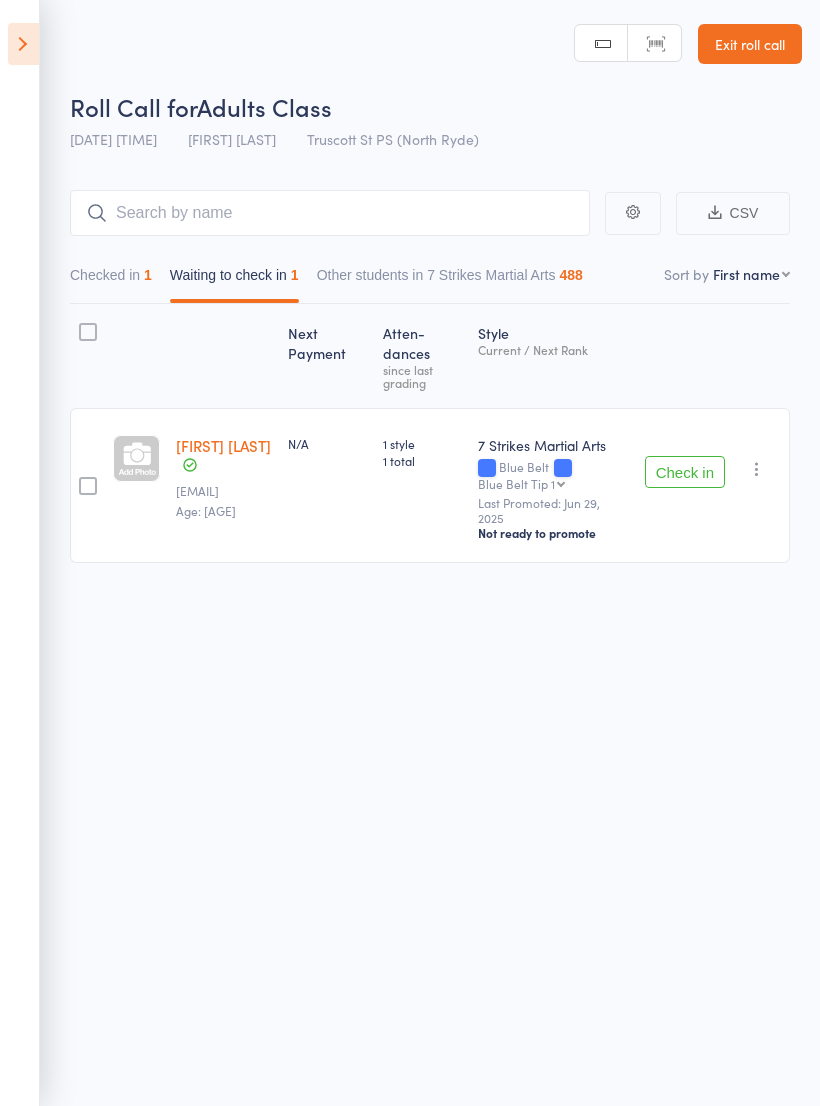 click at bounding box center [23, 44] 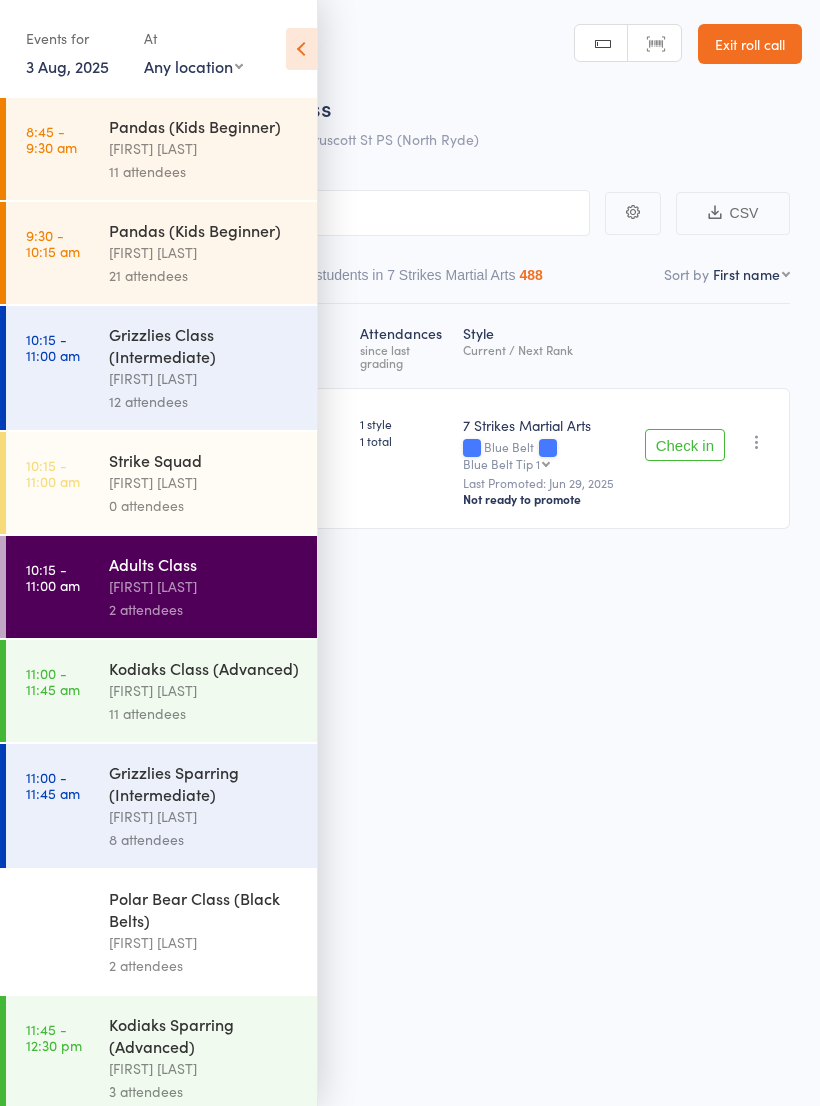 click on "Kodiaks Class (Advanced)" at bounding box center (204, 668) 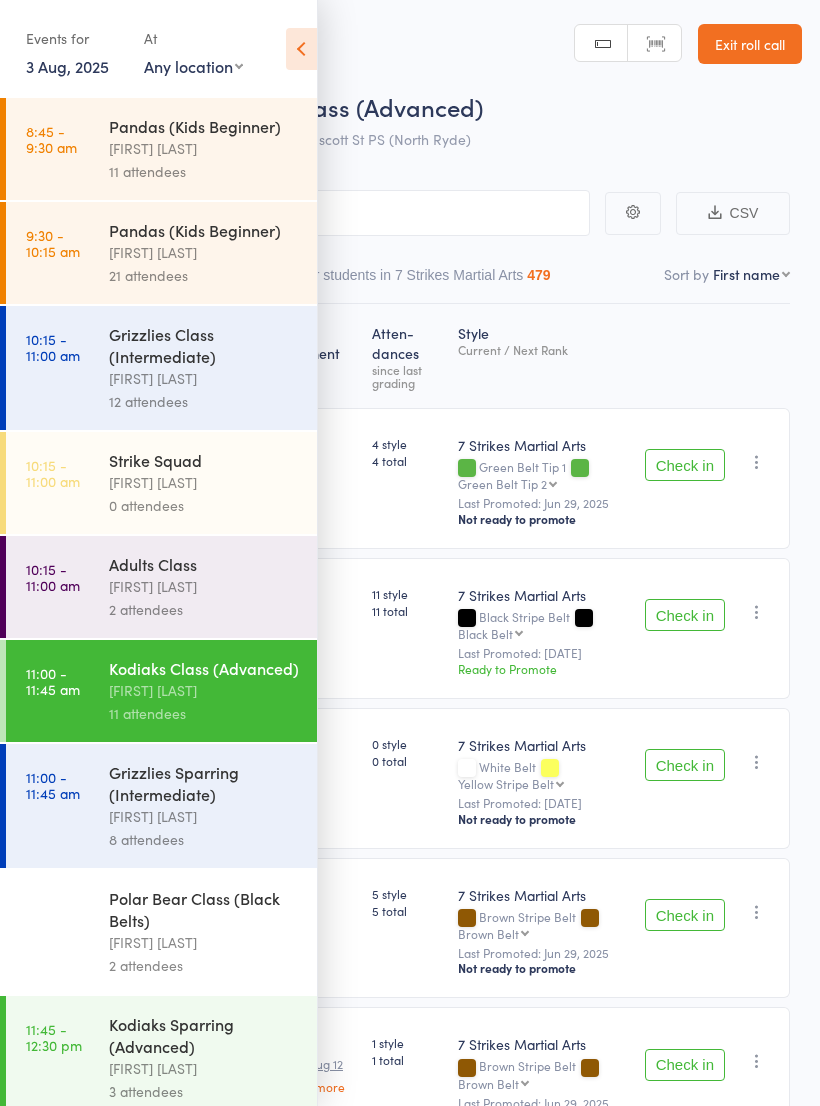 click on "Grizzlies Class (Intermediate)" at bounding box center [204, 345] 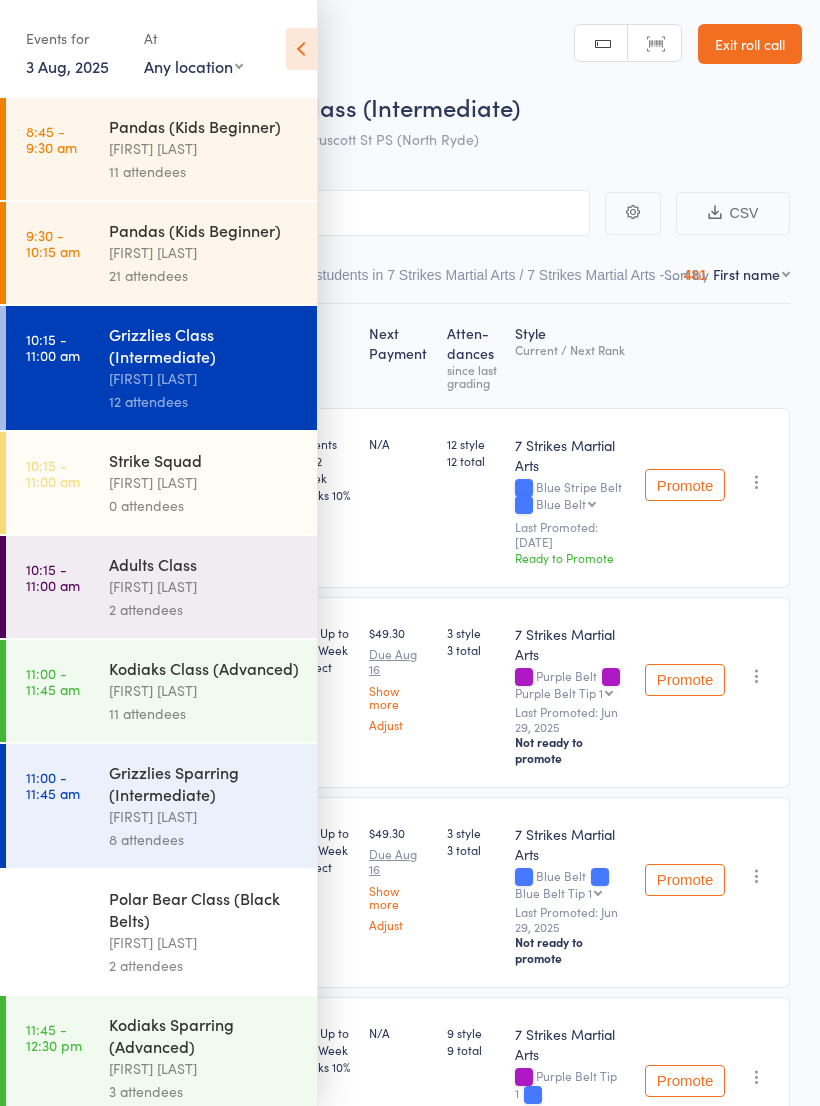 click at bounding box center [301, 49] 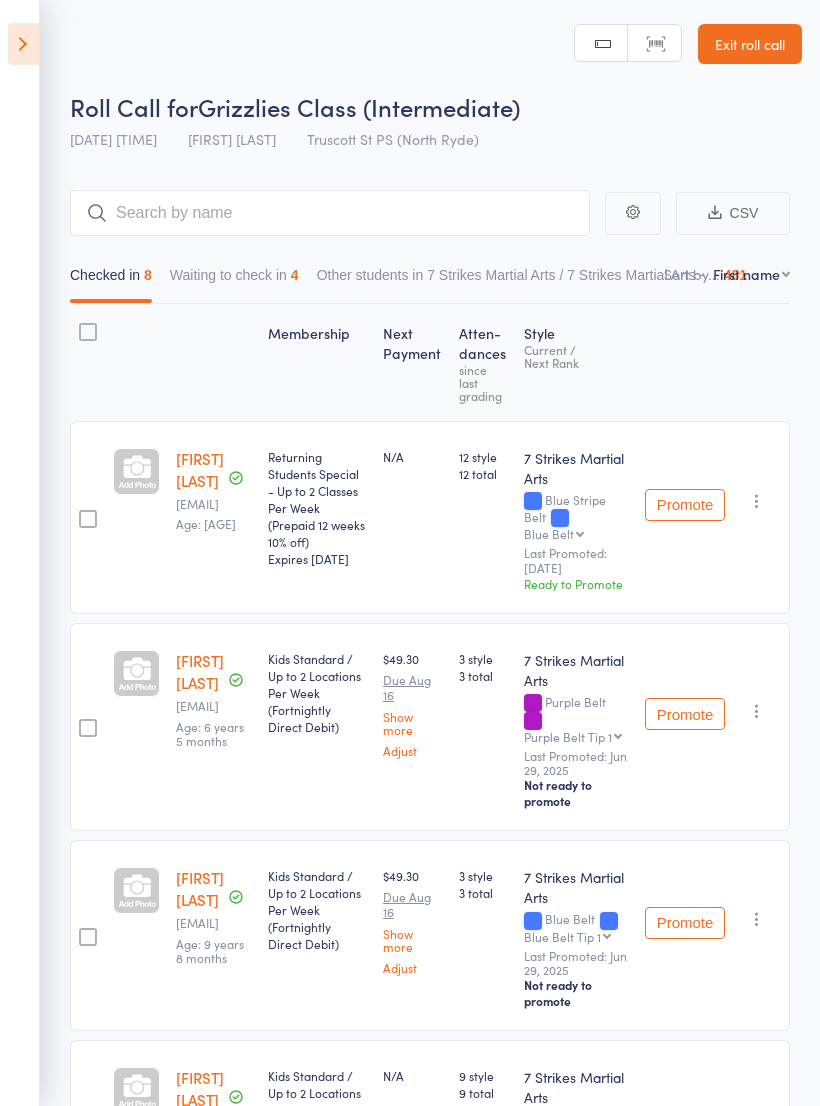 click on "Waiting to check in  4" at bounding box center [234, 280] 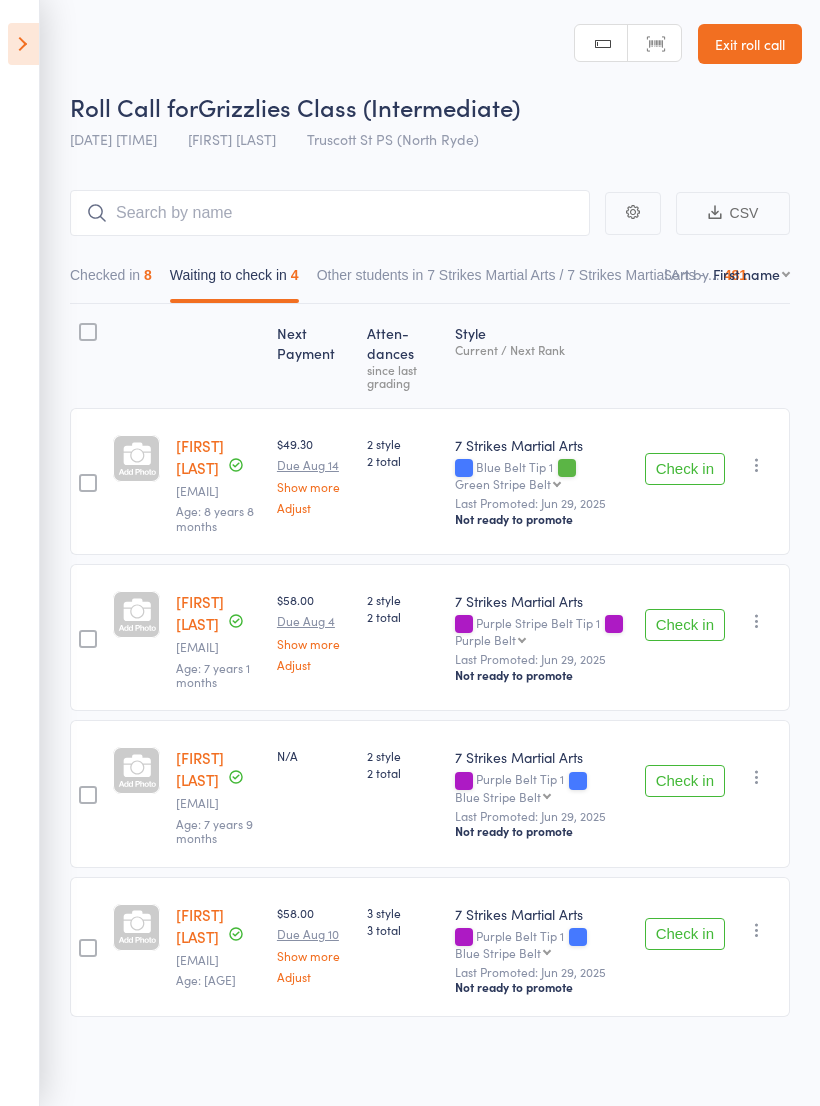 click on "Check in" at bounding box center (685, 625) 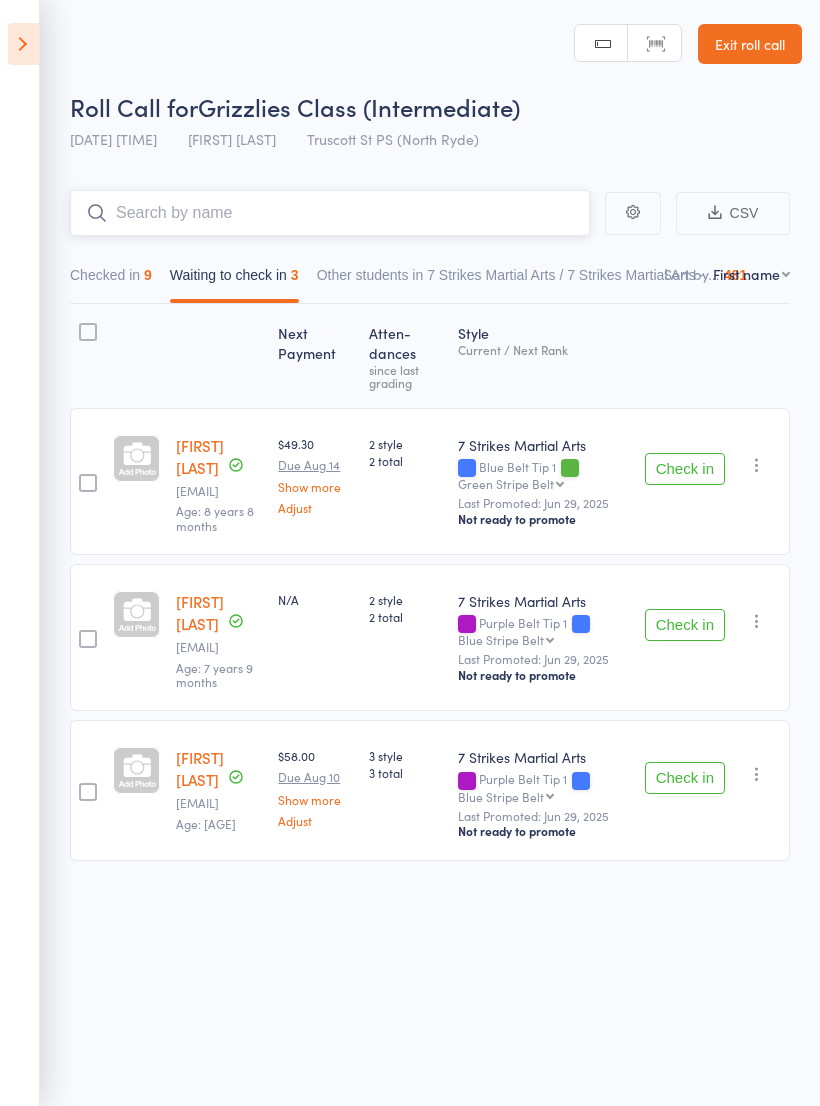 click at bounding box center (330, 213) 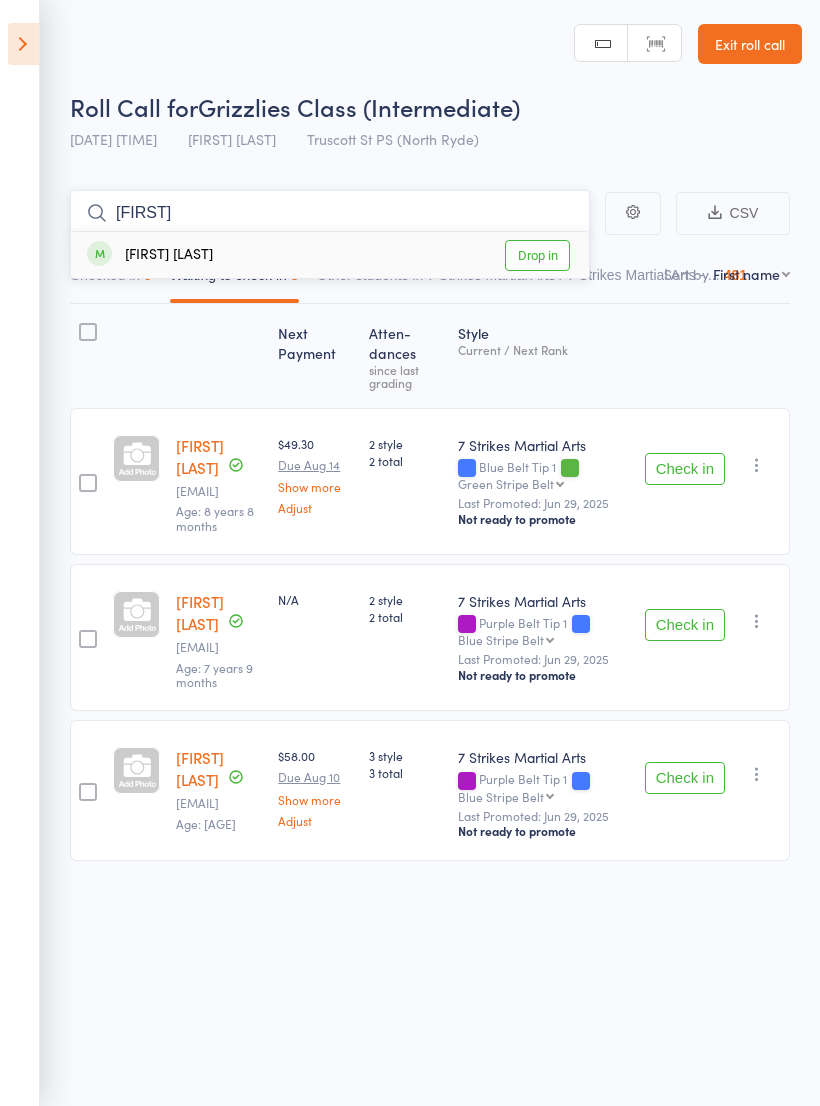 type on "Alfi" 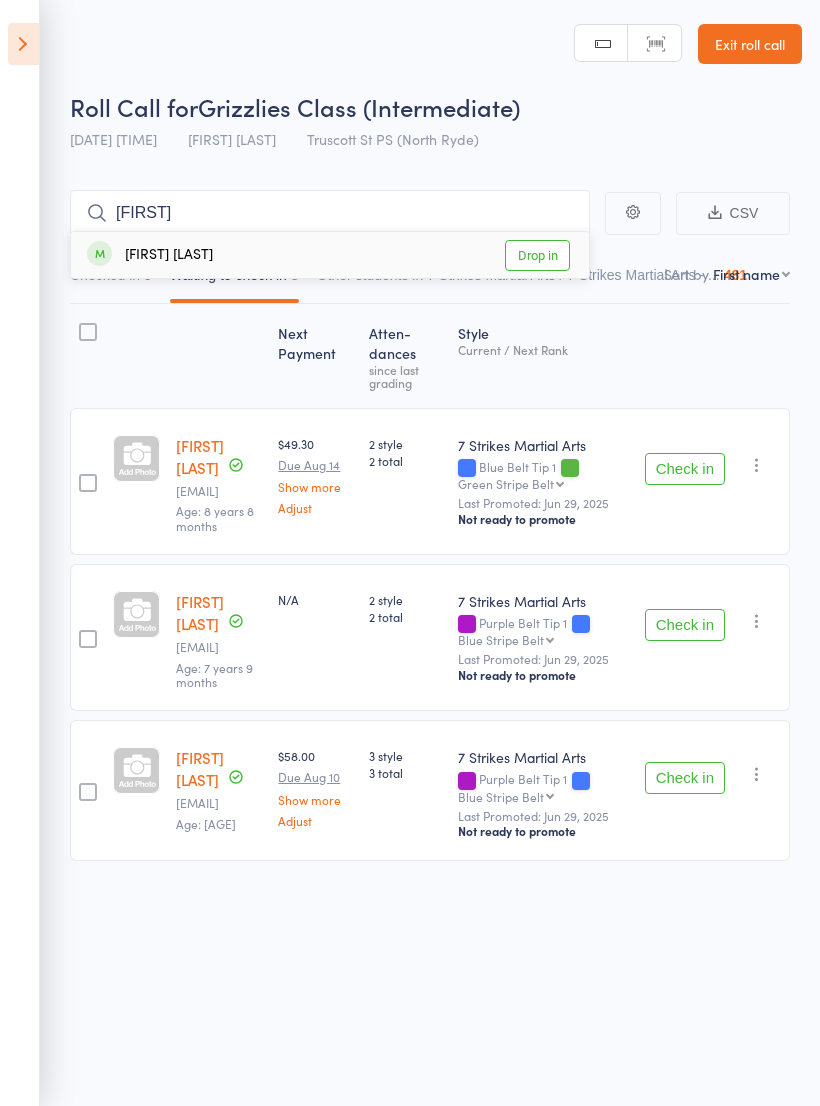 click on "Drop in" at bounding box center [537, 255] 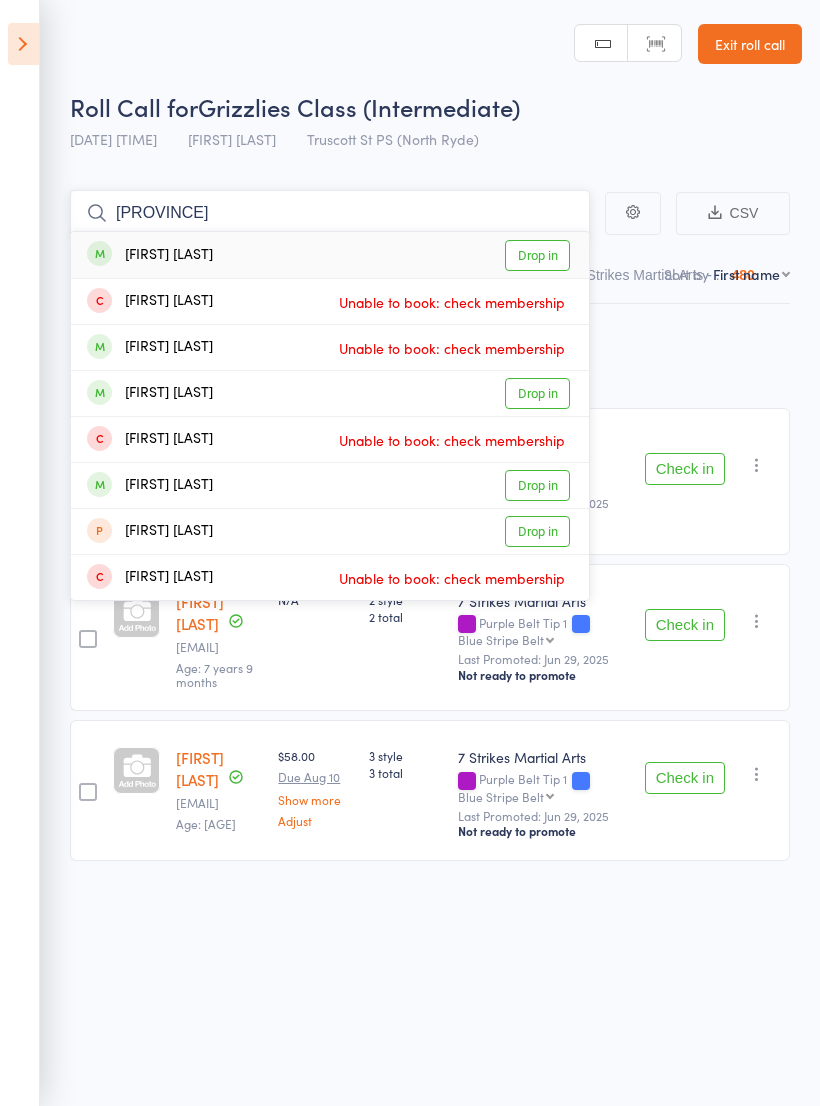 type on "Sask" 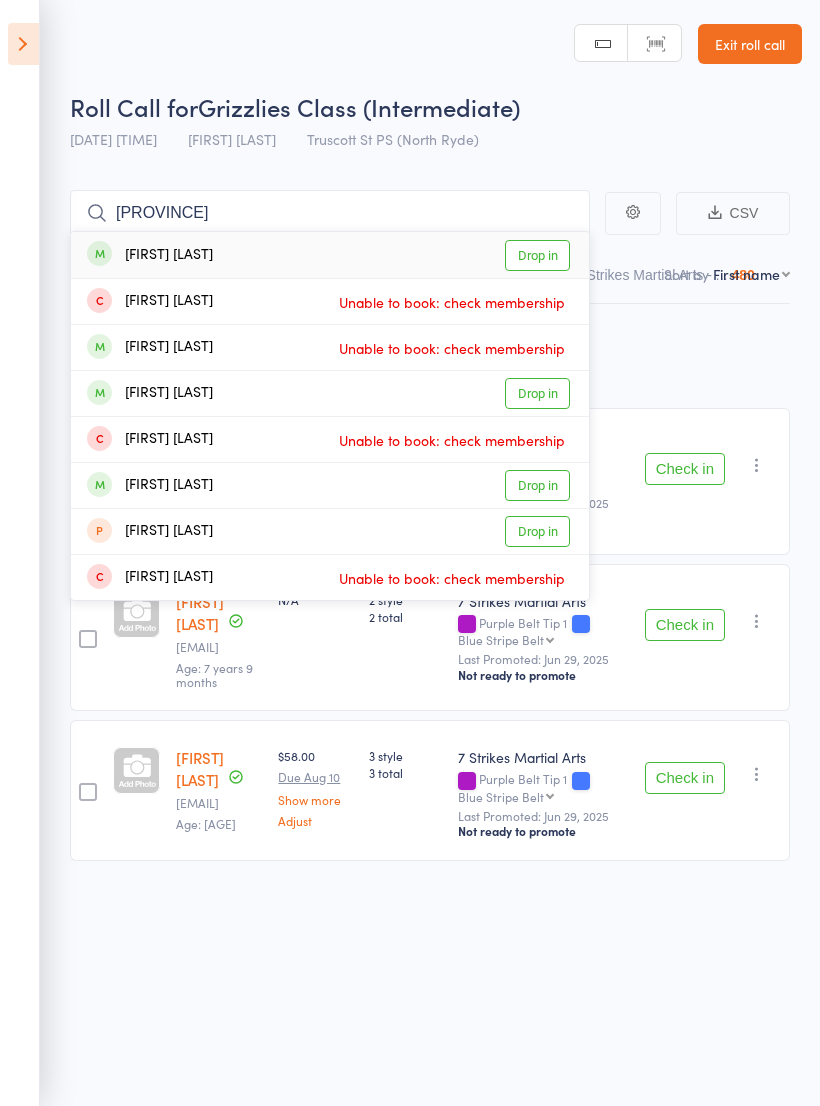 click on "Drop in" at bounding box center (537, 255) 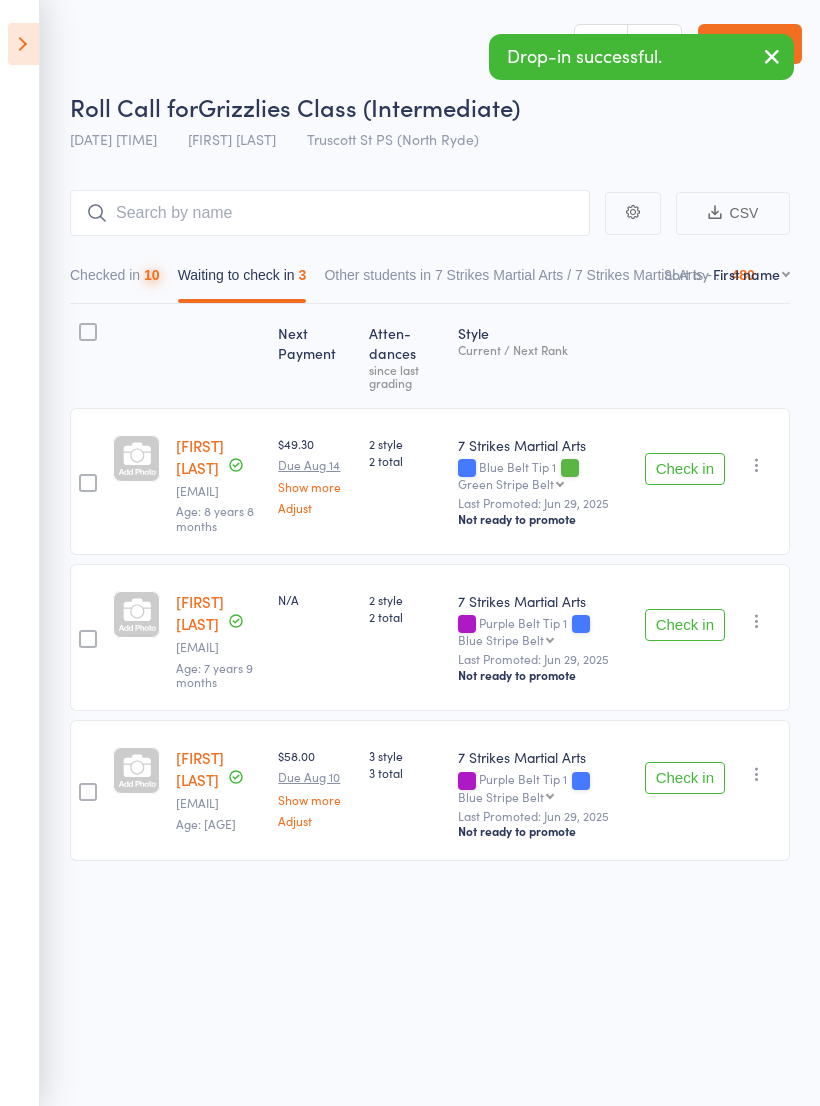 click at bounding box center (23, 44) 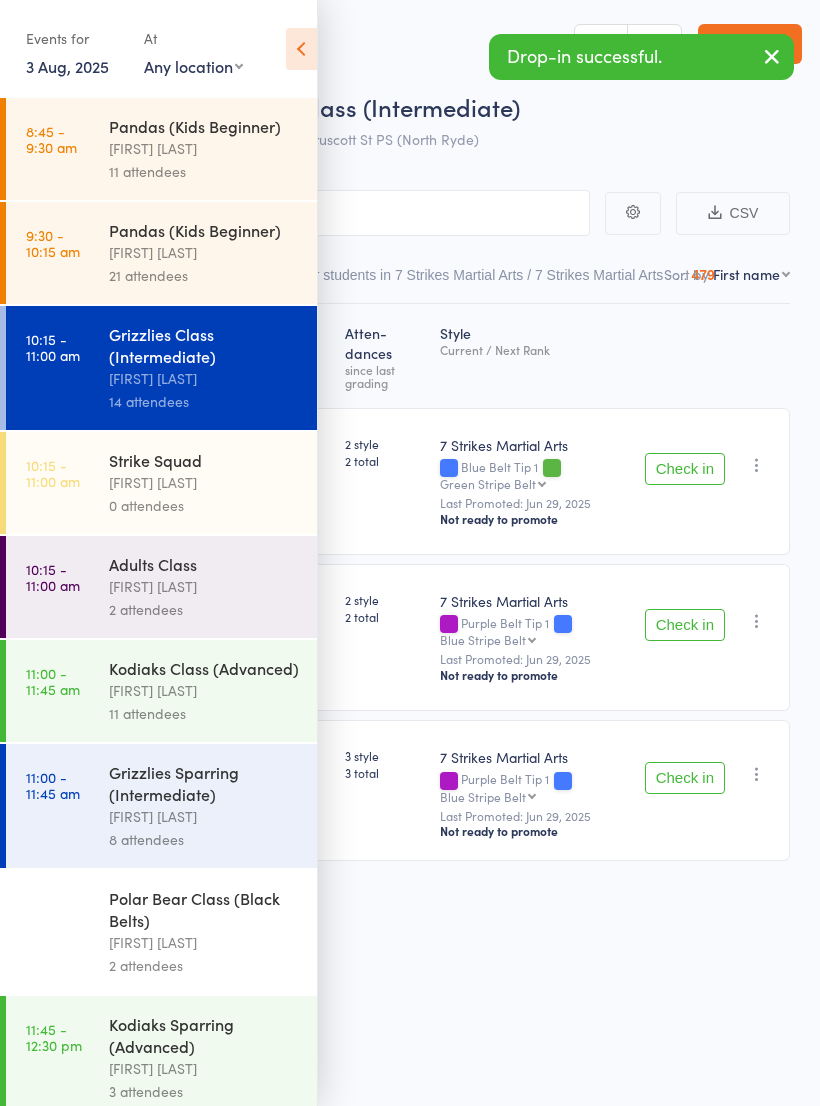 click on "[FIRST] [LAST]" at bounding box center (204, 586) 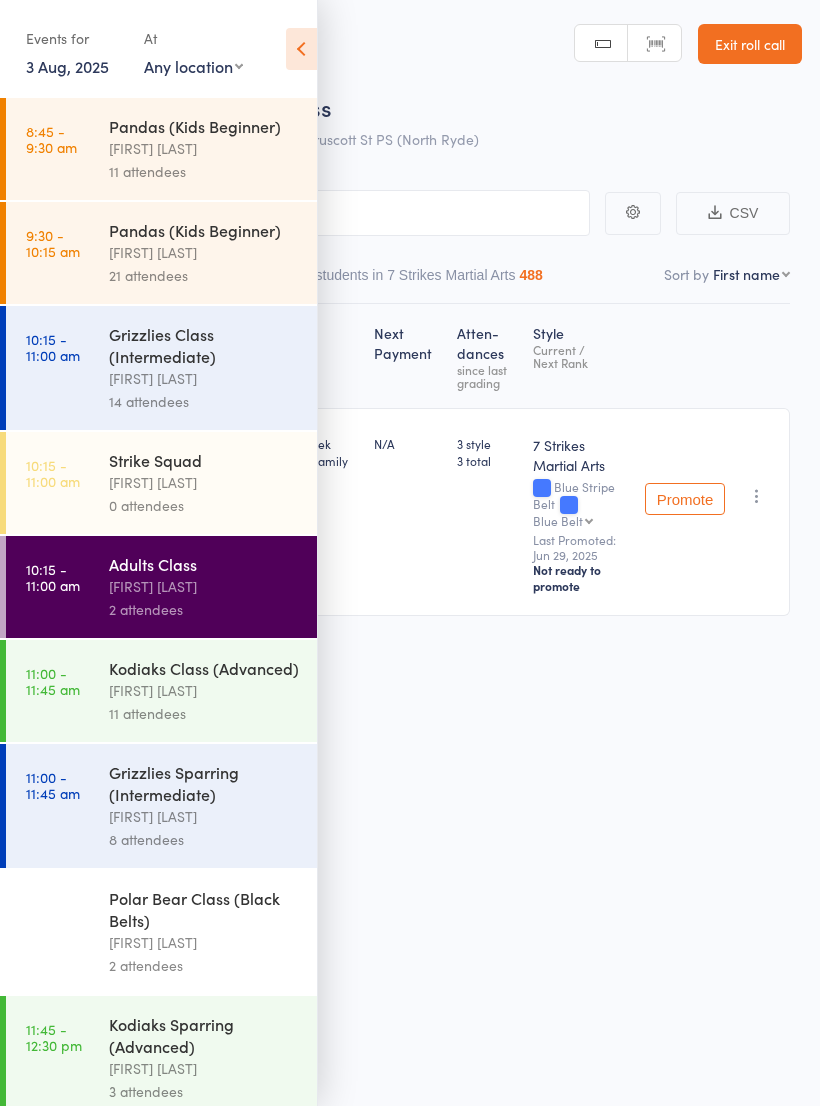 click at bounding box center [301, 49] 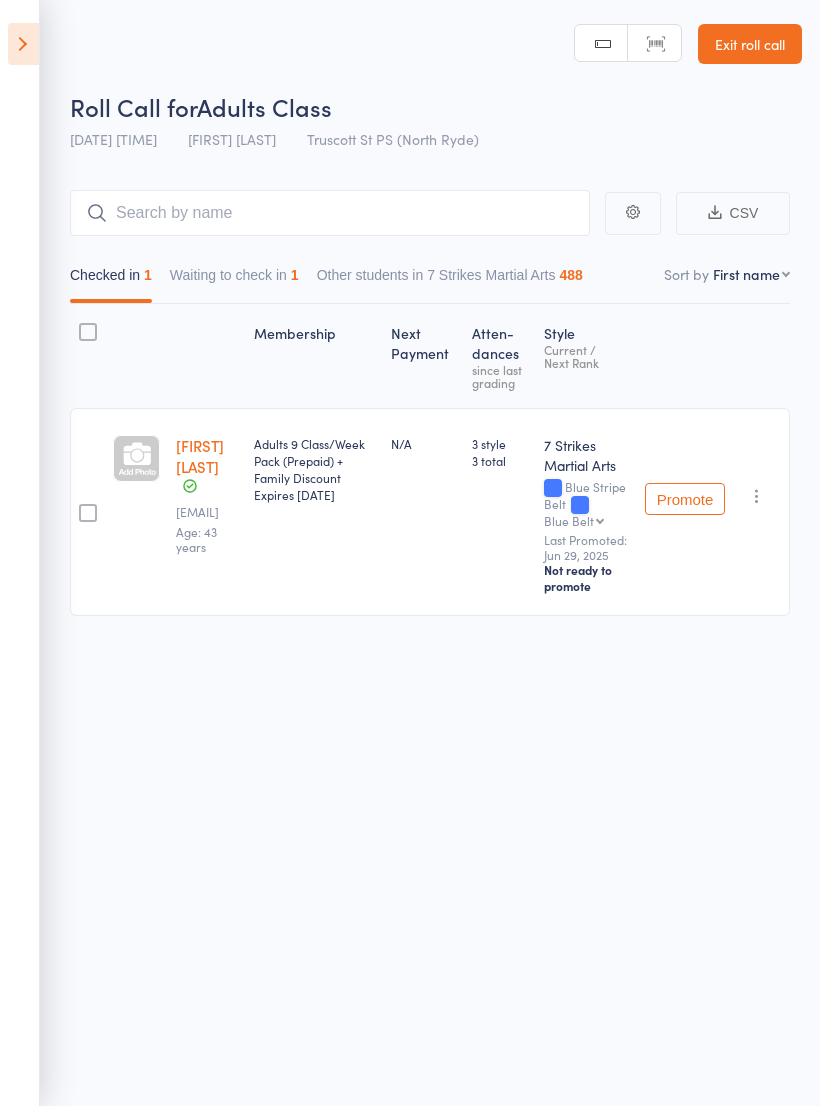 click on "Waiting to check in  1" at bounding box center [234, 280] 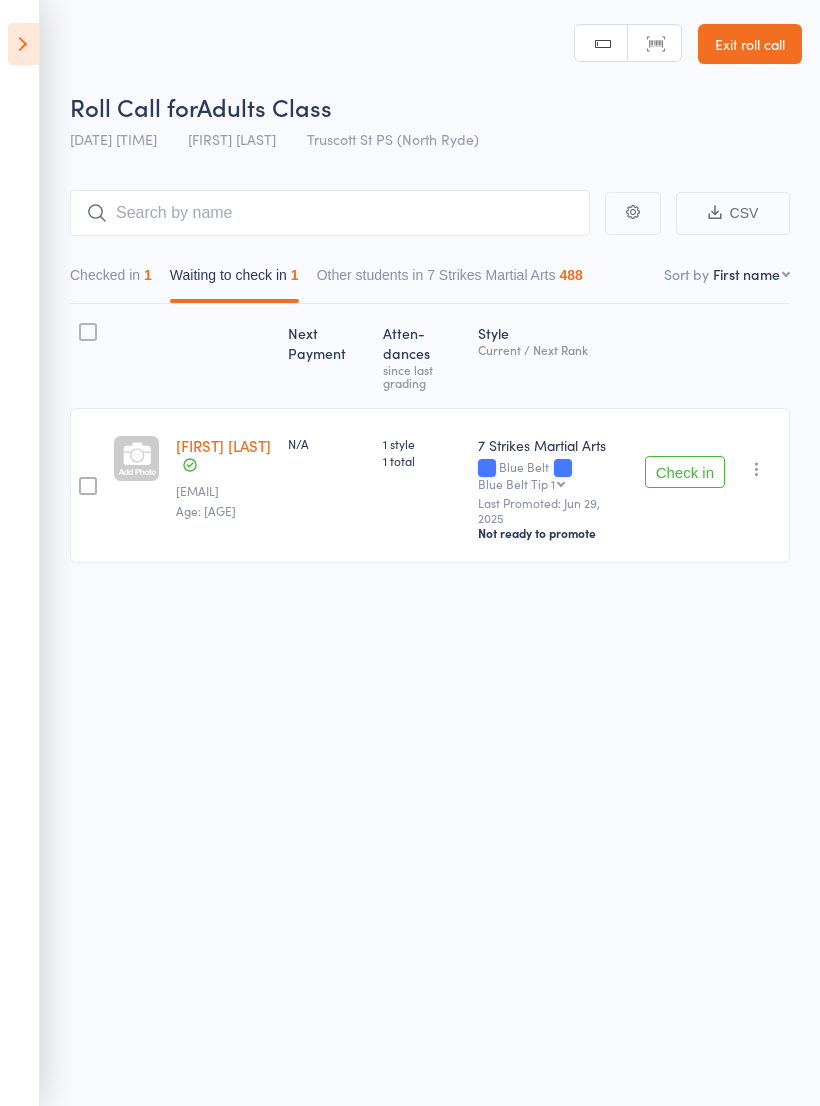 click on "Check in" at bounding box center [685, 472] 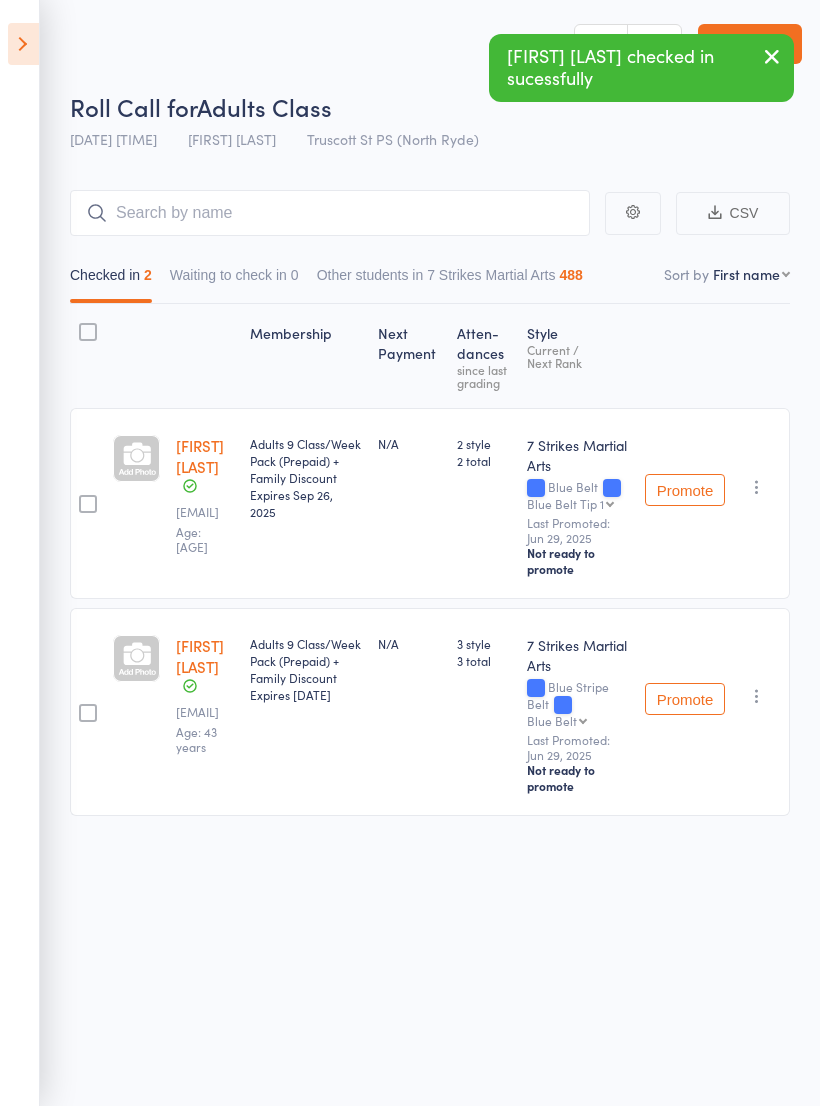 click at bounding box center [23, 44] 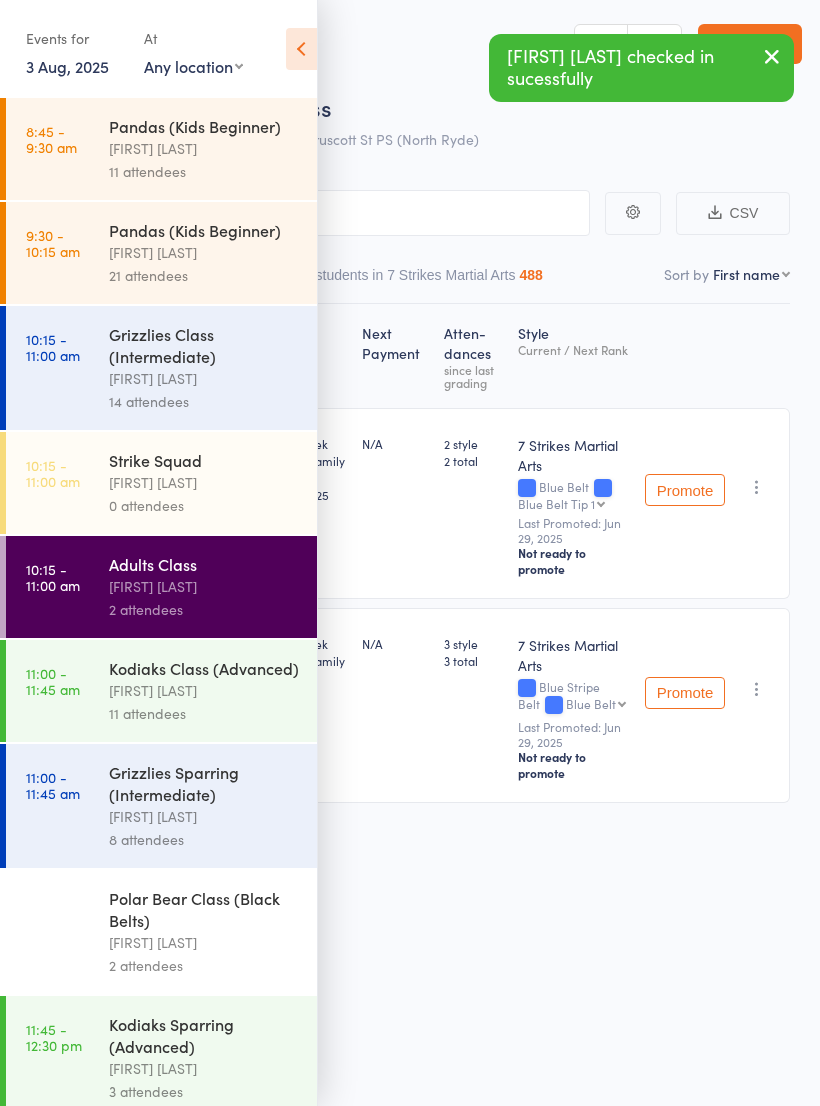 click on "[FIRST] [LAST]" at bounding box center (204, 378) 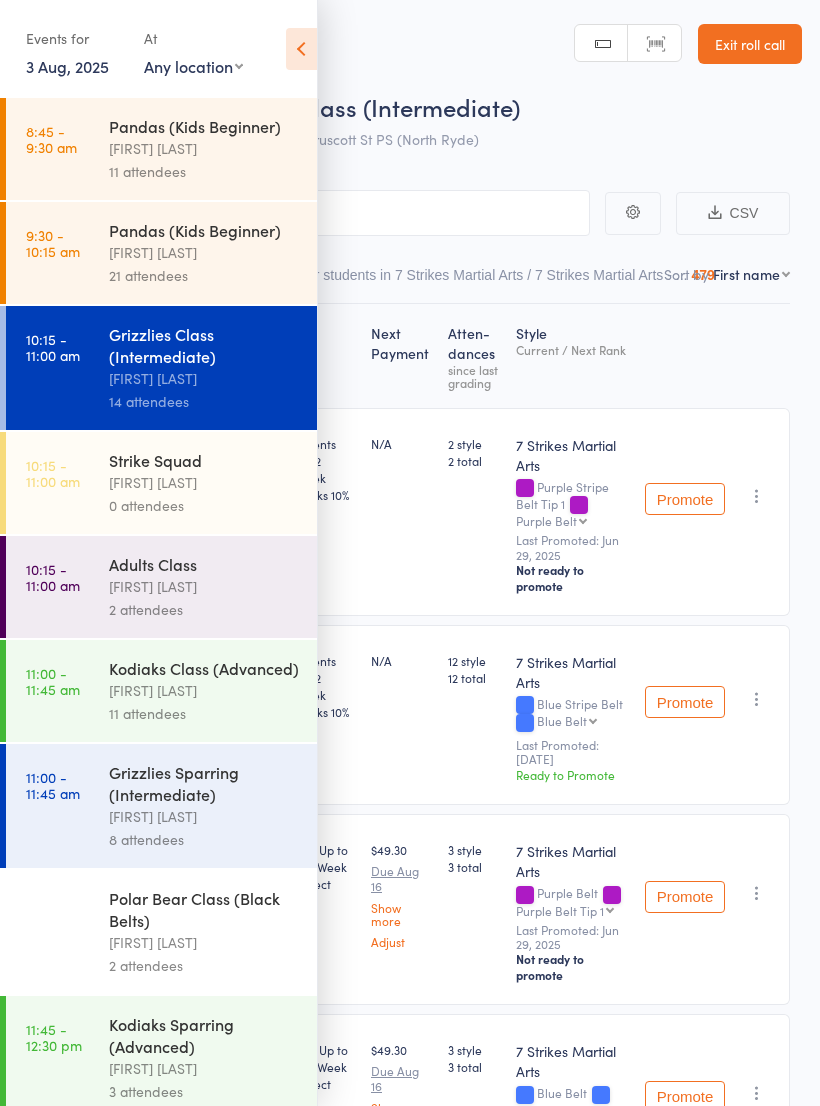 click on "Kodiaks Class (Advanced)" at bounding box center (204, 668) 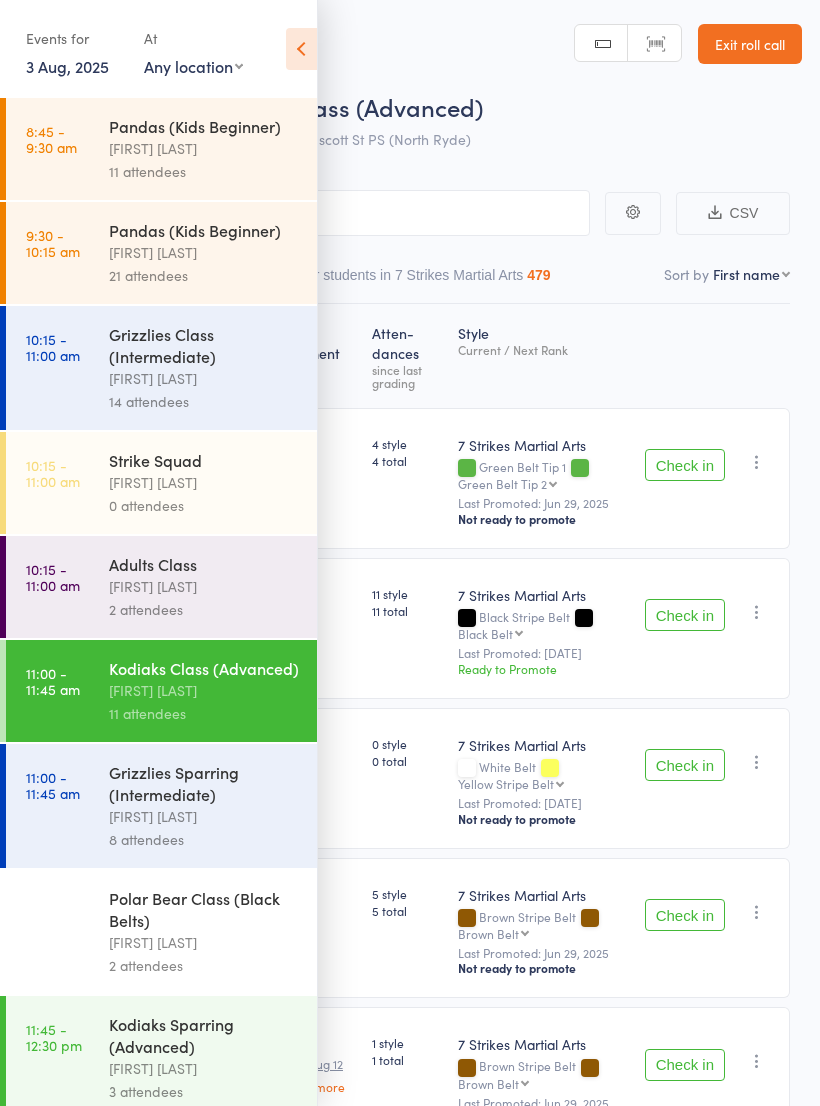 click at bounding box center (301, 49) 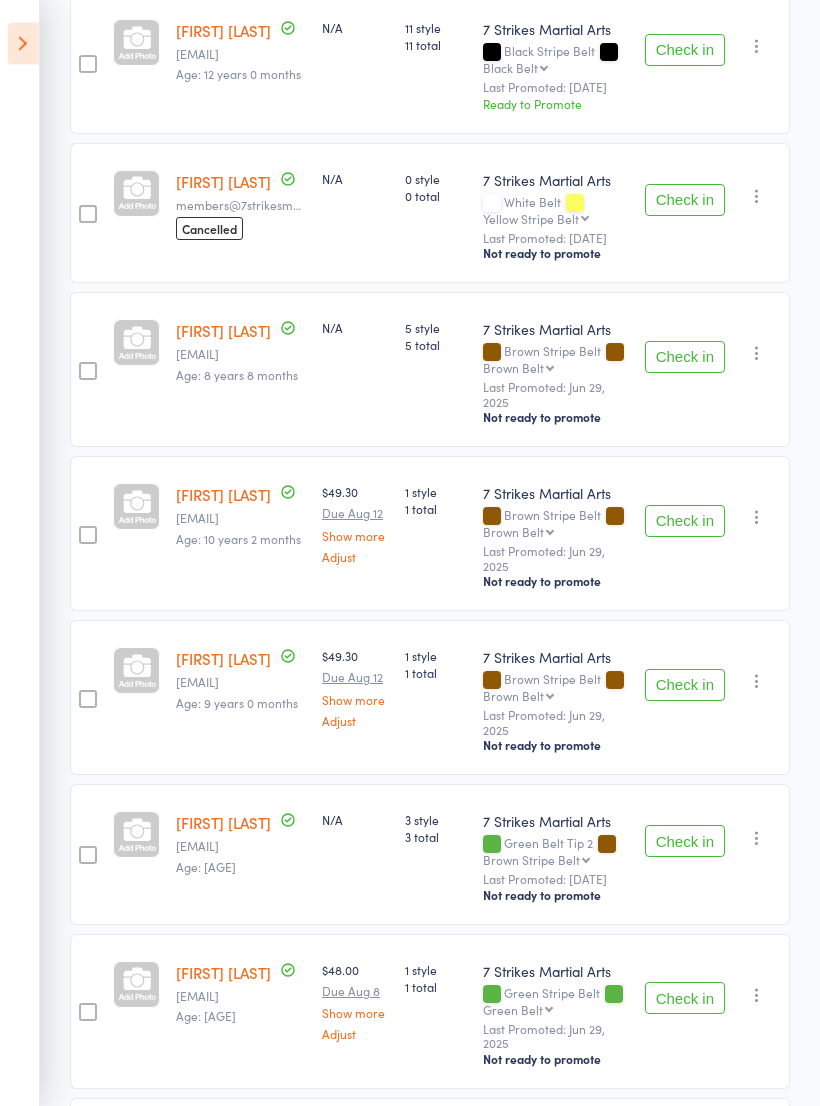 scroll, scrollTop: 1038, scrollLeft: 0, axis: vertical 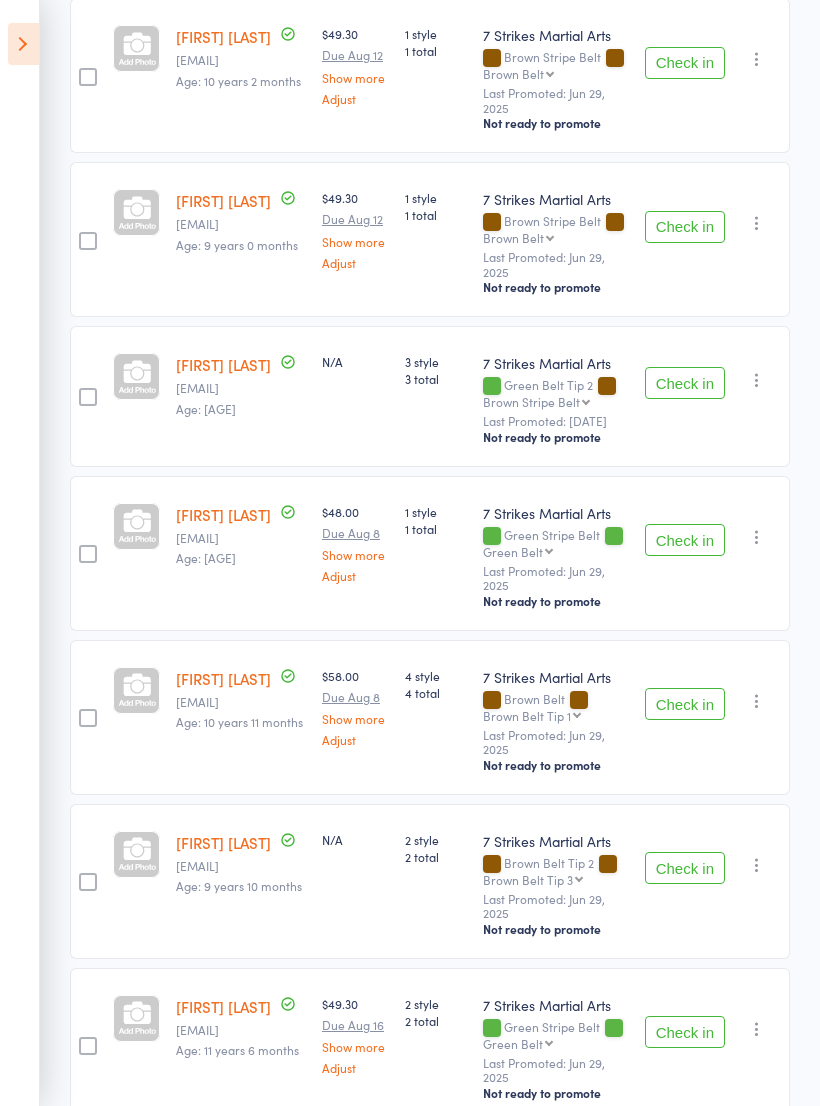 click on "Check in" at bounding box center (685, 704) 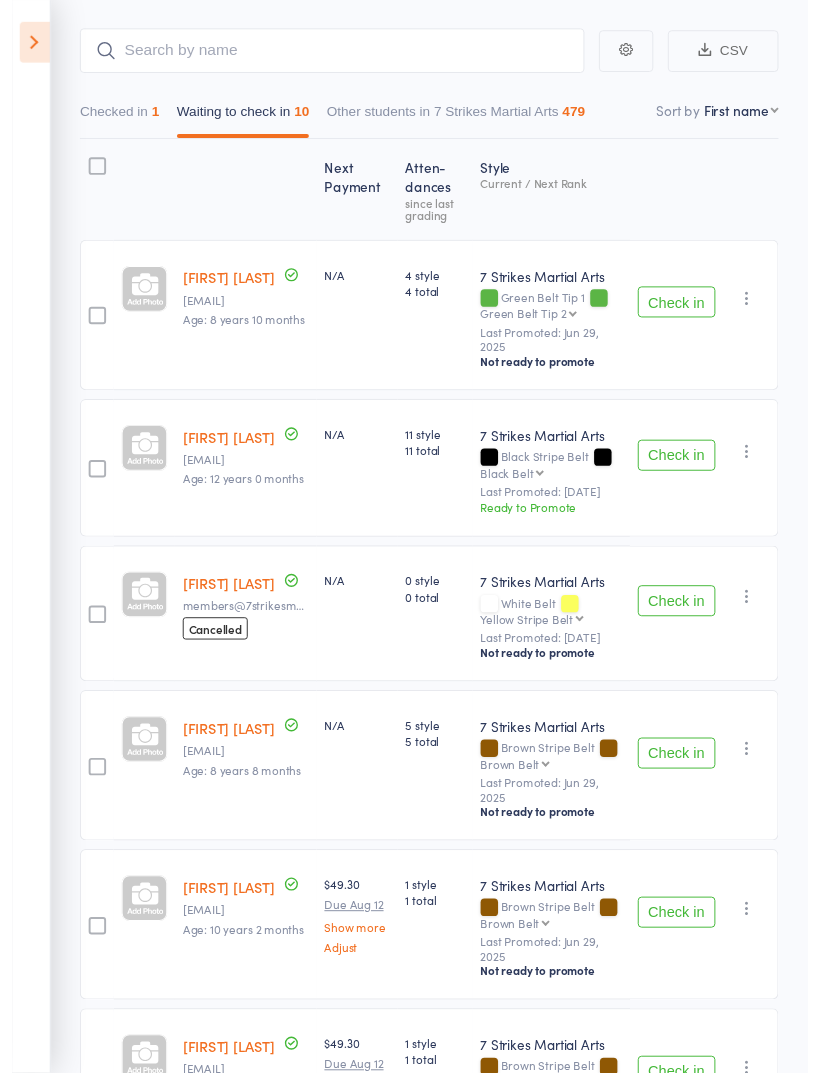 scroll, scrollTop: 0, scrollLeft: 0, axis: both 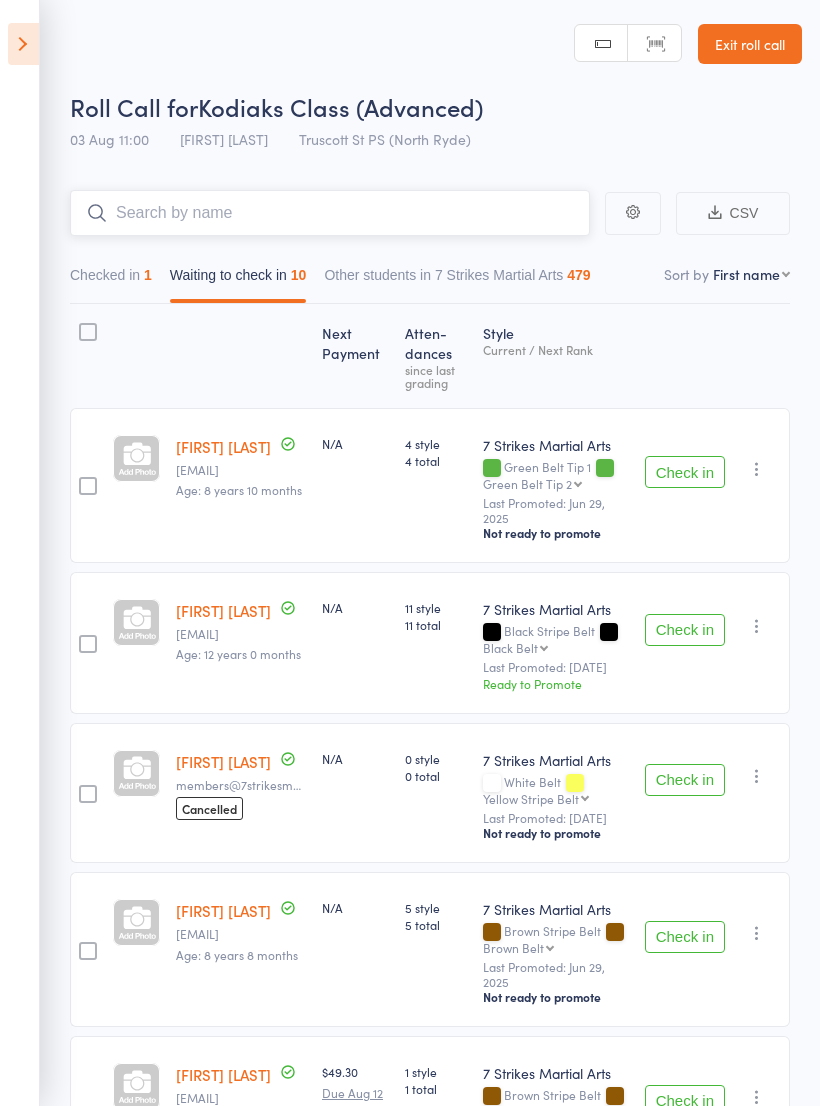 click at bounding box center [330, 213] 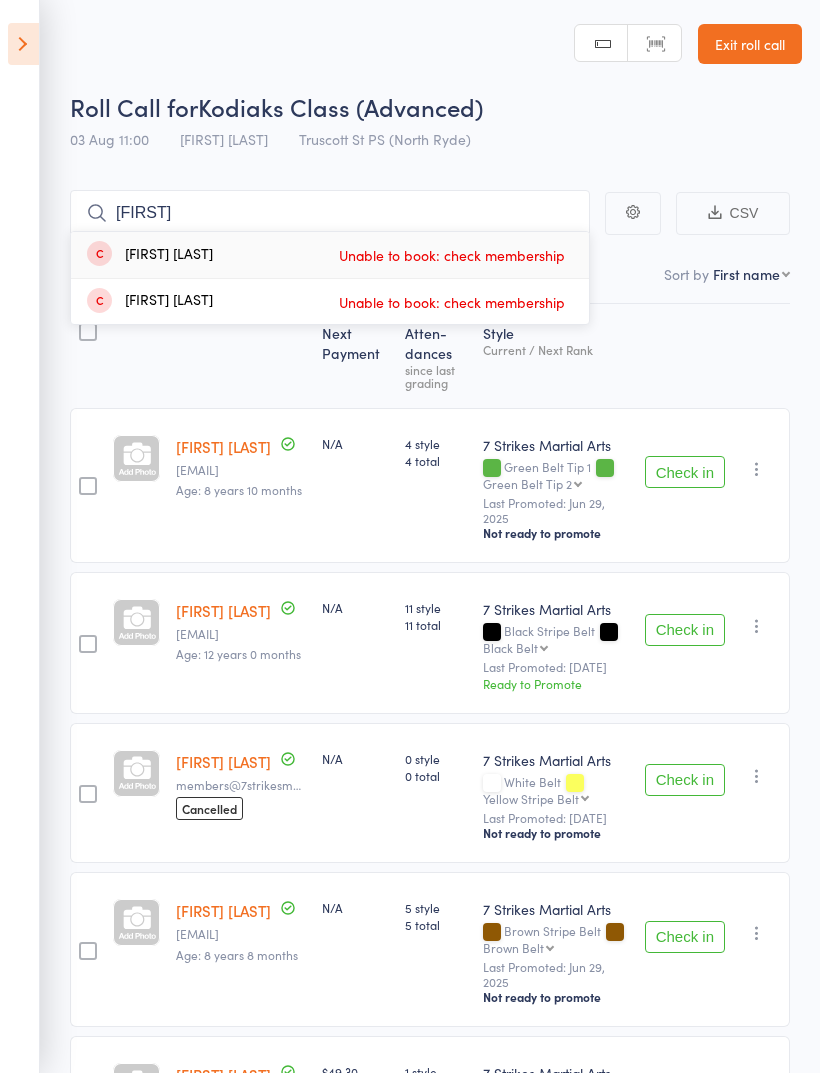 click on "Hugo Hugo Zann Unable to book: check membership Terry Hu Unable to book: check membership CSV
Checked in  1 Waiting to check in  10 Other students in 7 Strikes Martial Arts  479
Sort by   First name First name Last name Birthday today? Behind on payments? Check in time Next payment date Next payment amount Membership name Membership expires Ready to grade Style and Rank Style attendance count All attendance count Last Promoted Next Payment Atten­dances since last grading Style Current / Next Rank Alyssia John    Erynw@hotmail.com Age: 8 years 10 months N/A 4 style 4 total 7 Strikes Martial Arts Green Belt Tip 1  Green Belt Tip 2  Green Belt Tip 2 Brown Stripe Belt Brown Belt Brown Belt Tip 1 Brown Belt Tip 2 Brown Belt Tip 3 Black Stripe Belt Black Belt 2nd Dan Black Belt 3rd Dan Black Belt 4th Dan Black Belt 5th Dan Black Belt Last Promoted: Jun 29, 2025 Not ready to promote Check in Check in Promote Send message Add Note Add Task Add Flag Remove Mark absent
Andrew Strahan    medep@yahoo.com N/A" at bounding box center (410, 1123) 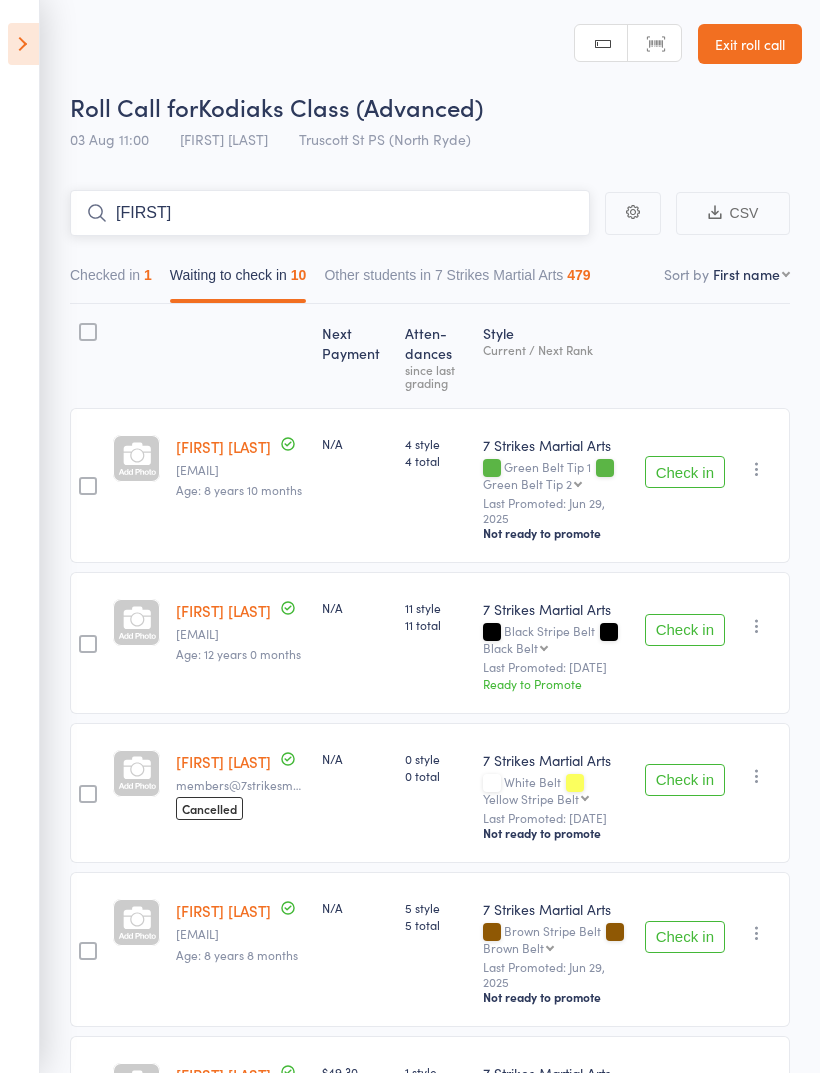 click on "Hugo" at bounding box center (330, 213) 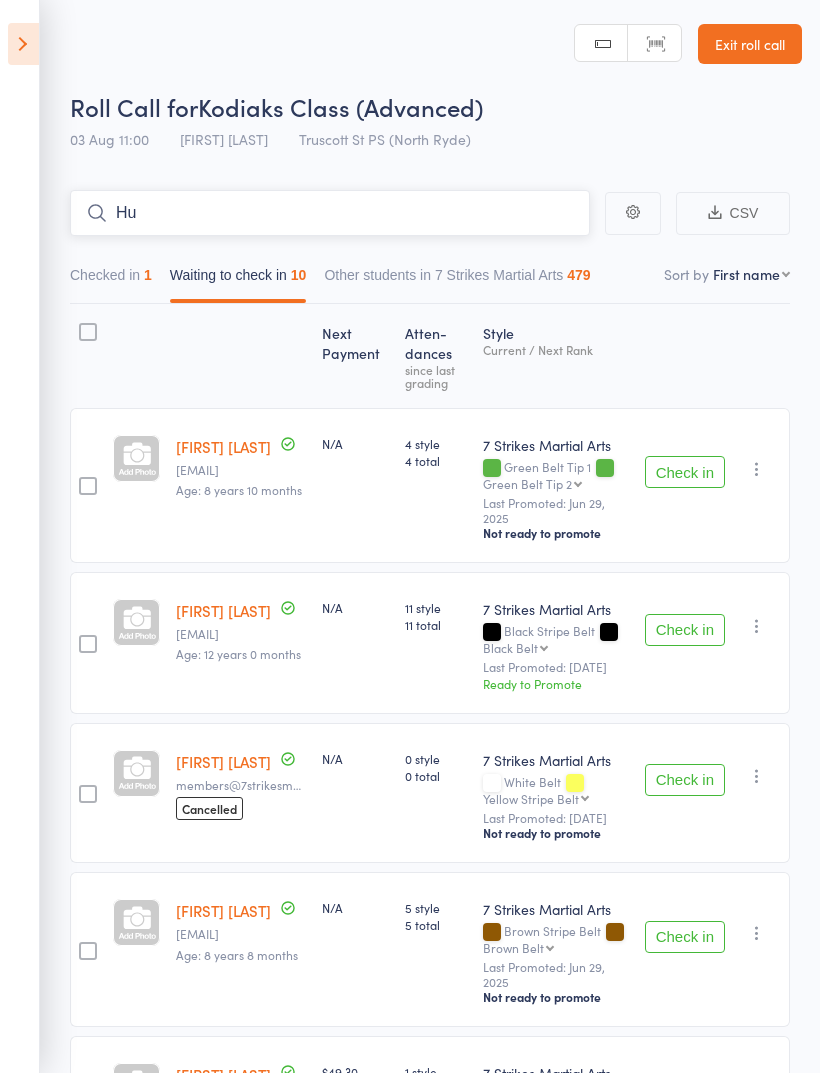 type on "H" 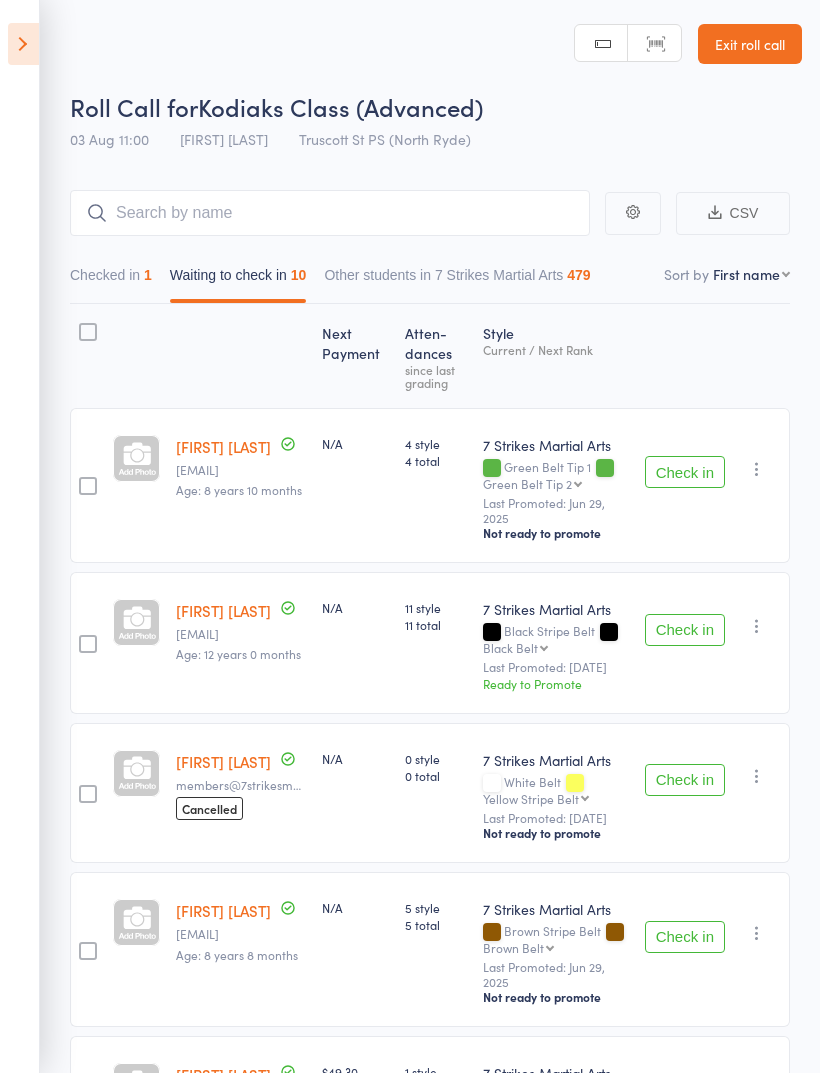 click on "Next Payment Atten­dances since last grading Style Current / Next Rank Alyssia John    Erynw@hotmail.com Age: 8 years 10 months N/A 4 style 4 total 7 Strikes Martial Arts Green Belt Tip 1  Green Belt Tip 2  Green Belt Tip 2 Brown Stripe Belt Brown Belt Brown Belt Tip 1 Brown Belt Tip 2 Brown Belt Tip 3 Black Stripe Belt Black Belt 2nd Dan Black Belt 3rd Dan Black Belt 4th Dan Black Belt 5th Dan Black Belt Last Promoted: Jun 29, 2025 Not ready to promote Check in Check in Promote Send message Add Note Add Task Add Flag Remove Mark absent
Andrew Strahan    medep@yahoo.com Age: 12 years 0 months N/A 11 style 11 total 7 Strikes Martial Arts Black Stripe Belt  Black Belt  Black Belt 2nd Dan Black Belt 3rd Dan Black Belt 4th Dan Black Belt 5th Dan Black Belt Last Promoted: Apr 11, 2025 Ready to Promote Check in Check in Promote Send message Add Note Add Task Add Flag Remove Mark absent
Coen Test    members@7strikesma.com.au Cancelled N/A 0 style 0 total 7 Strikes Martial Arts White Belt  Yellow Stripe Belt" at bounding box center [430, 1155] 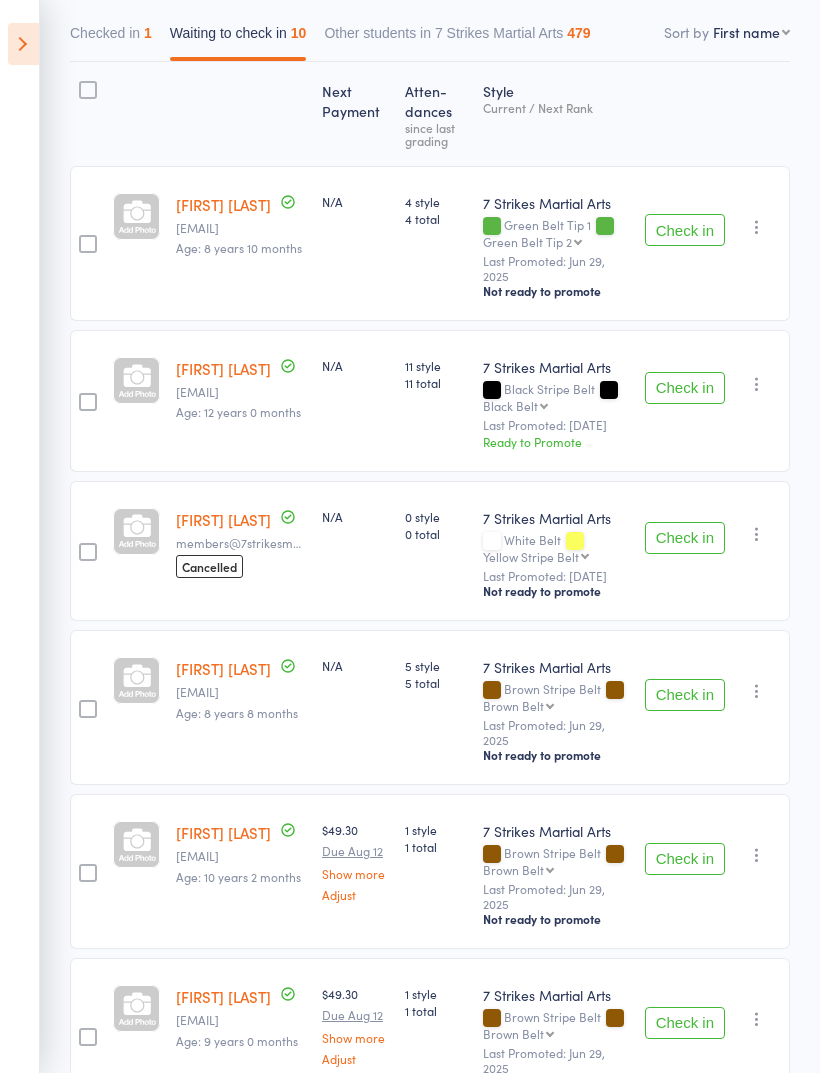 scroll, scrollTop: 0, scrollLeft: 0, axis: both 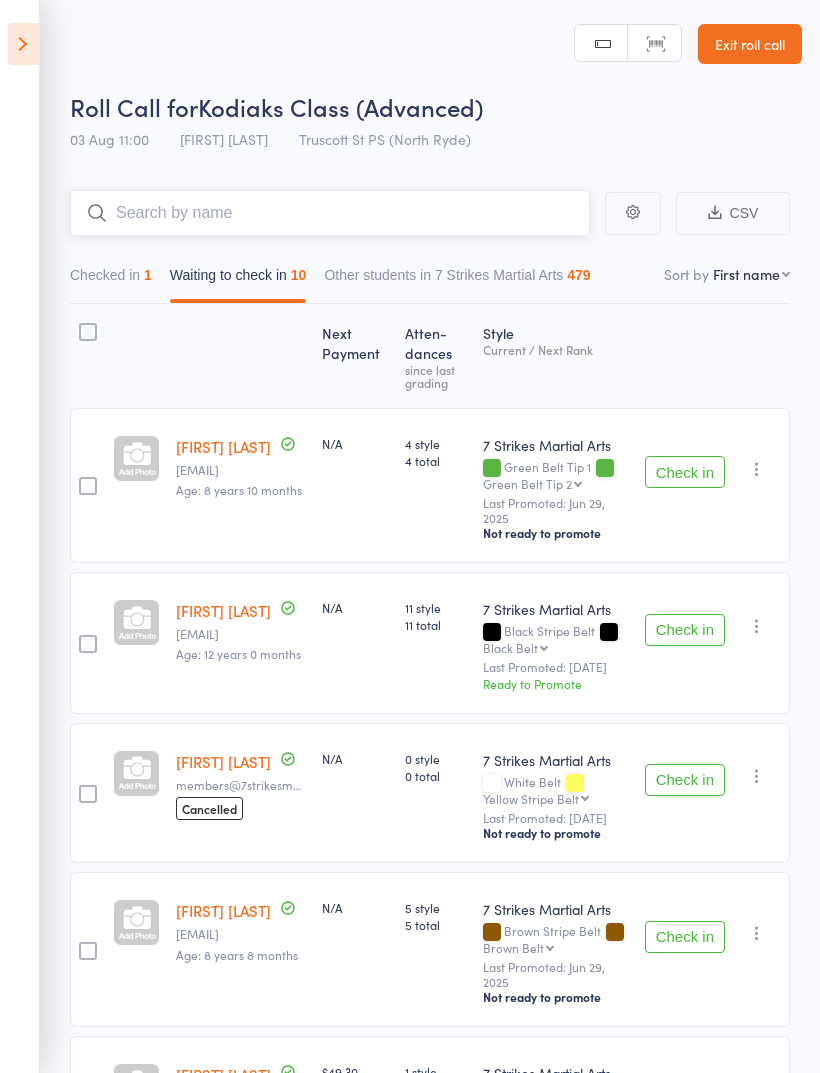 click at bounding box center [330, 213] 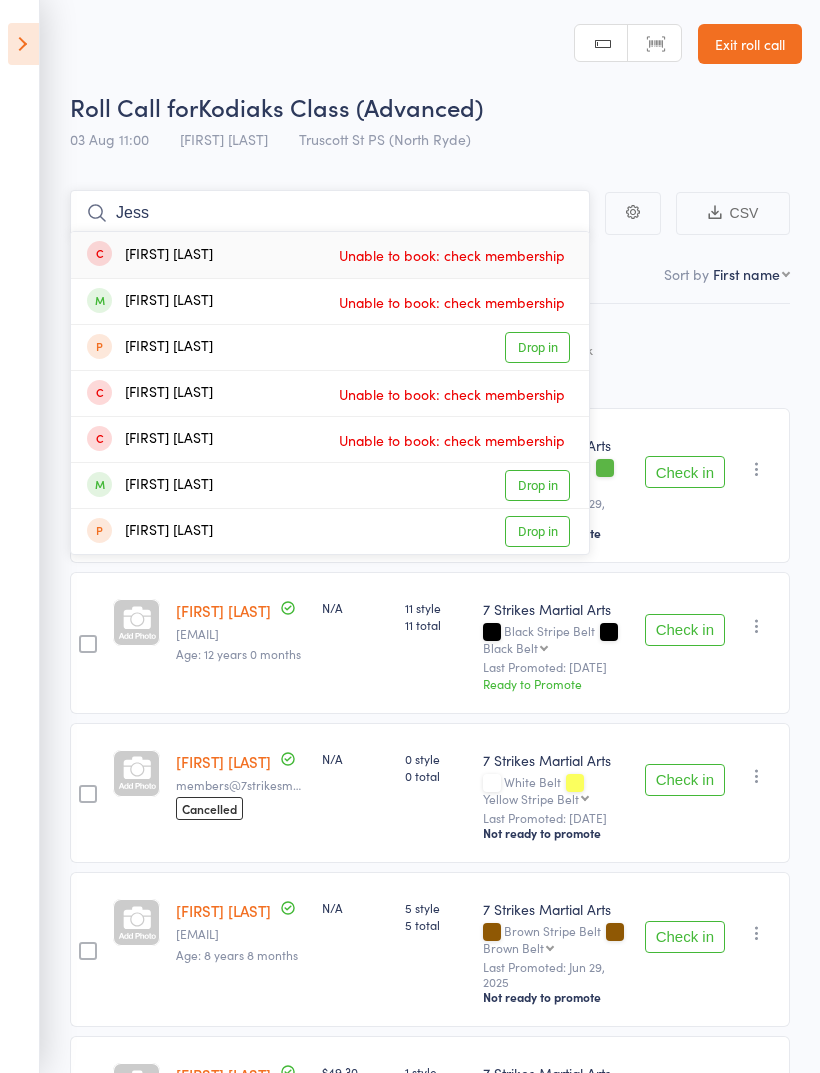 type on "Jess" 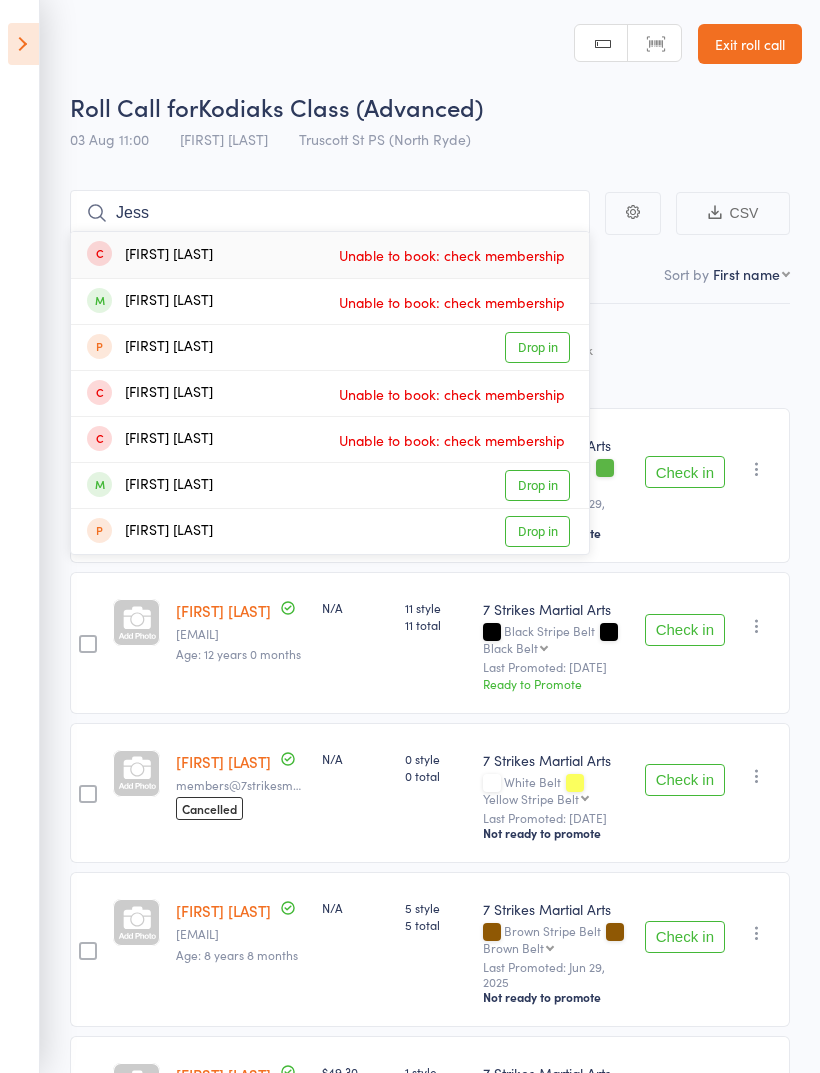 click on "Drop in" at bounding box center (537, 485) 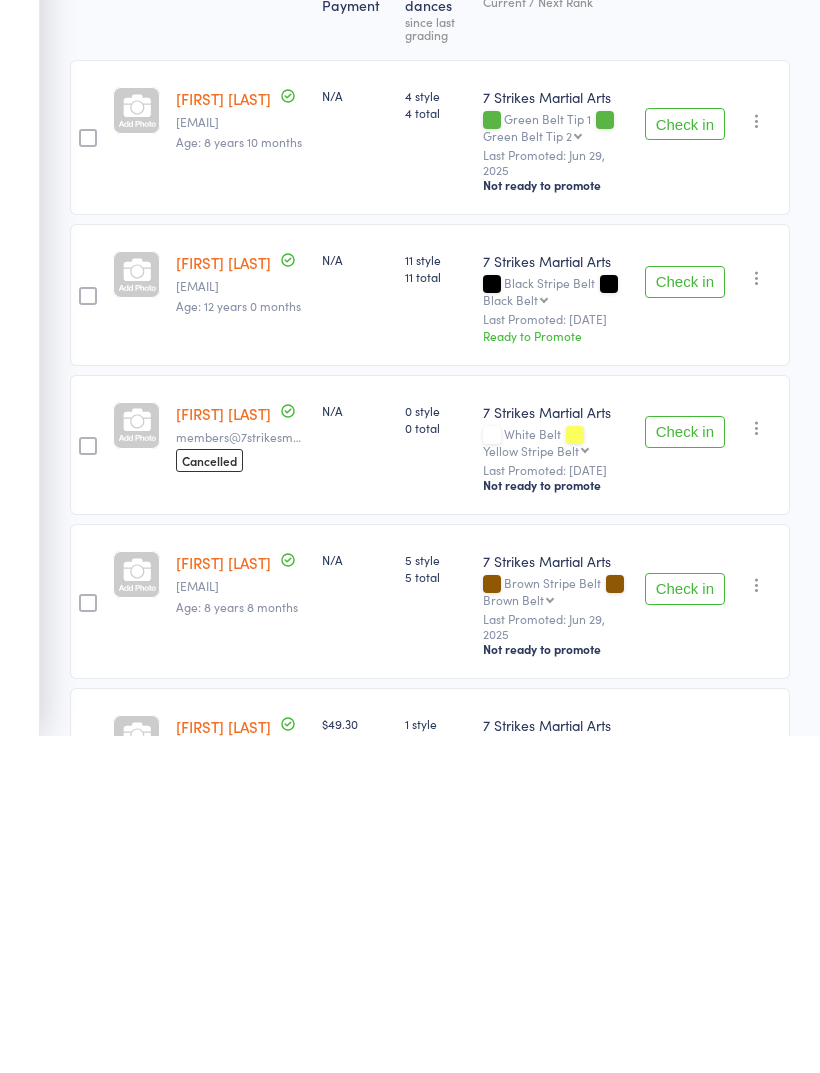 scroll, scrollTop: 24, scrollLeft: 0, axis: vertical 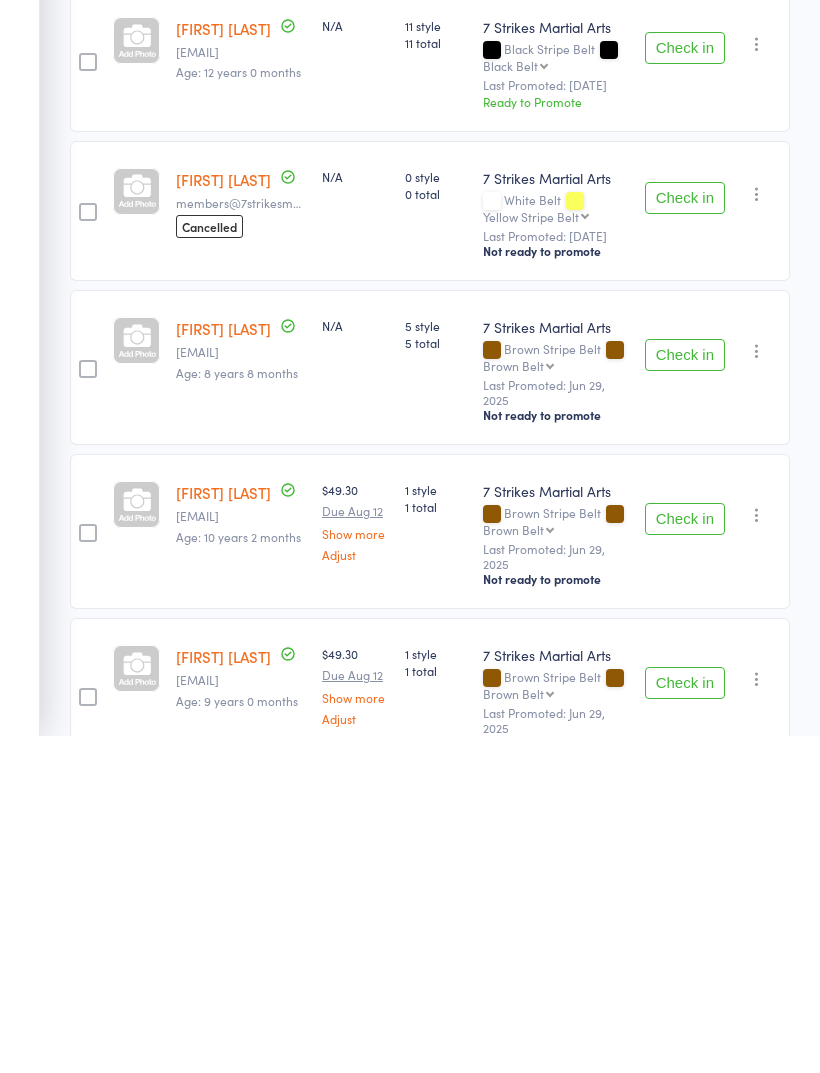 click on "Check in" at bounding box center [685, 1020] 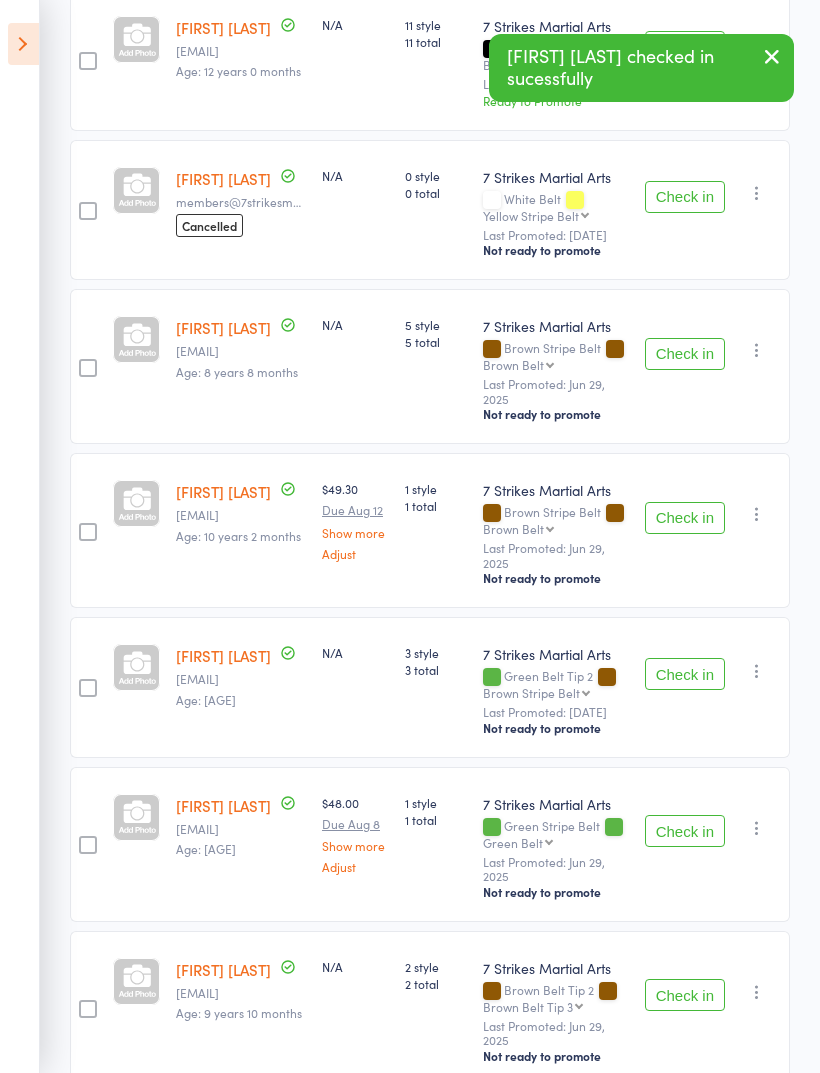 click on "Check in" at bounding box center (685, 518) 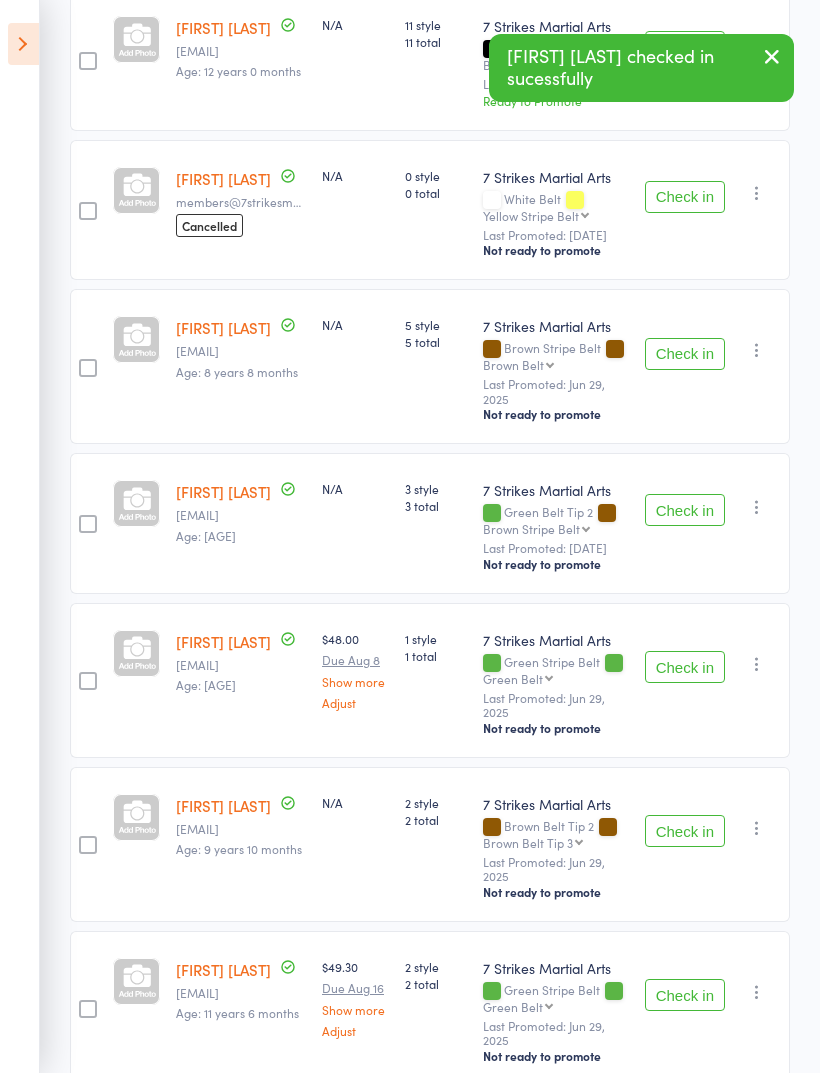 scroll, scrollTop: 585, scrollLeft: 0, axis: vertical 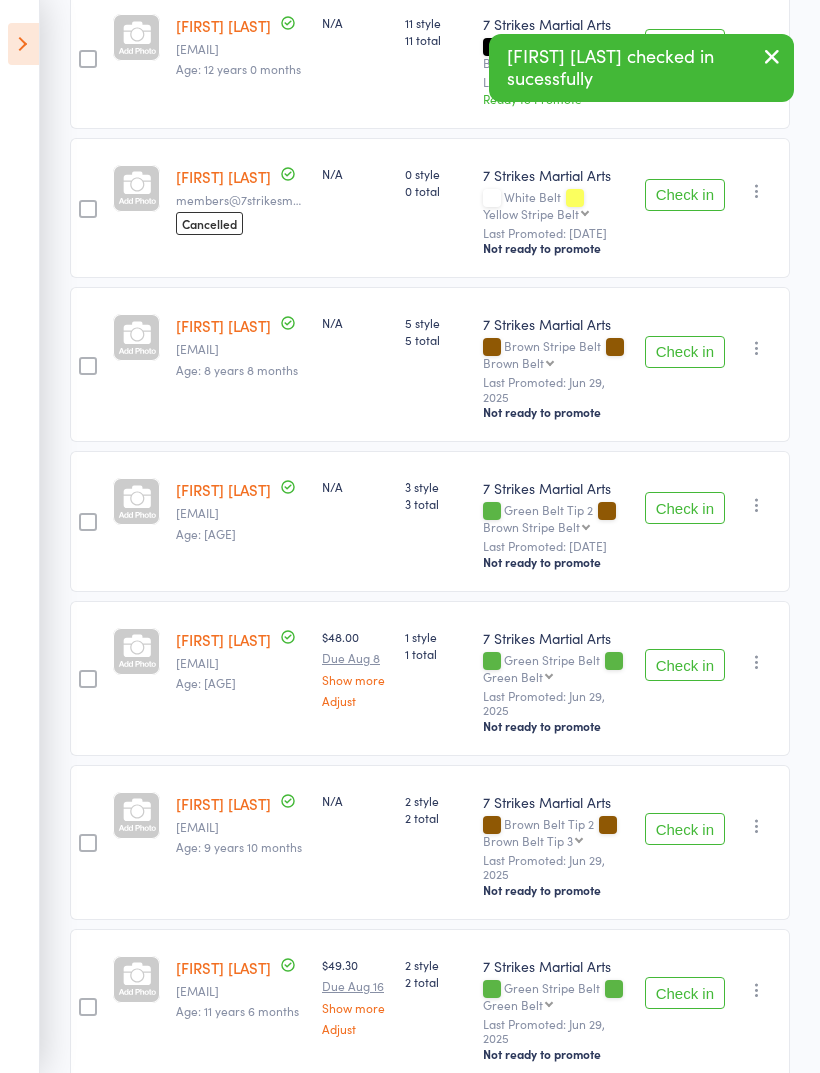 click on "Check in" at bounding box center [685, 829] 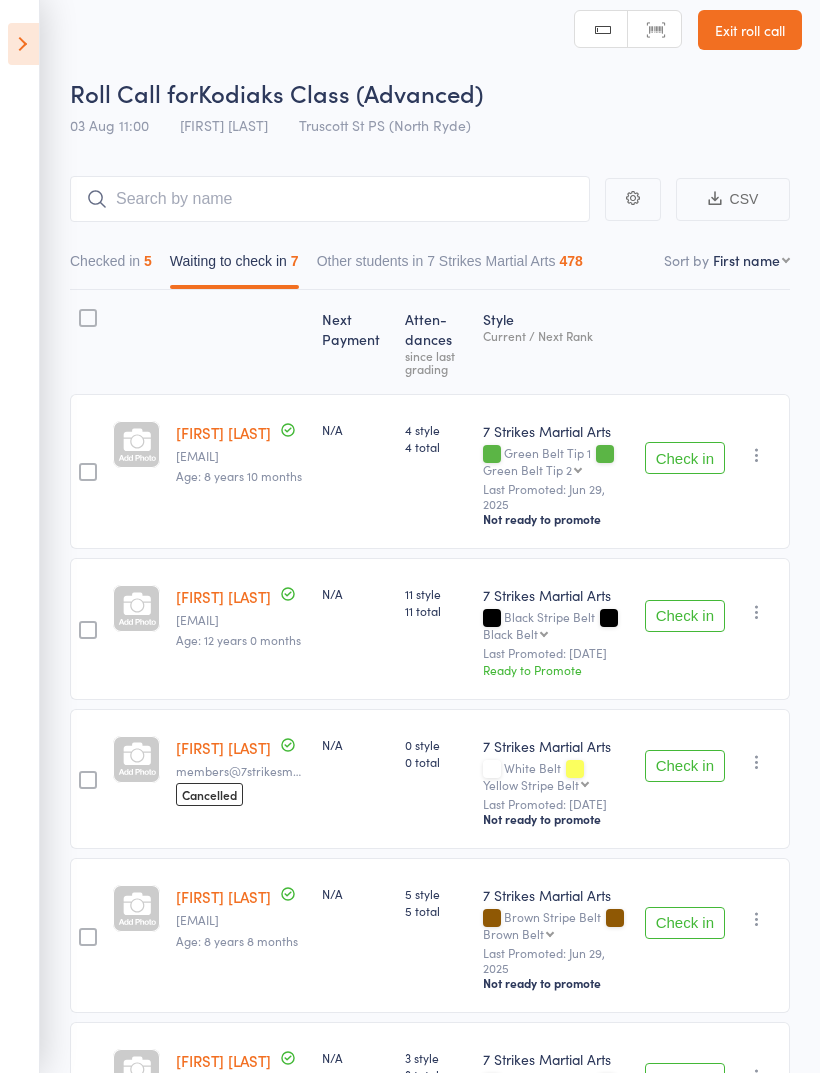 scroll, scrollTop: 0, scrollLeft: 0, axis: both 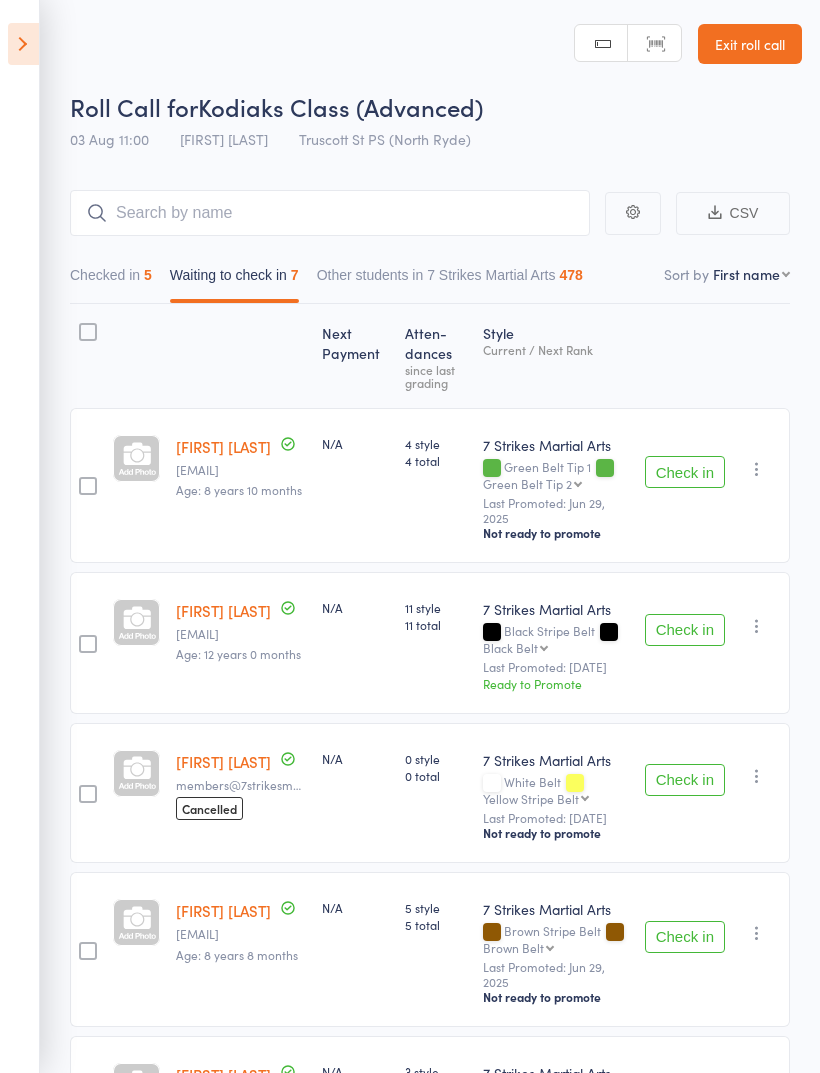 click on "Checked in  5" at bounding box center (111, 280) 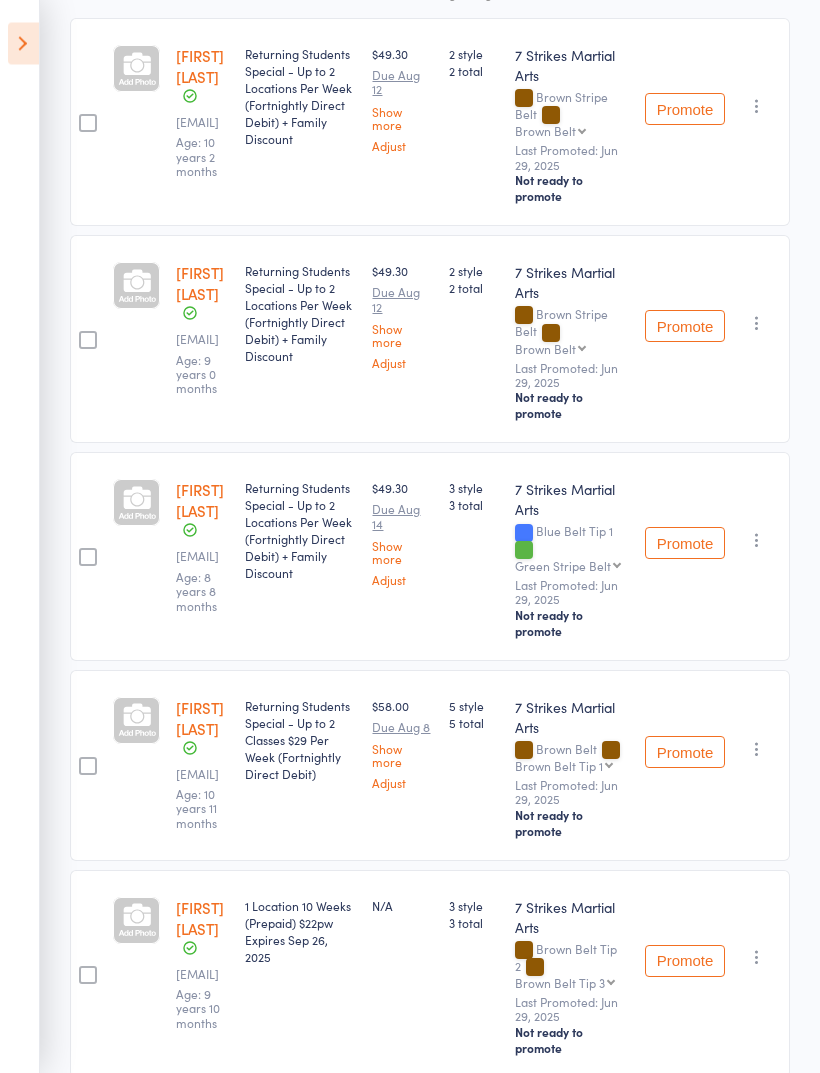 click at bounding box center [757, 541] 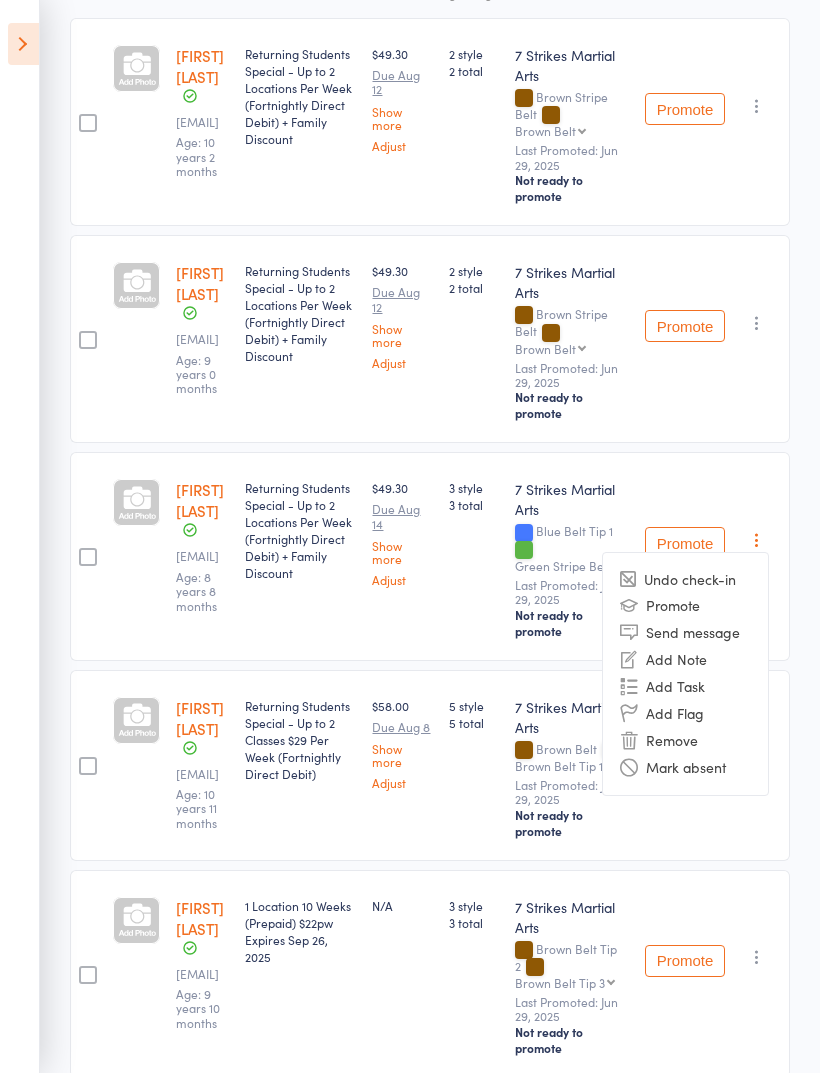click on "Remove" at bounding box center [685, 740] 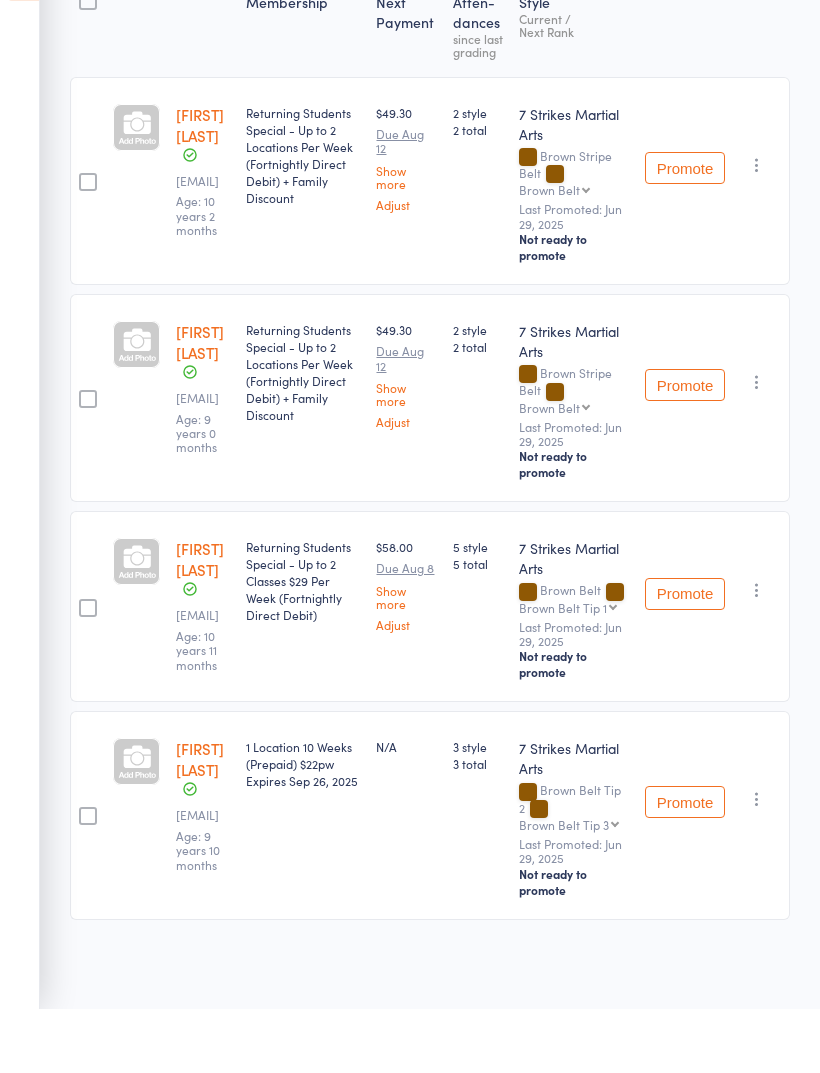 scroll, scrollTop: 308, scrollLeft: 0, axis: vertical 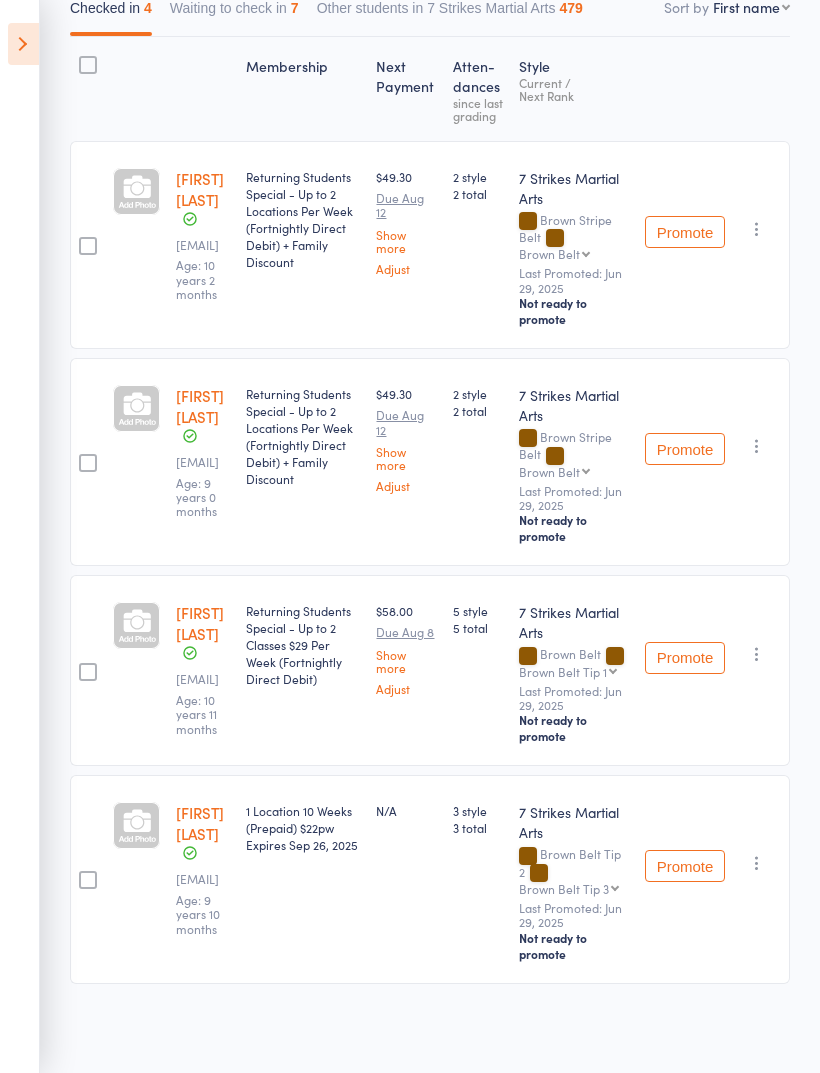 click at bounding box center (23, 44) 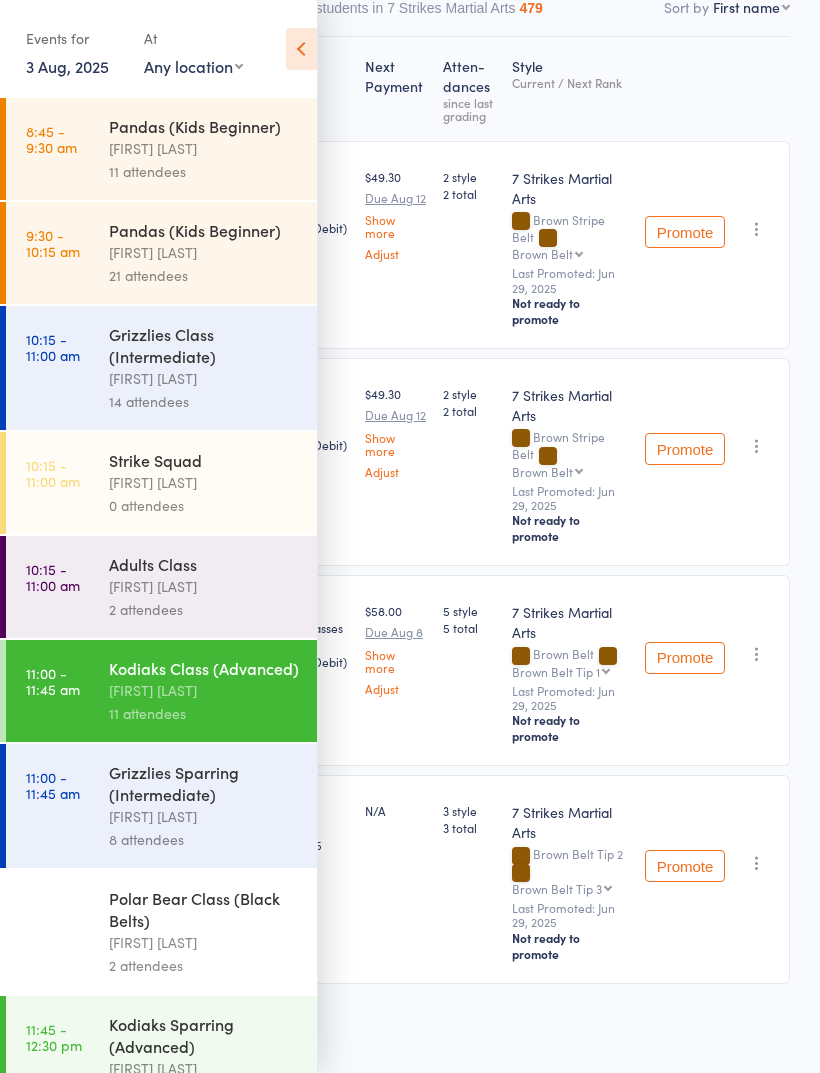 click on "Grizzlies Sparring (Intermediate)" at bounding box center (204, 783) 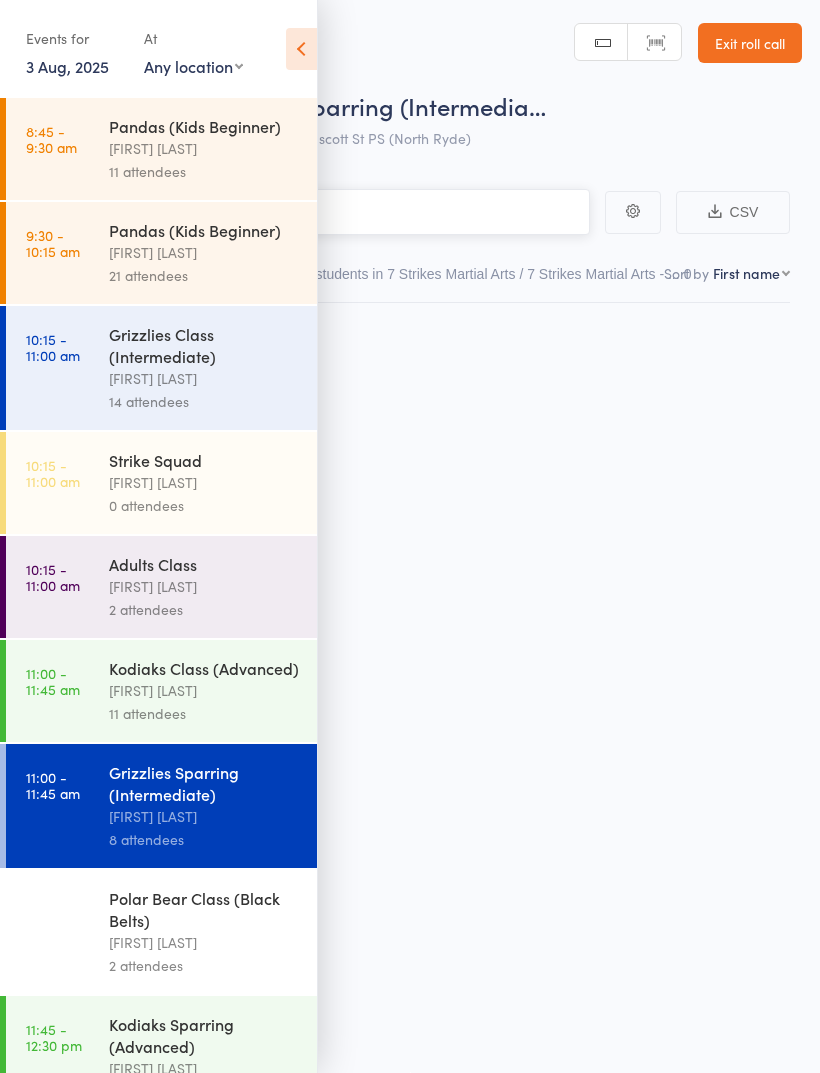 scroll, scrollTop: 14, scrollLeft: 0, axis: vertical 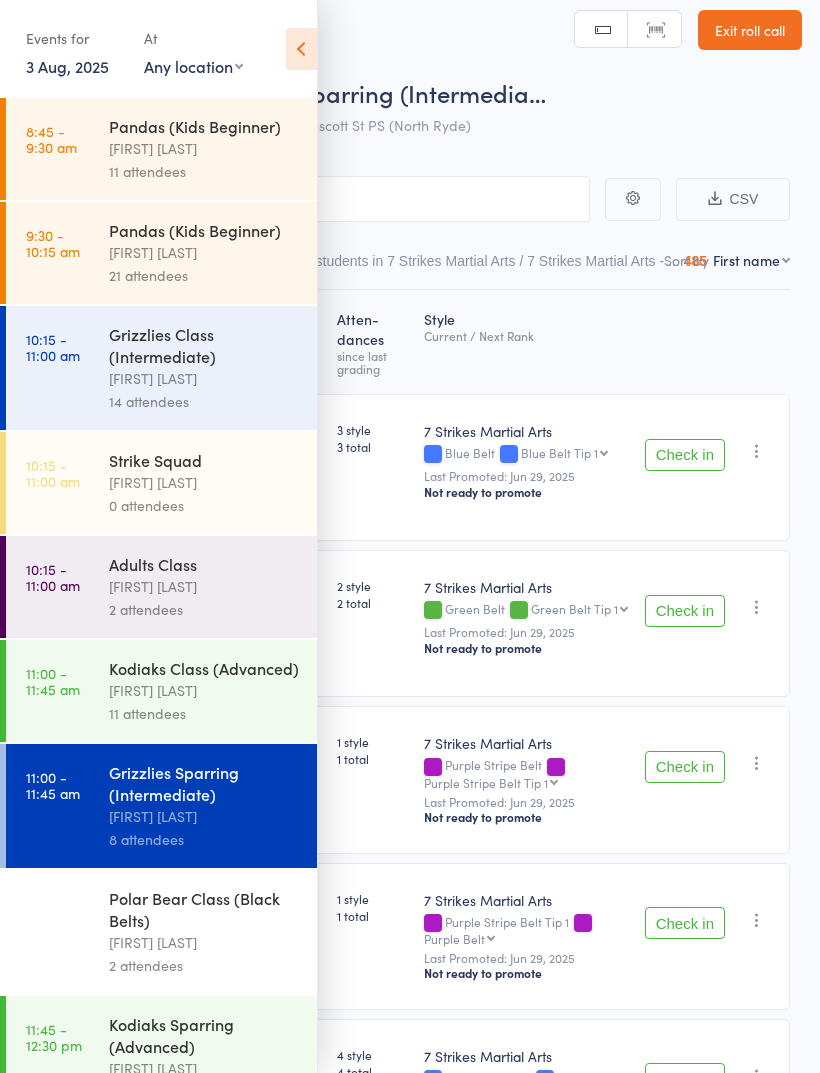 click at bounding box center [301, 49] 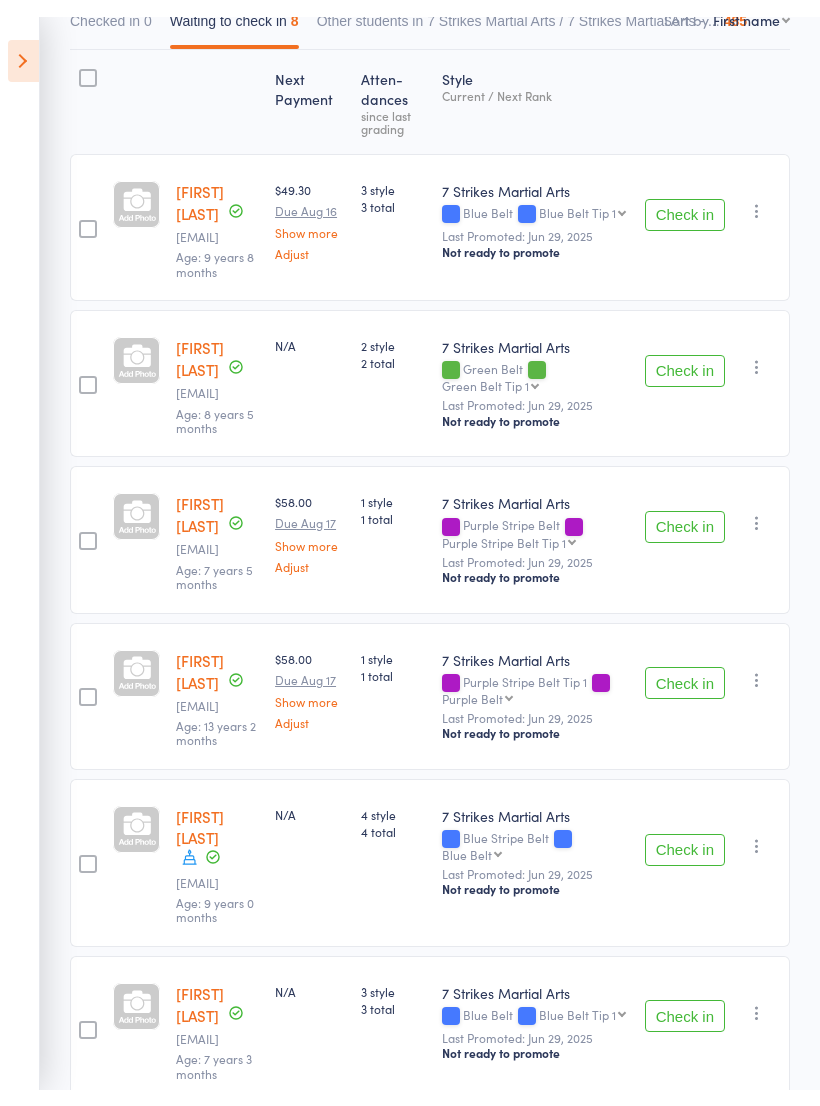 scroll, scrollTop: 0, scrollLeft: 0, axis: both 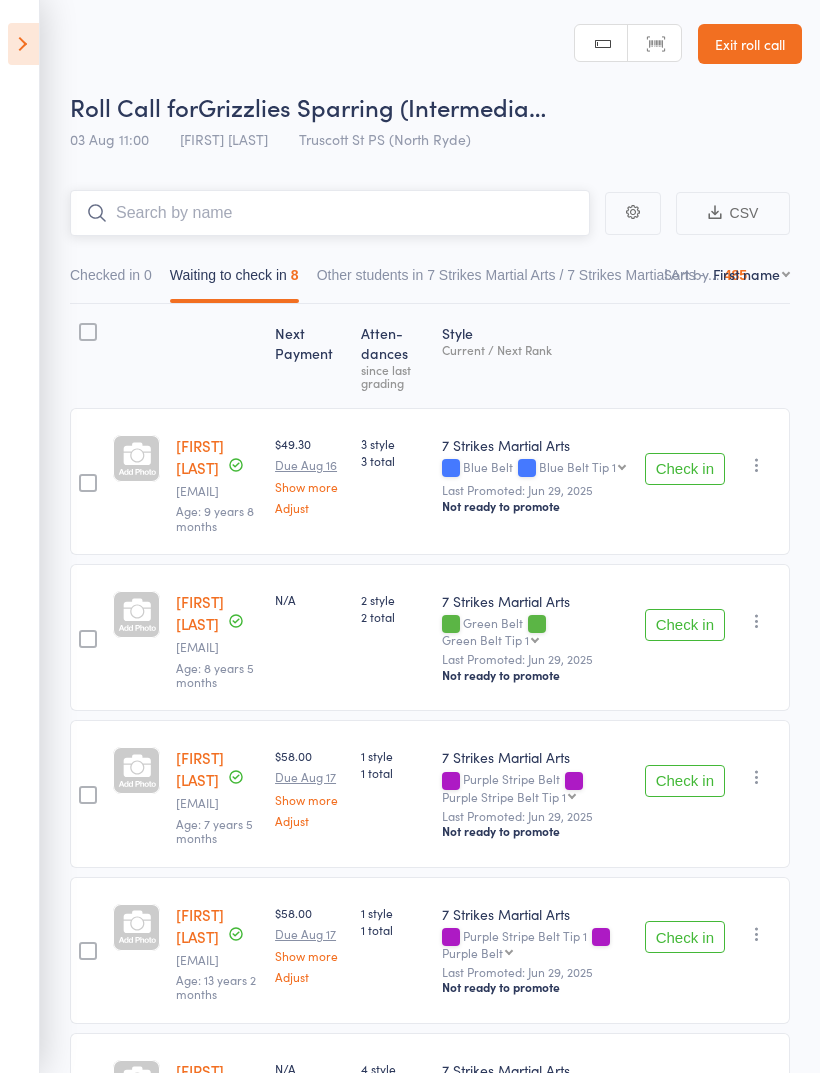 click at bounding box center (330, 213) 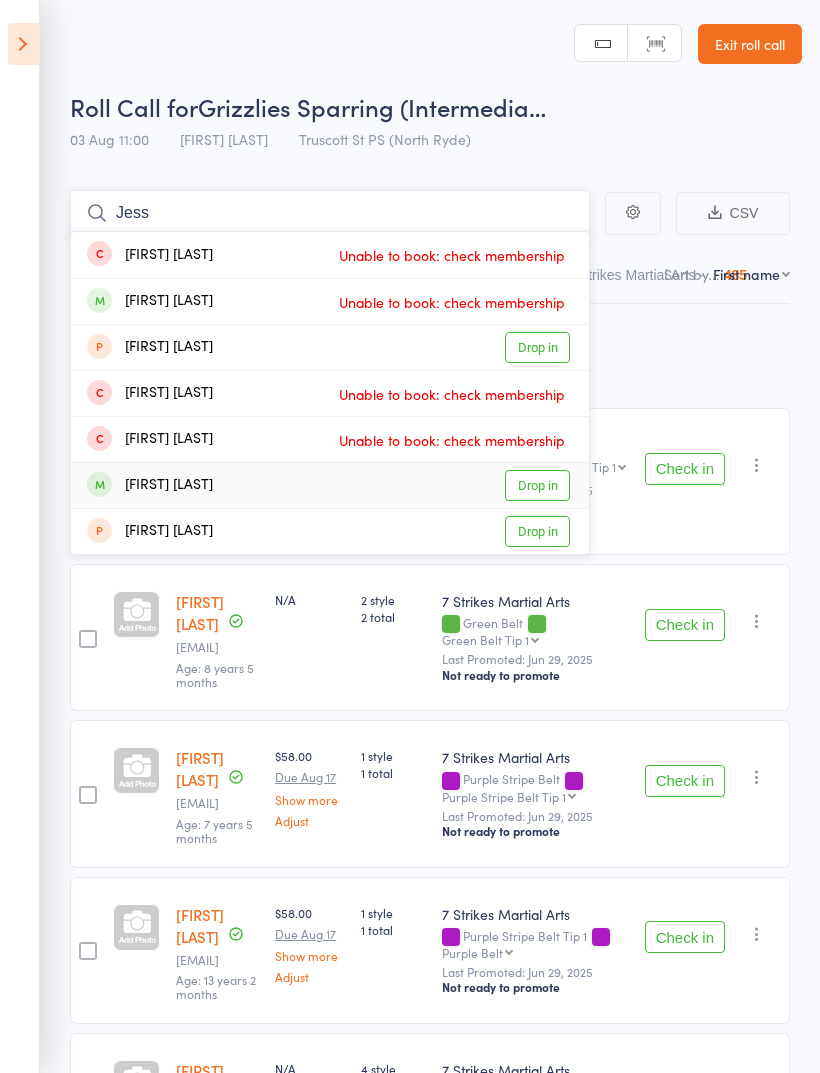 type on "Jess" 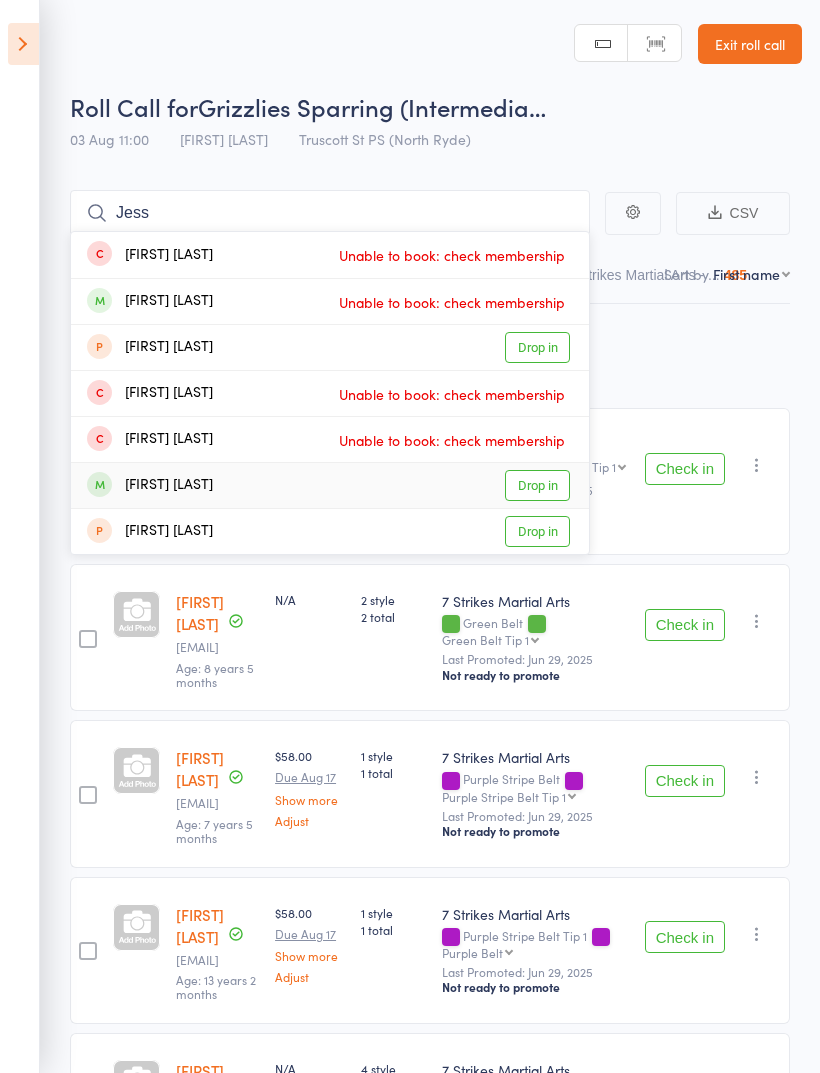 click on "Drop in" at bounding box center [537, 485] 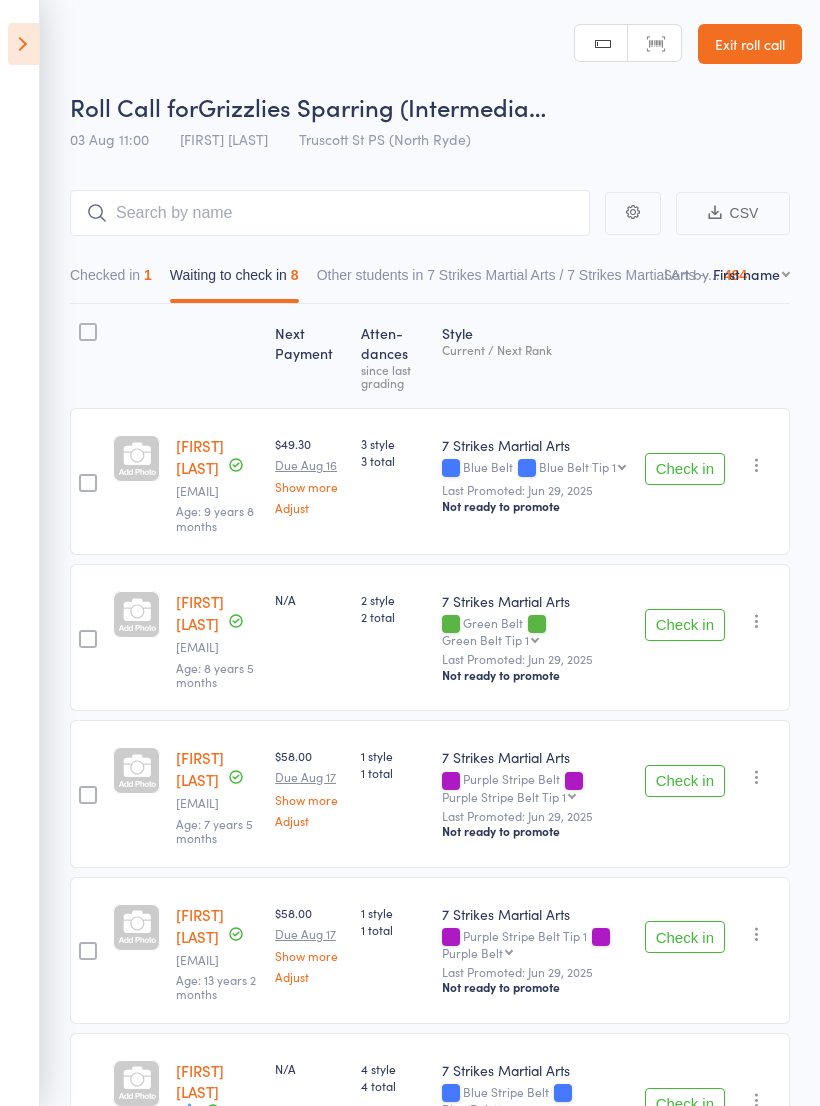 click on "Exit roll call" at bounding box center (750, 44) 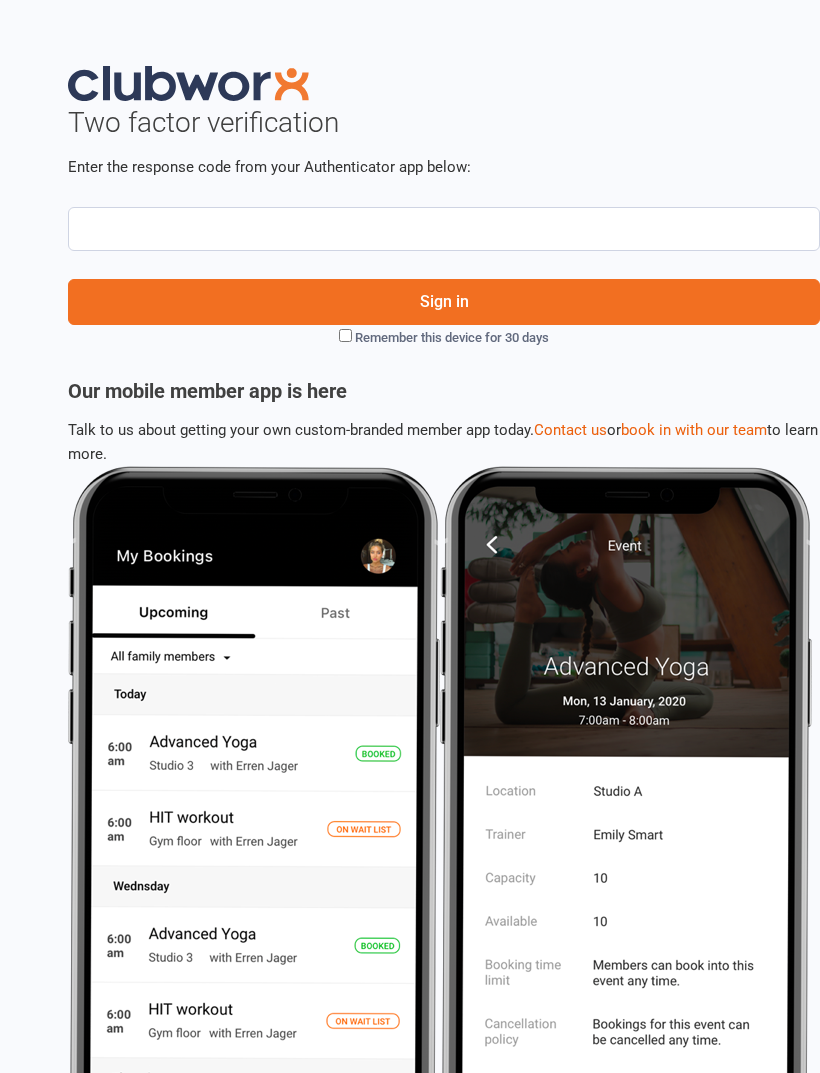 scroll, scrollTop: 0, scrollLeft: 0, axis: both 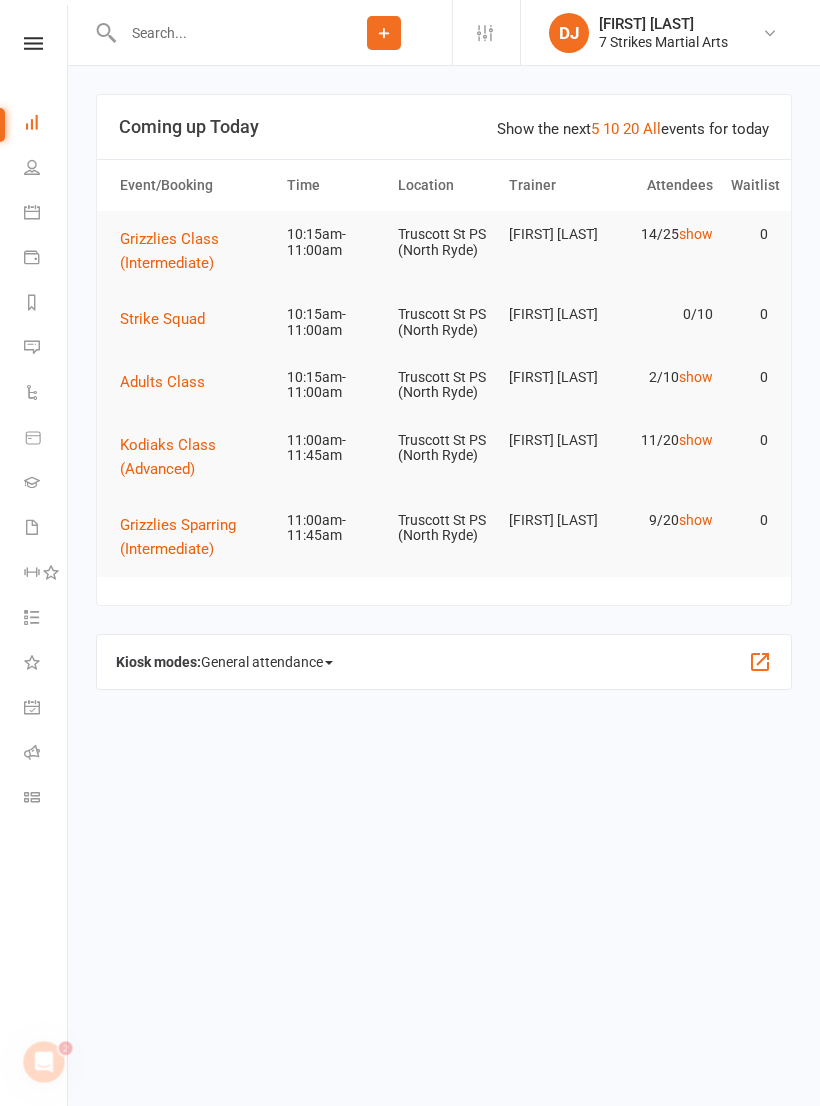 click at bounding box center (33, 43) 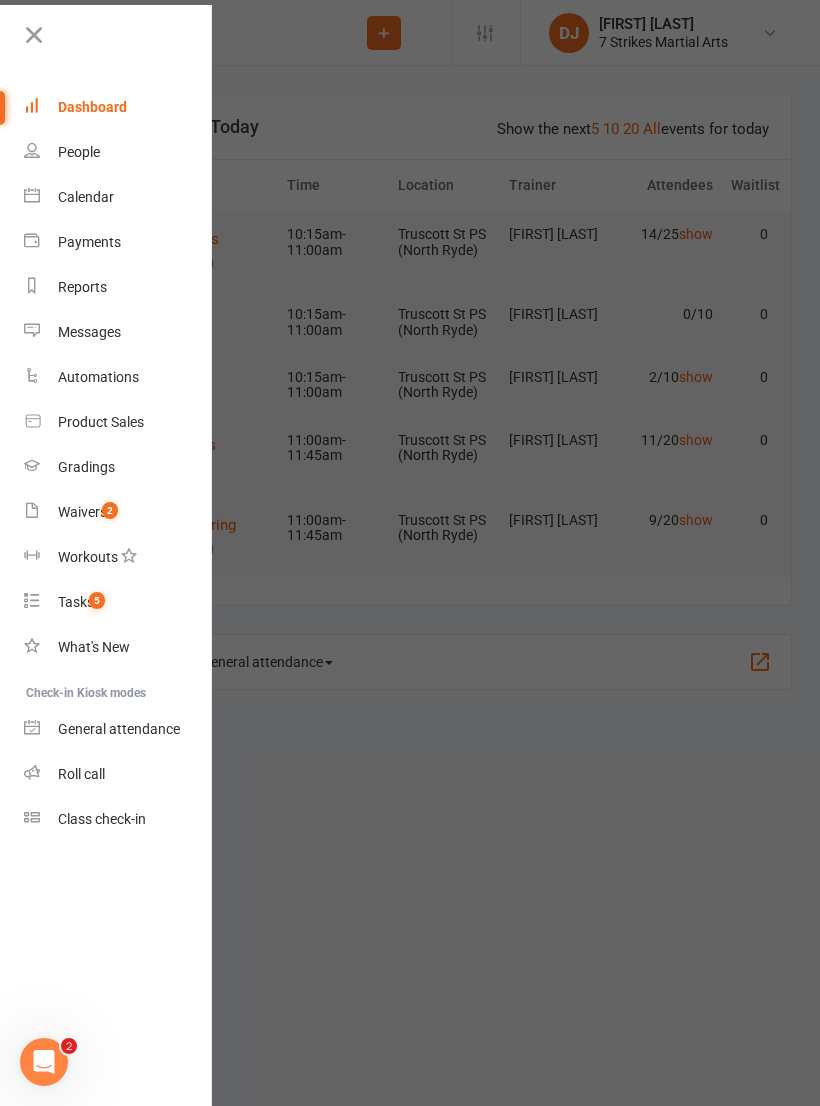 click on "Roll call" at bounding box center (81, 774) 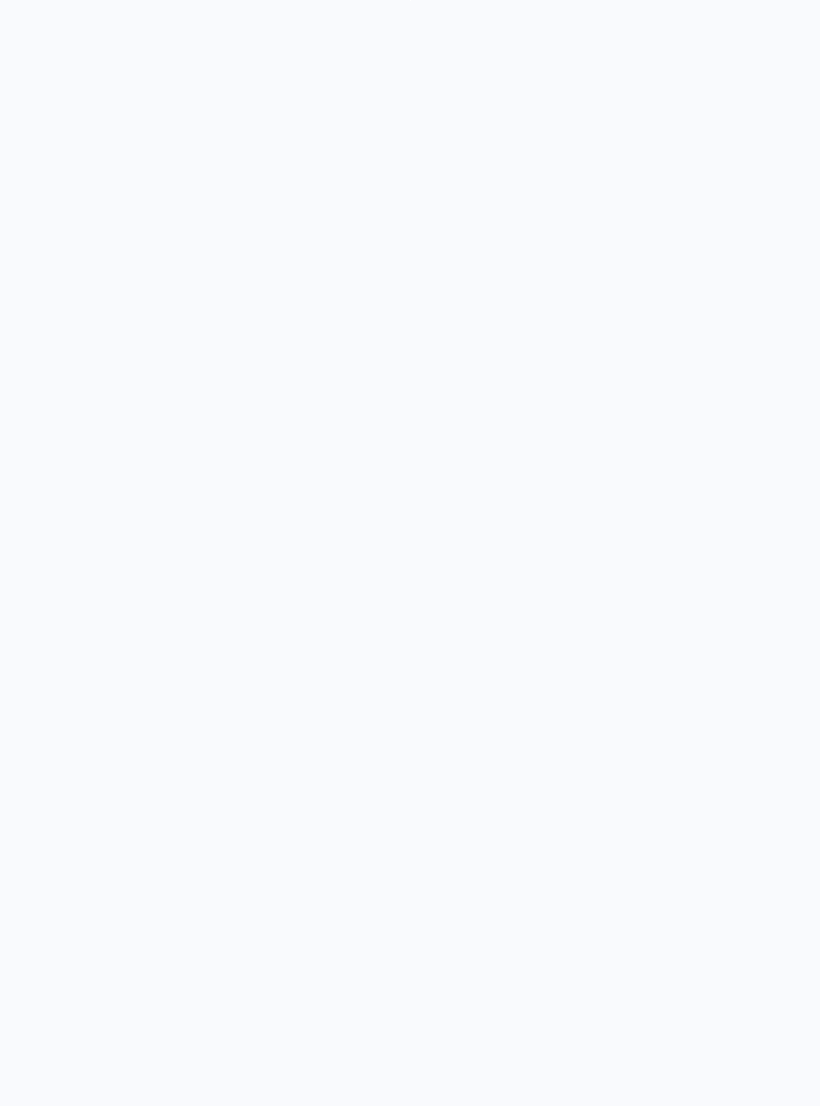 scroll, scrollTop: 0, scrollLeft: 0, axis: both 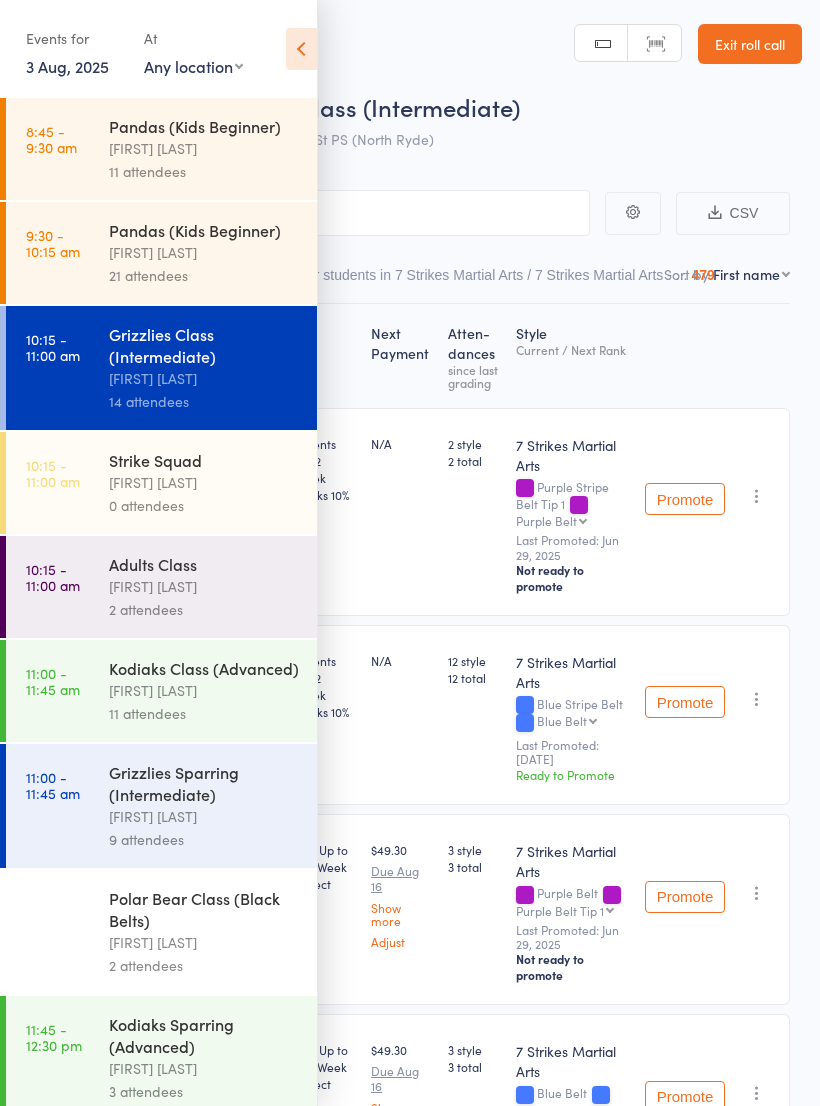 click at bounding box center [301, 49] 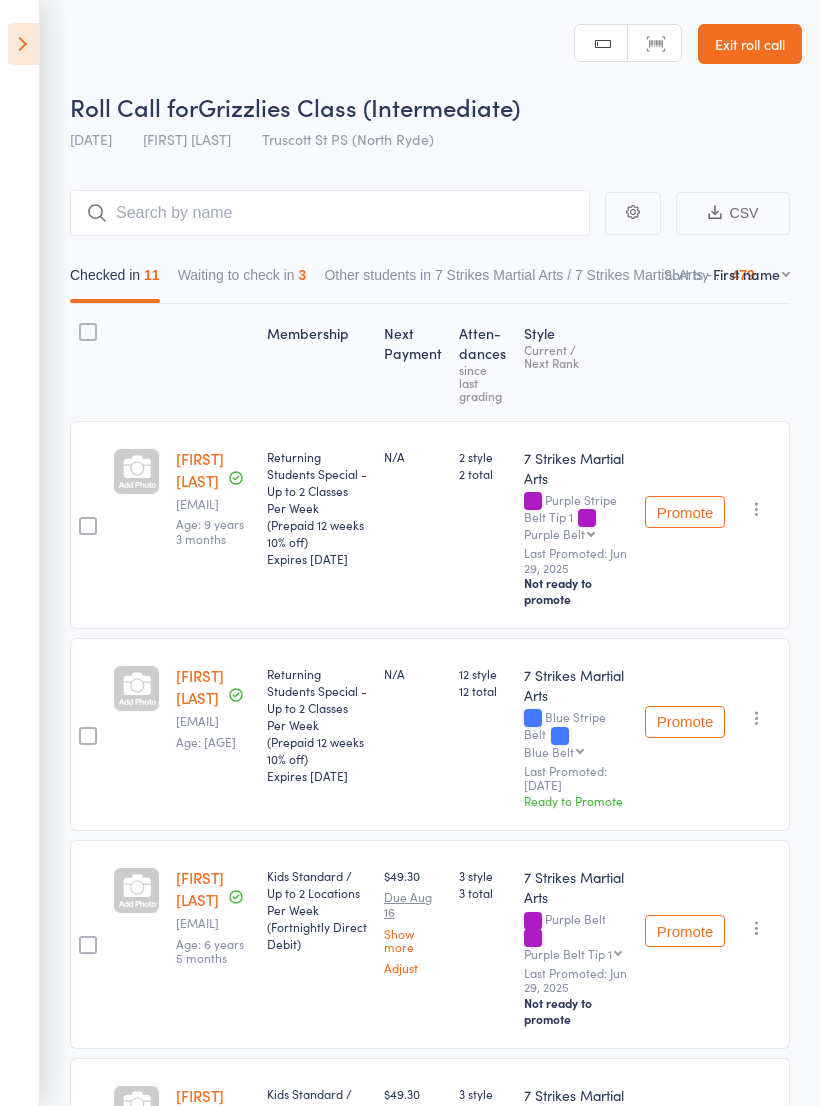 click at bounding box center (23, 44) 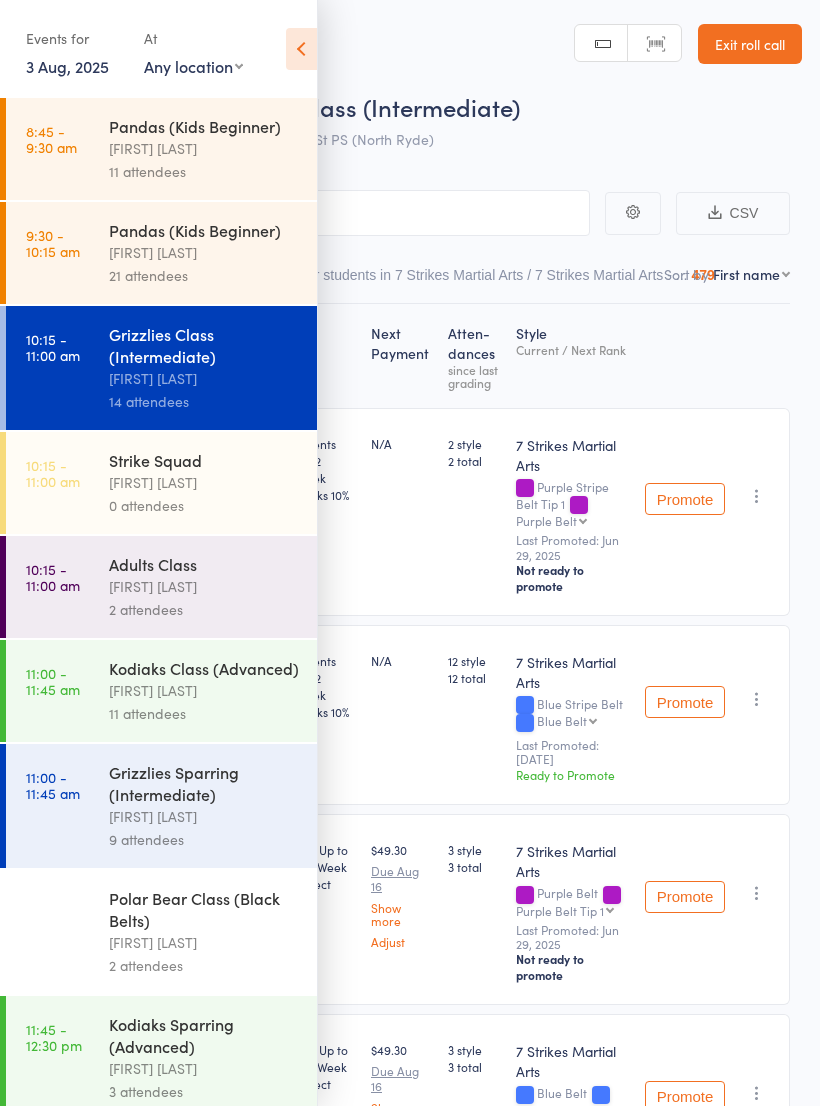 click on "[FIRST] [LAST]" at bounding box center [204, 816] 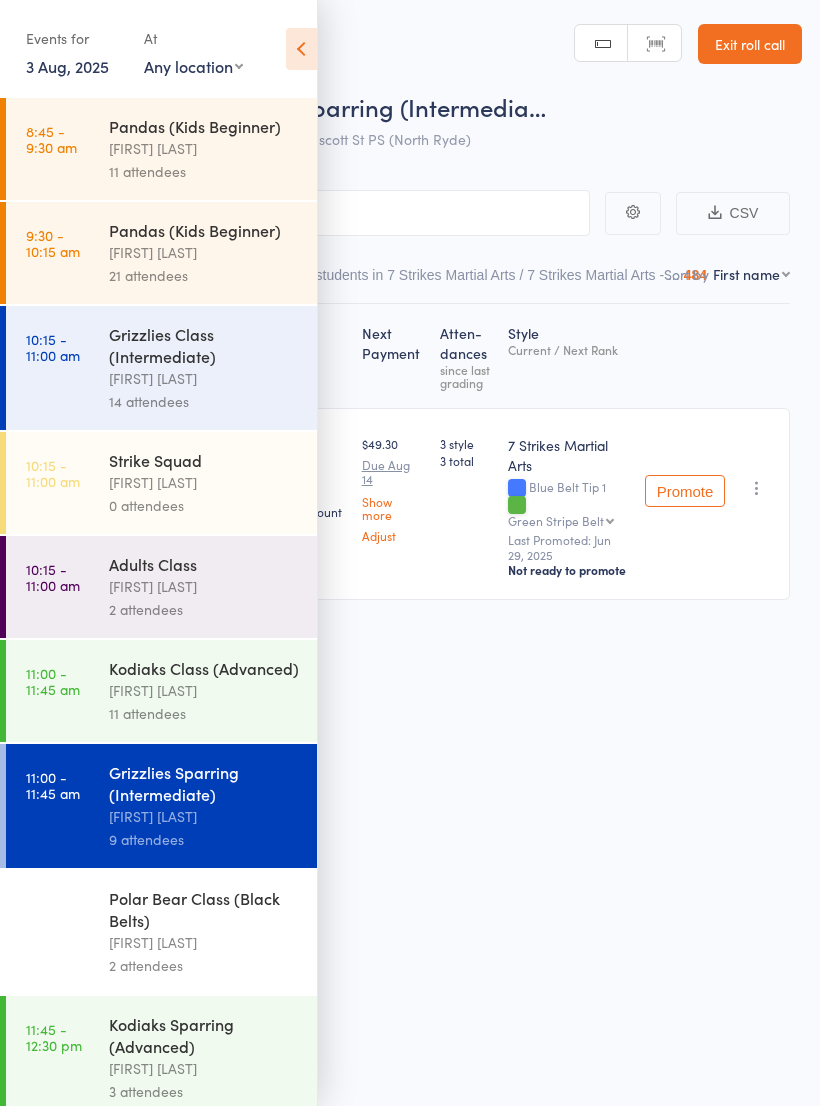 click on "[FIRST] [LAST]" at bounding box center [204, 690] 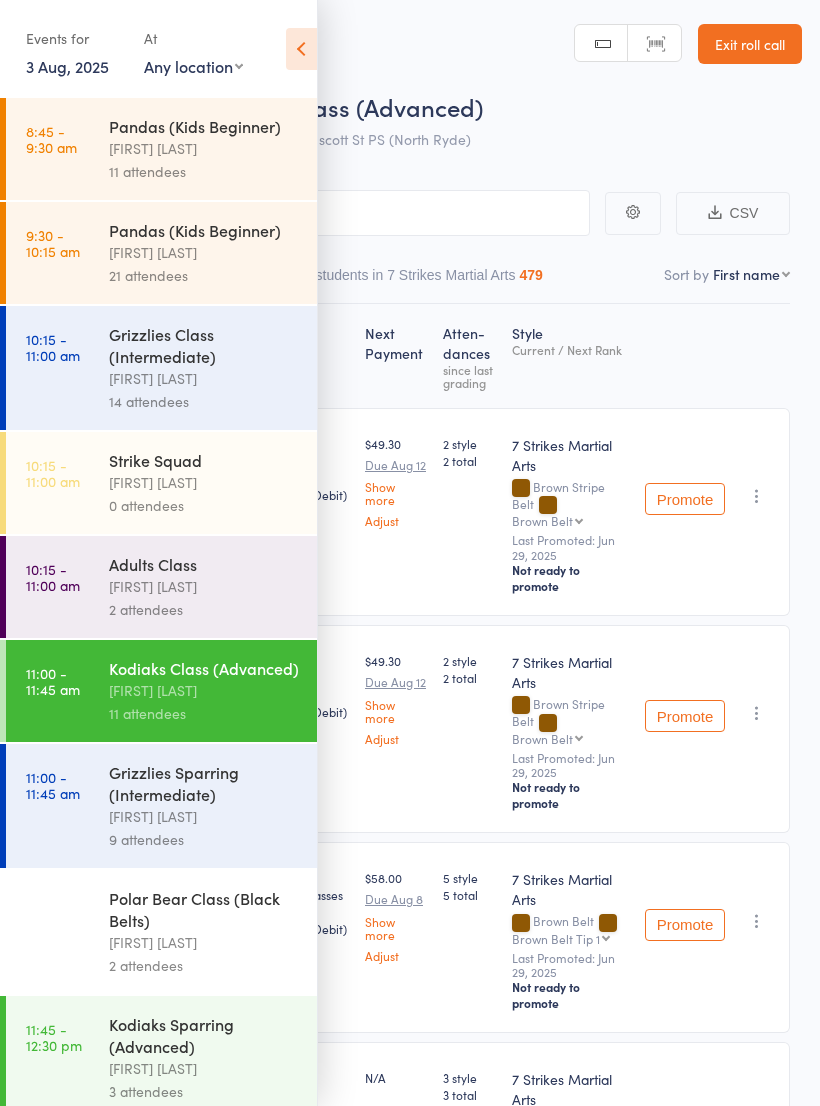 click at bounding box center [301, 49] 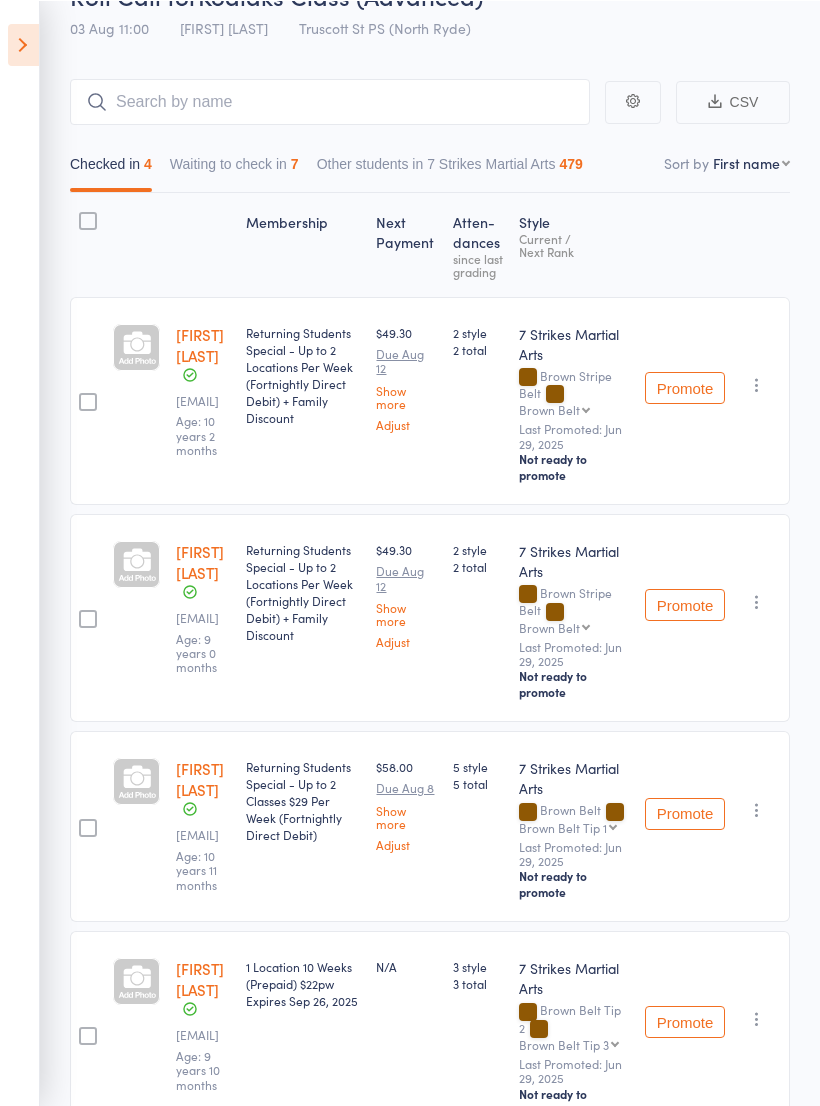 click on "Waiting to check in  7" at bounding box center (234, 168) 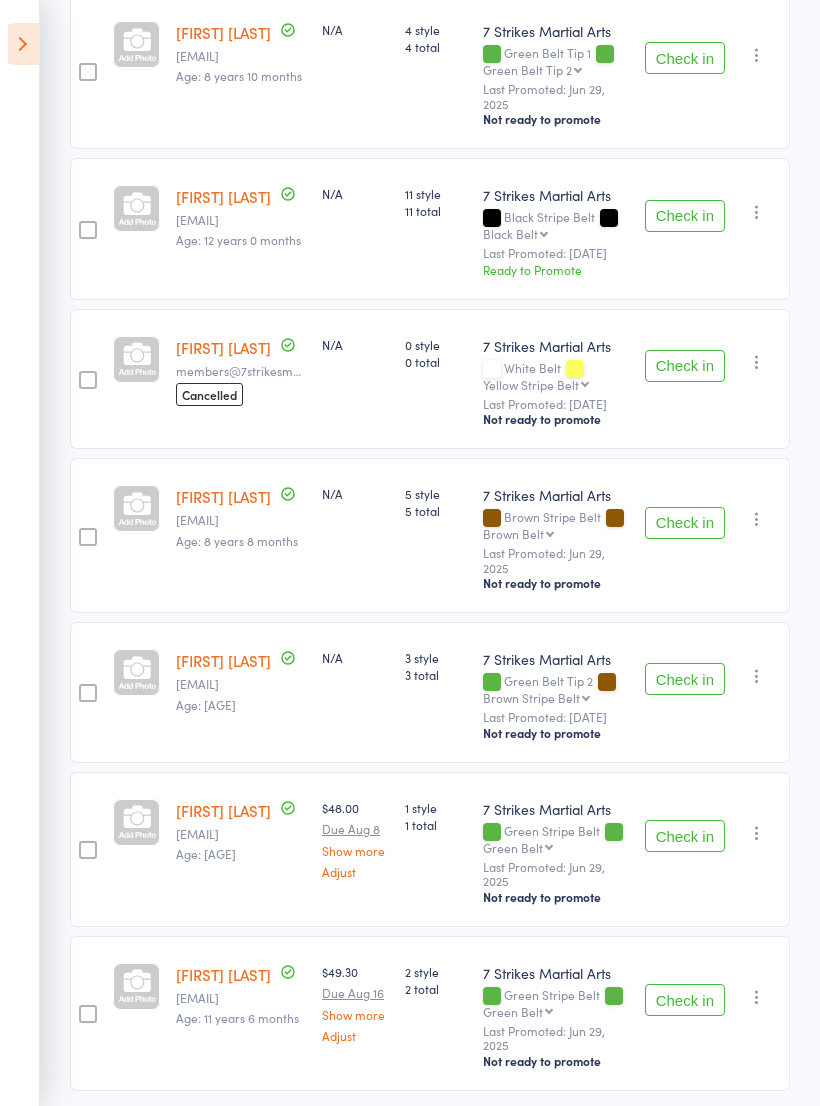 scroll, scrollTop: 435, scrollLeft: 0, axis: vertical 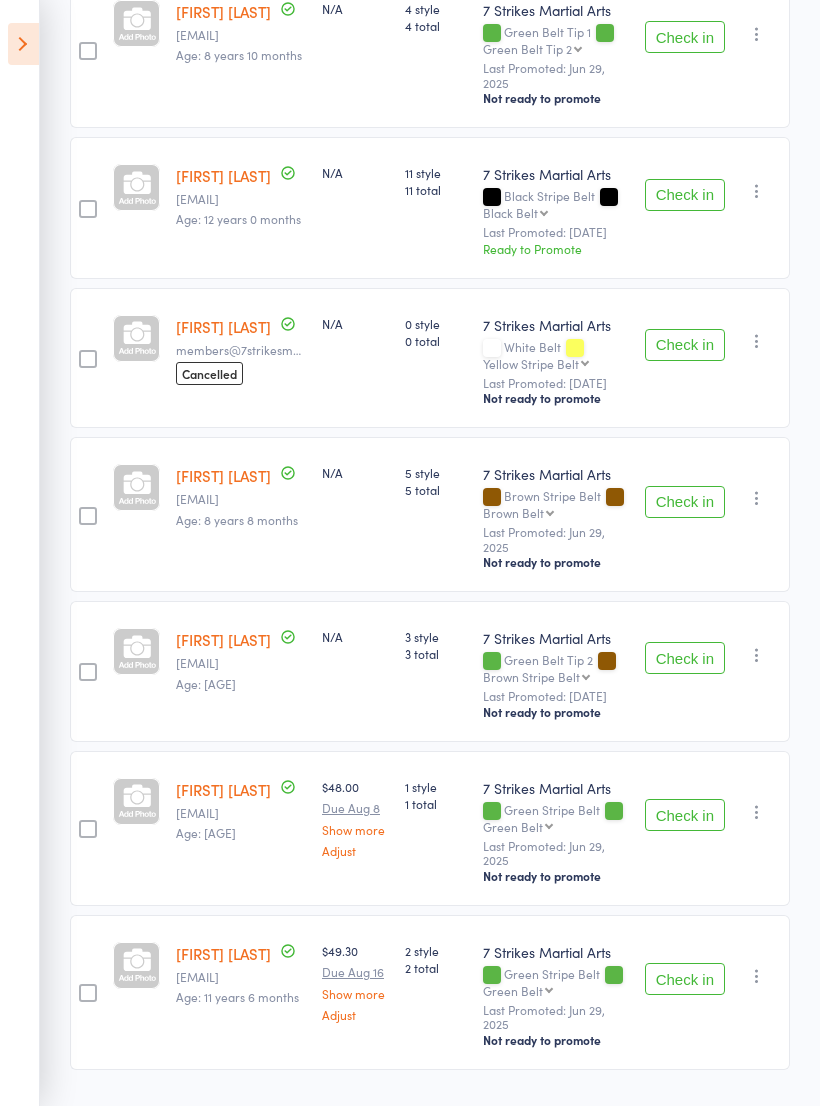 click on "Check in" at bounding box center [685, 979] 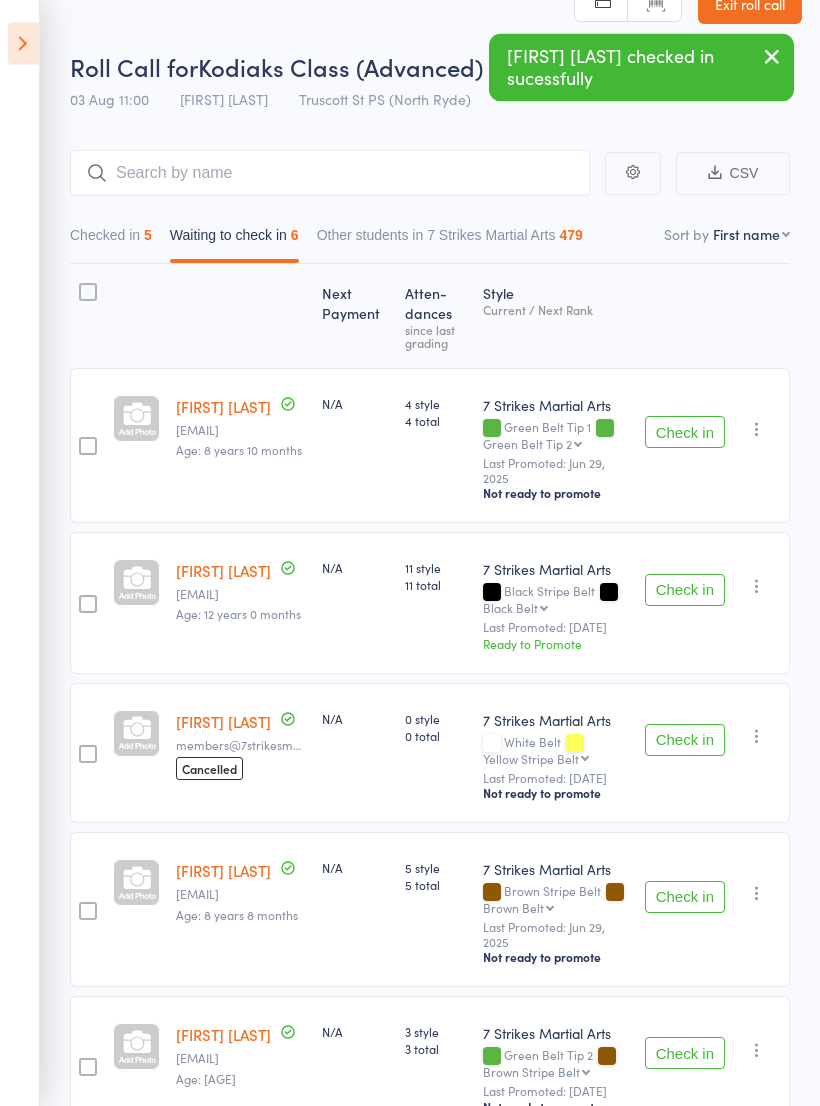 scroll, scrollTop: 0, scrollLeft: 0, axis: both 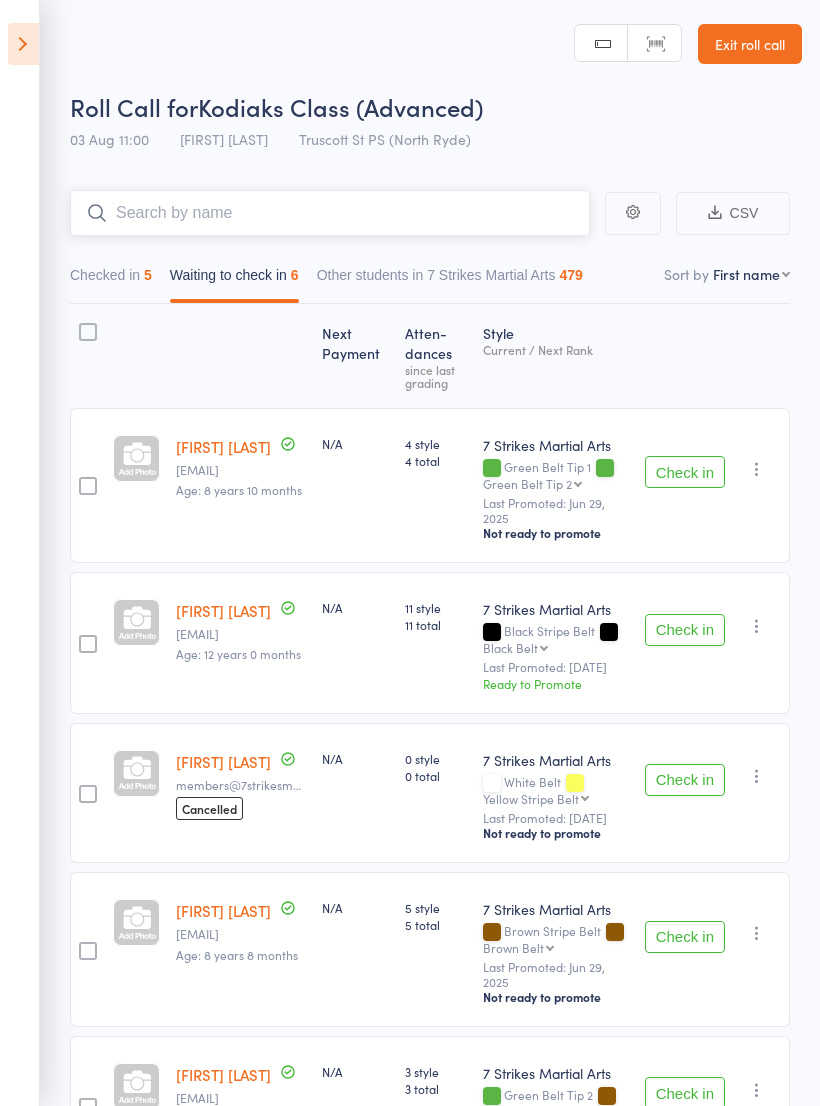 click at bounding box center [330, 213] 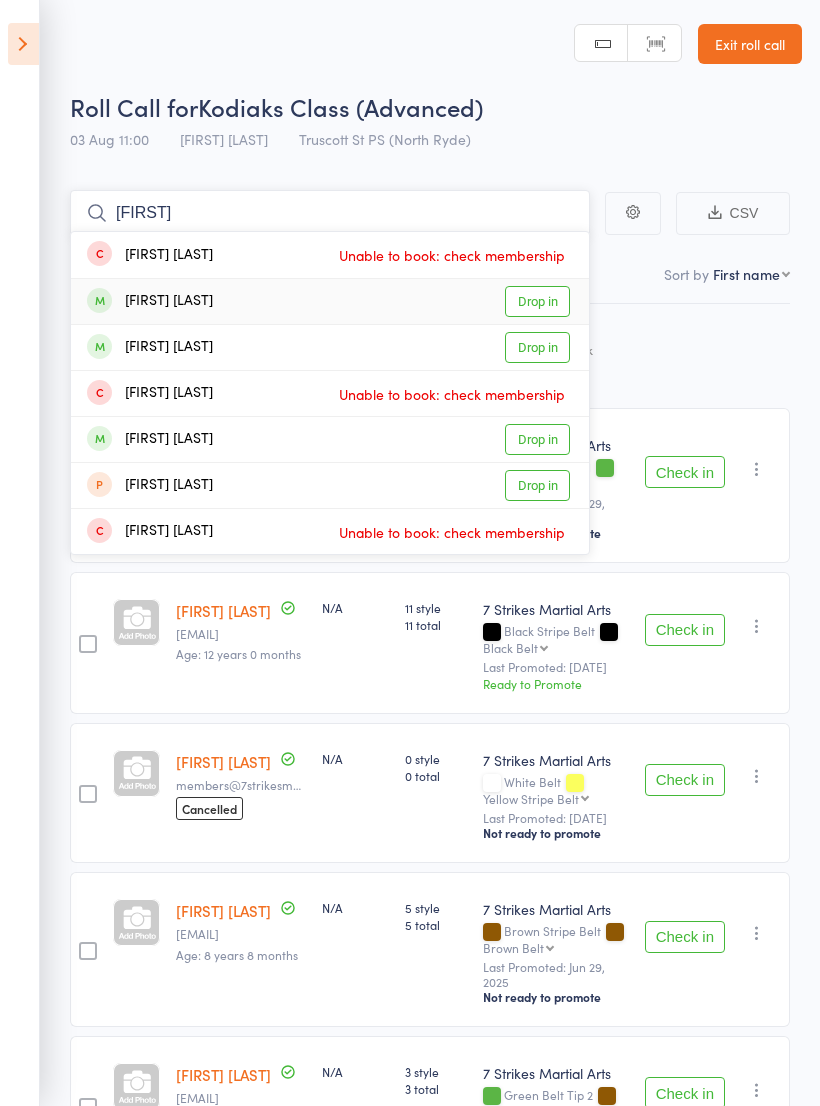 type on "[FIRST]" 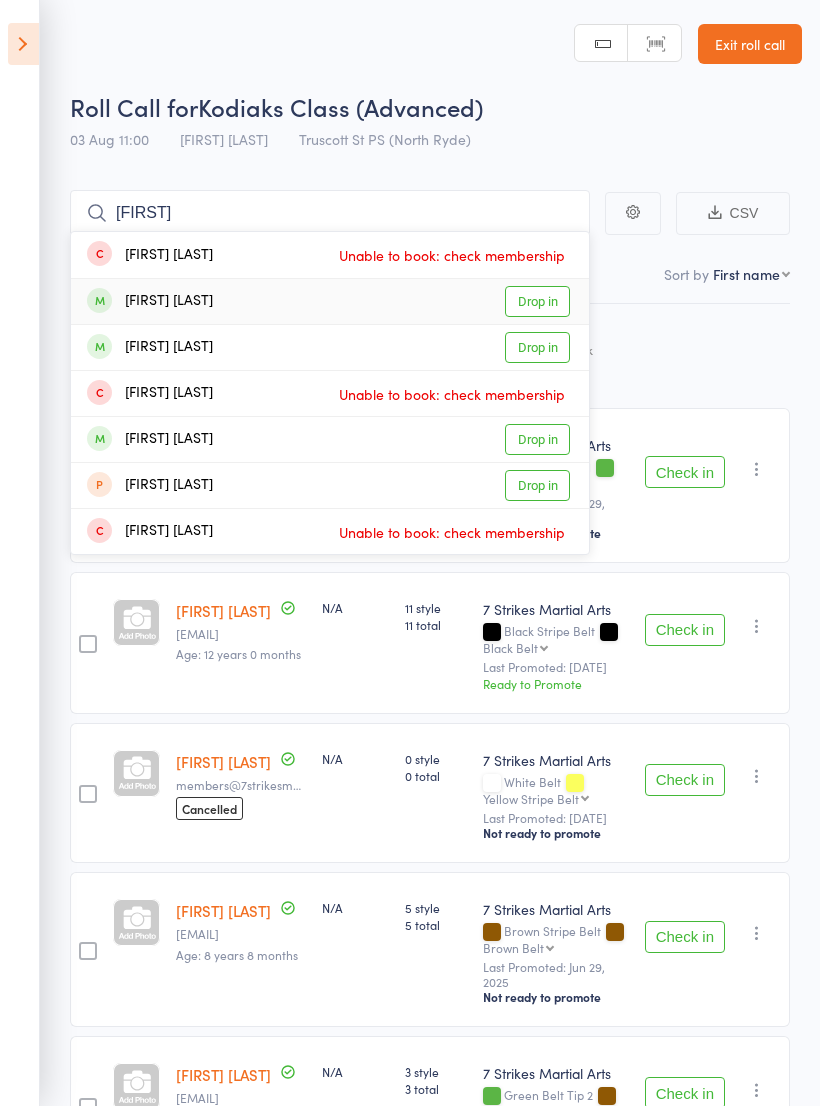 click on "Drop in" at bounding box center [537, 301] 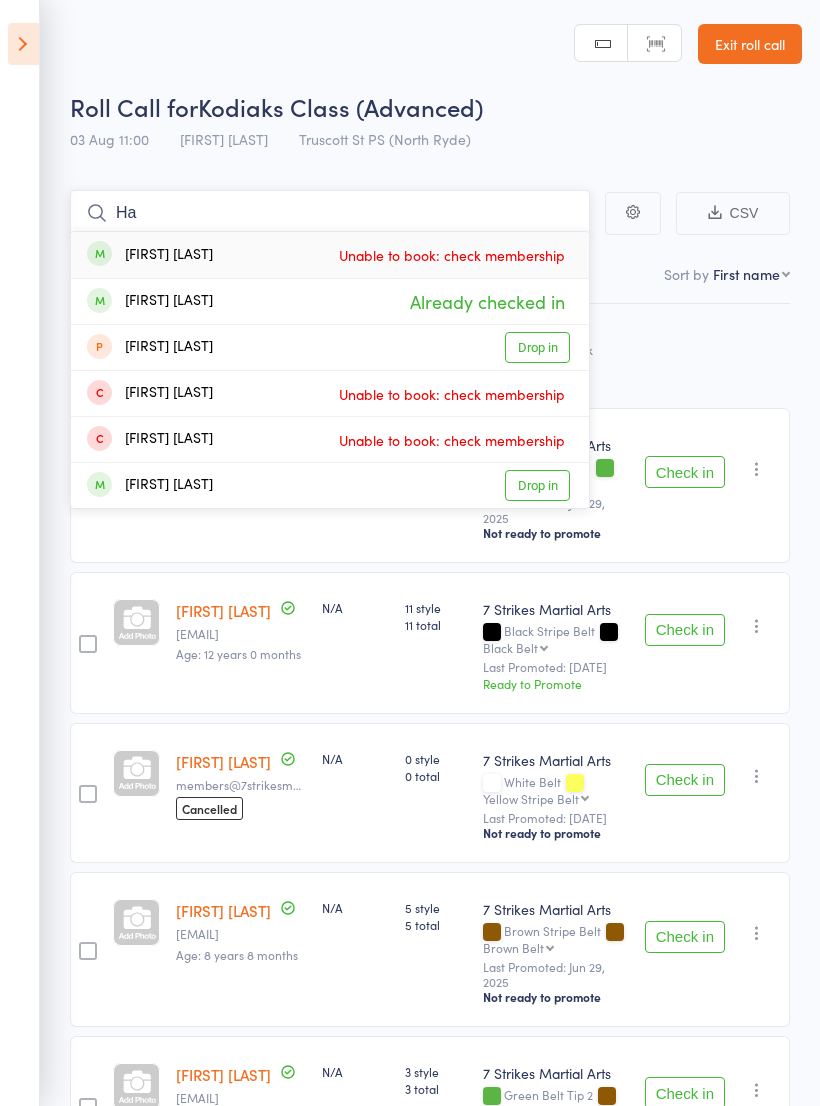 type on "H" 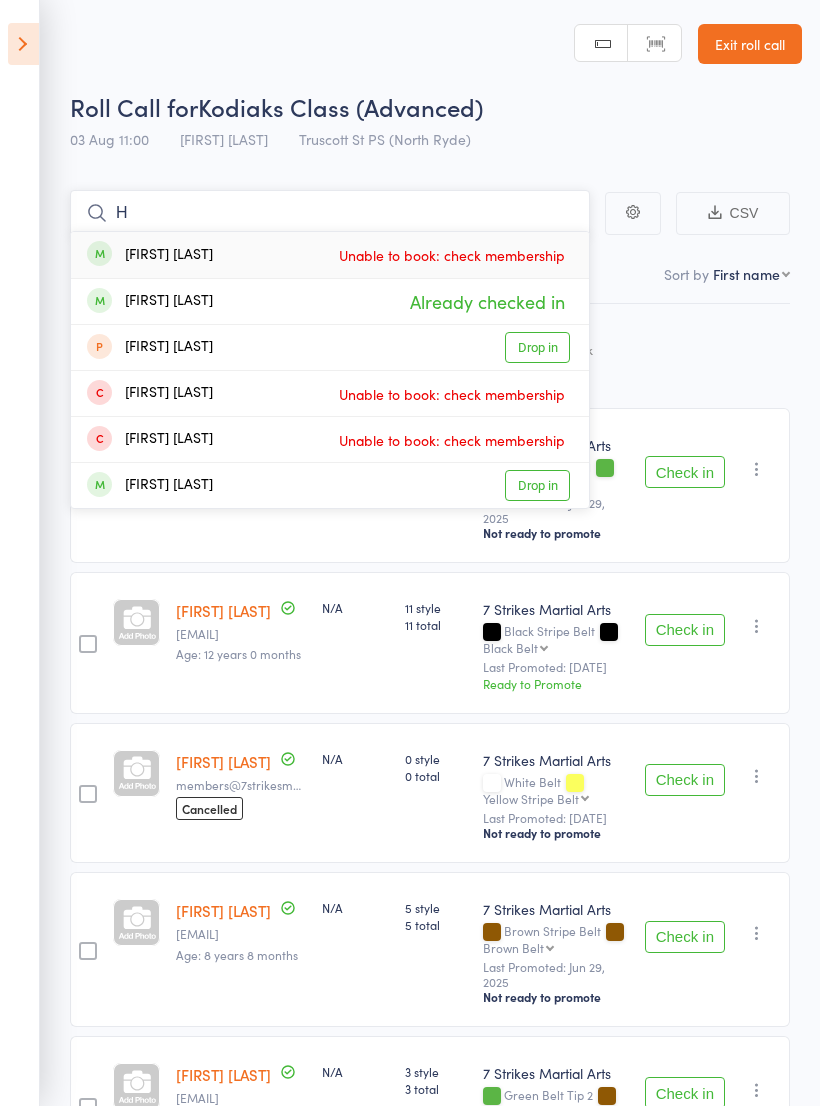 type 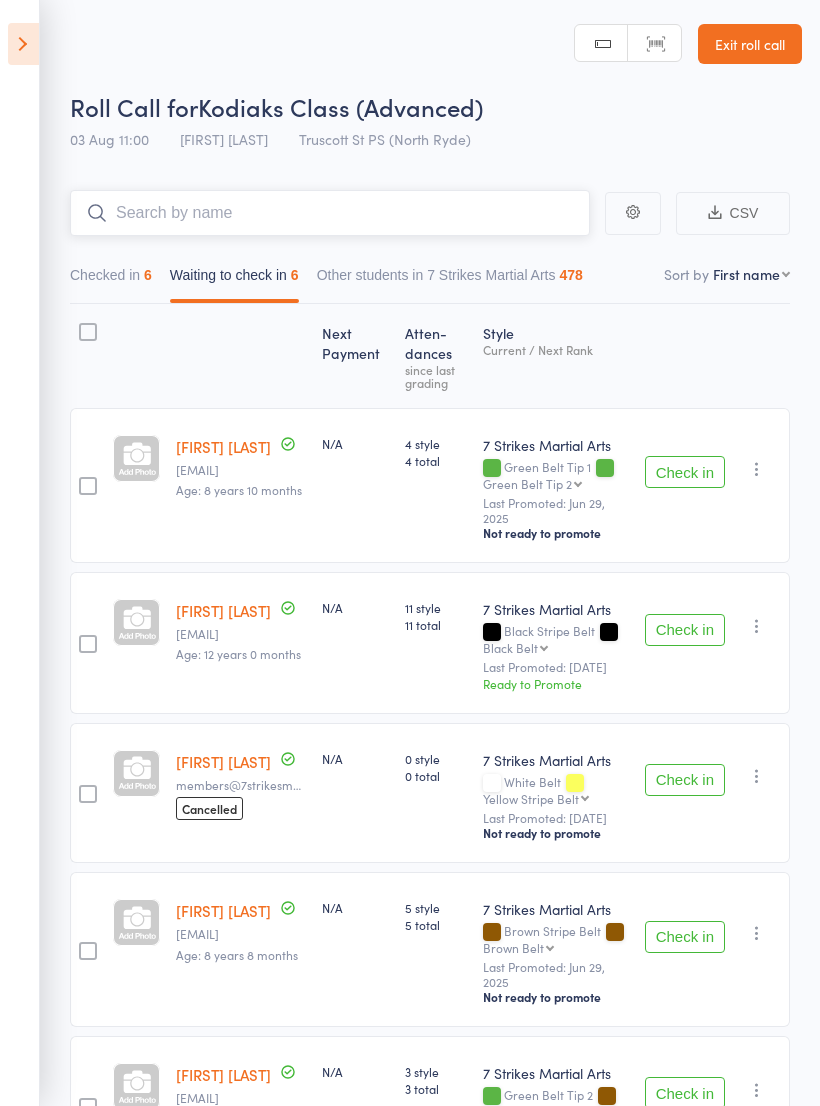 click on "Checked in  6" at bounding box center [111, 280] 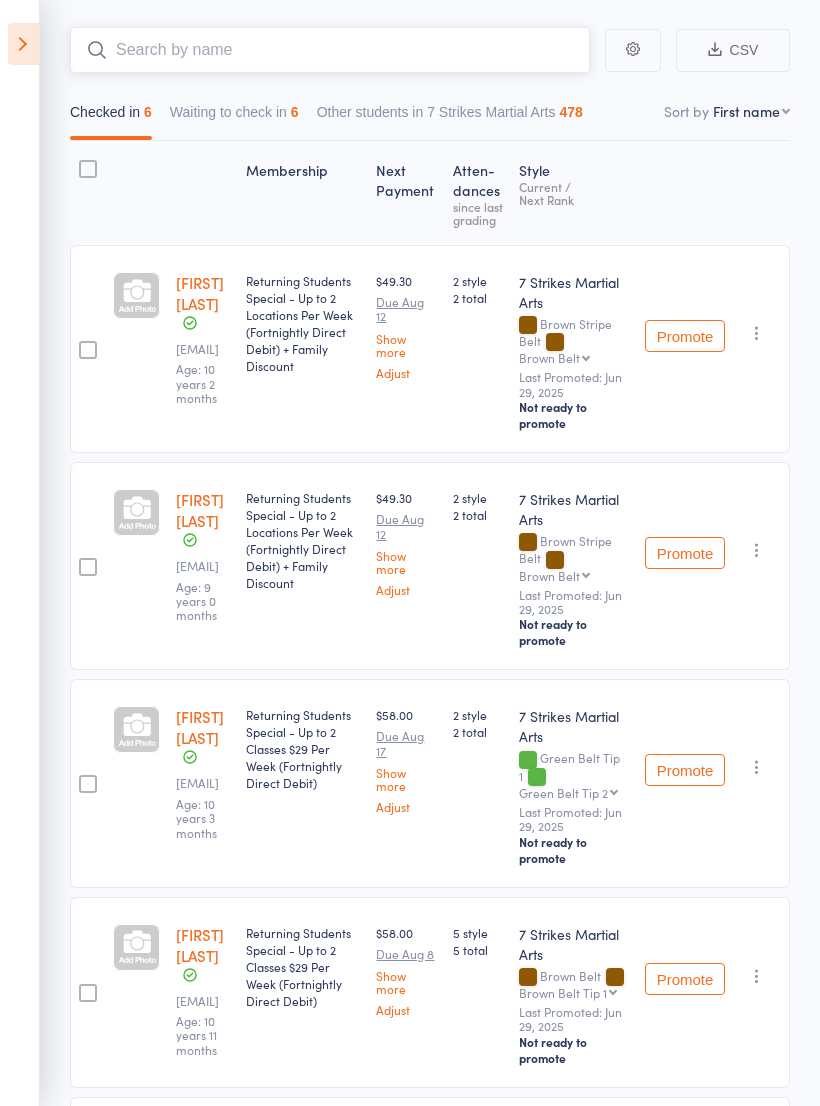 scroll, scrollTop: 115, scrollLeft: 0, axis: vertical 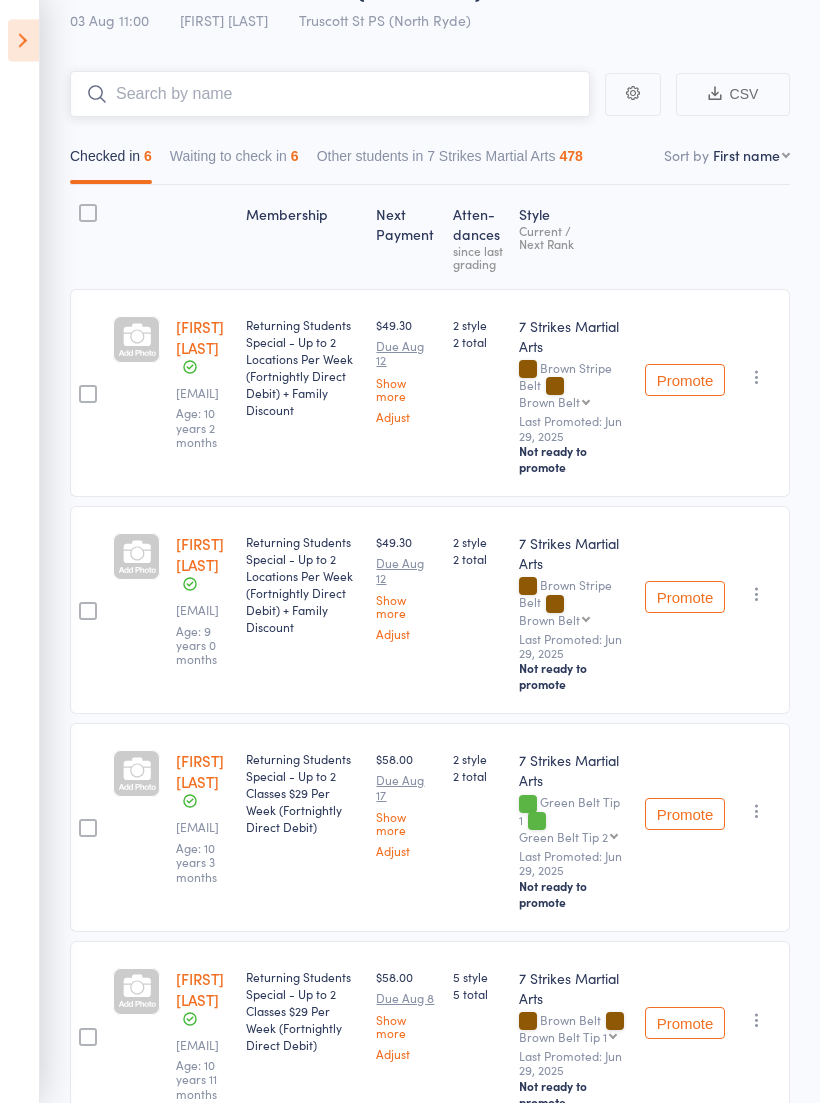 click on "Waiting to check in  6" at bounding box center [234, 165] 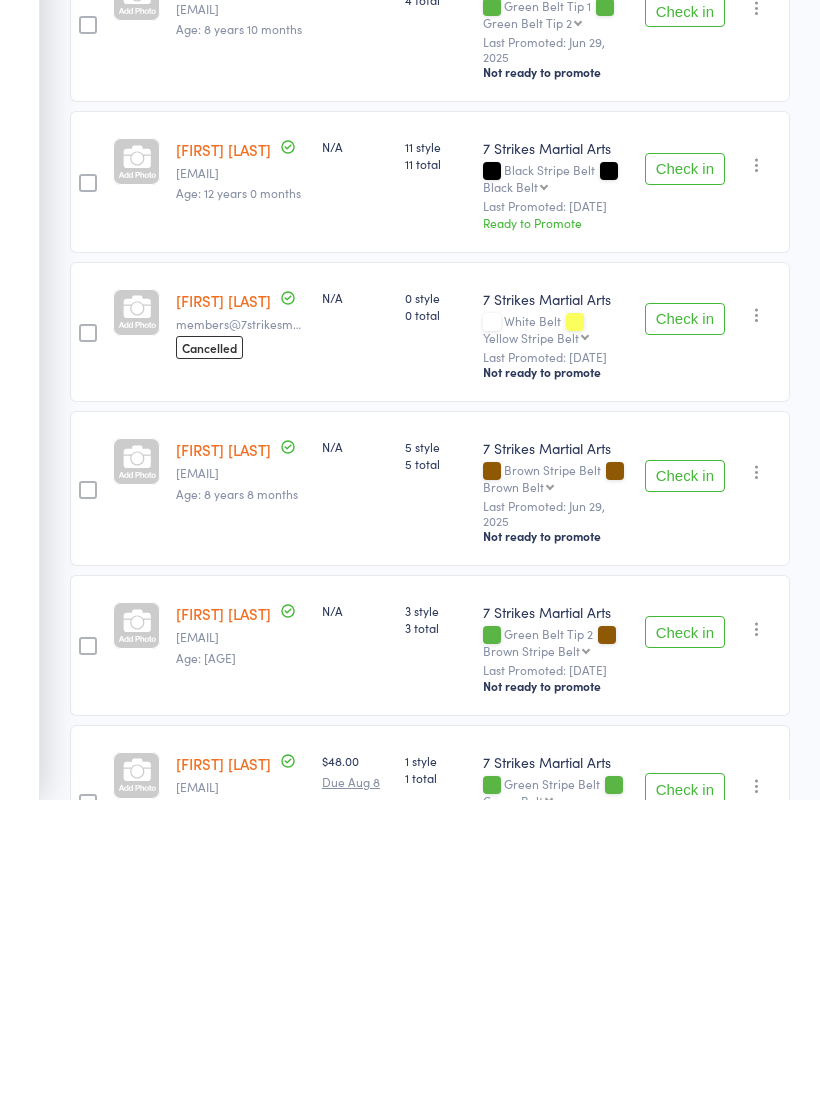 click on "Check in" at bounding box center [685, 782] 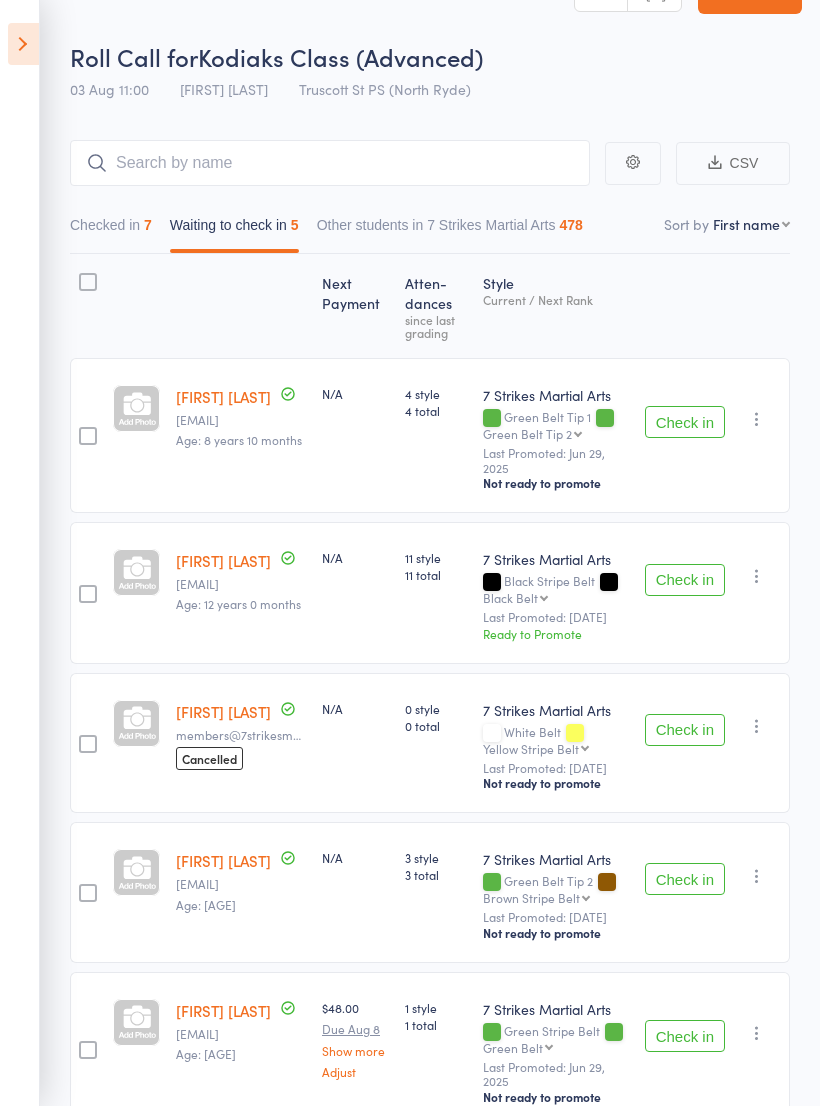 scroll, scrollTop: 0, scrollLeft: 0, axis: both 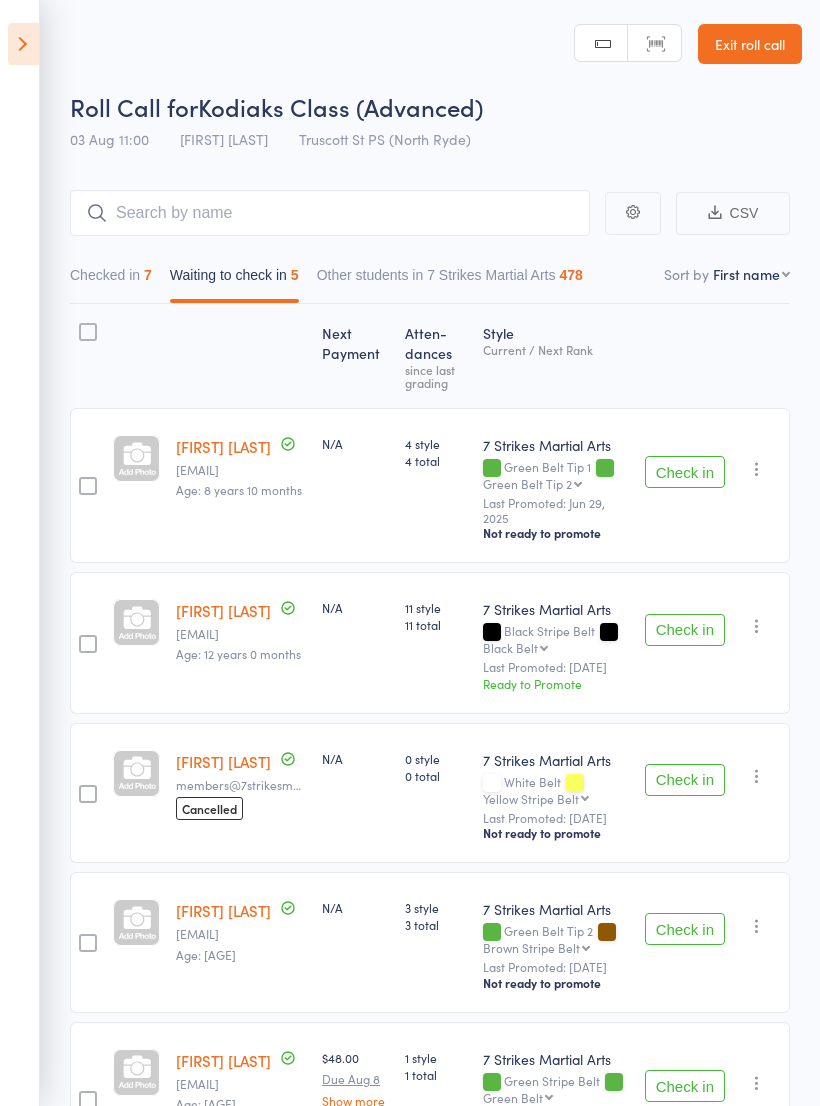 click at bounding box center [23, 44] 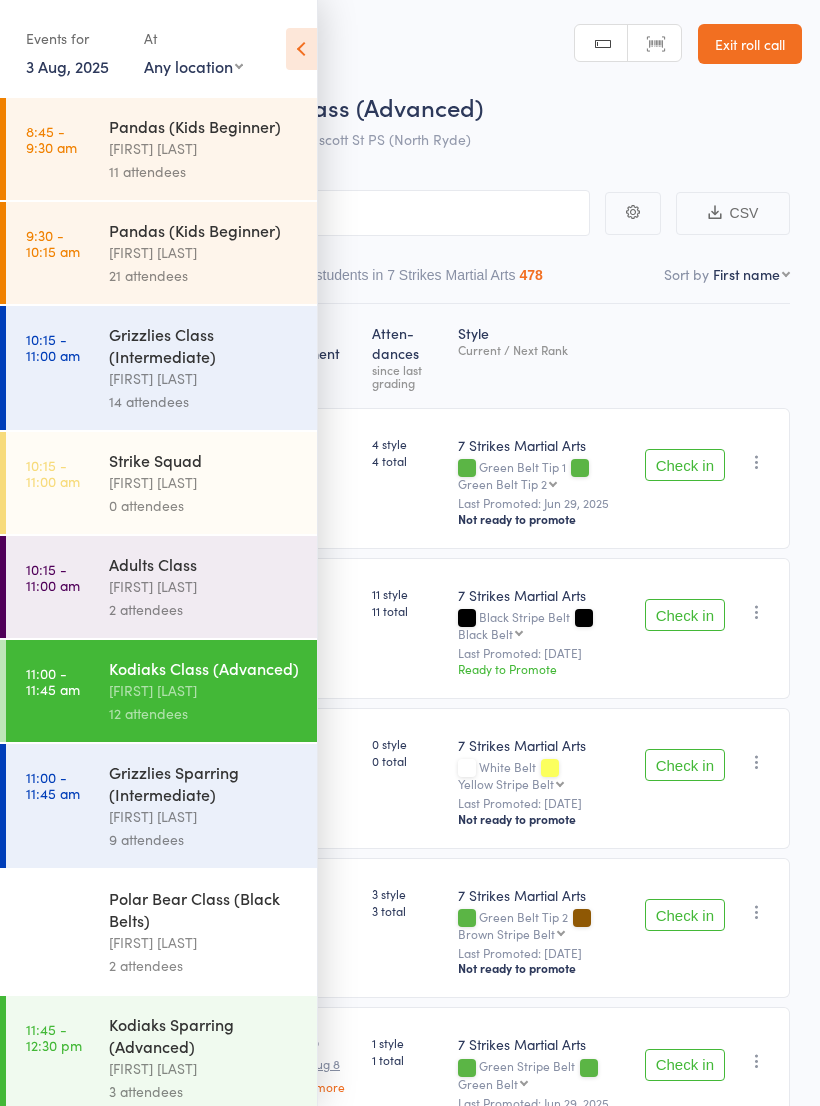 click at bounding box center [301, 49] 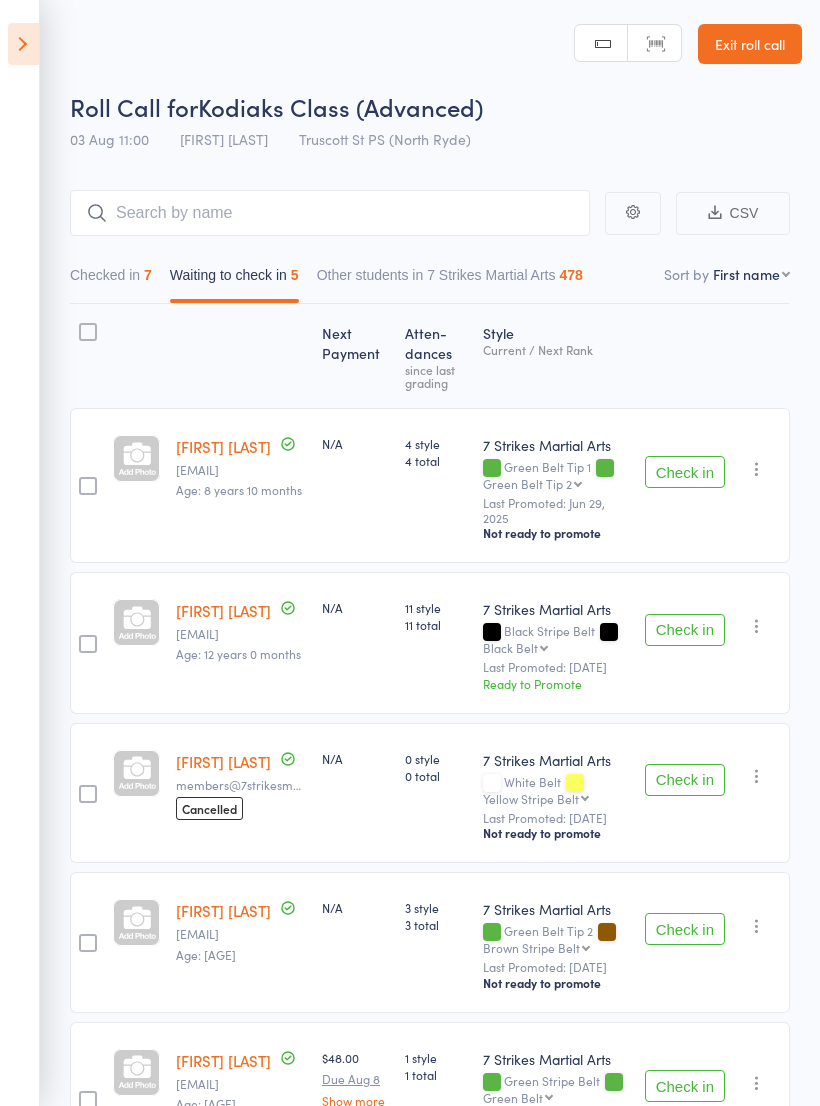 click at bounding box center [23, 44] 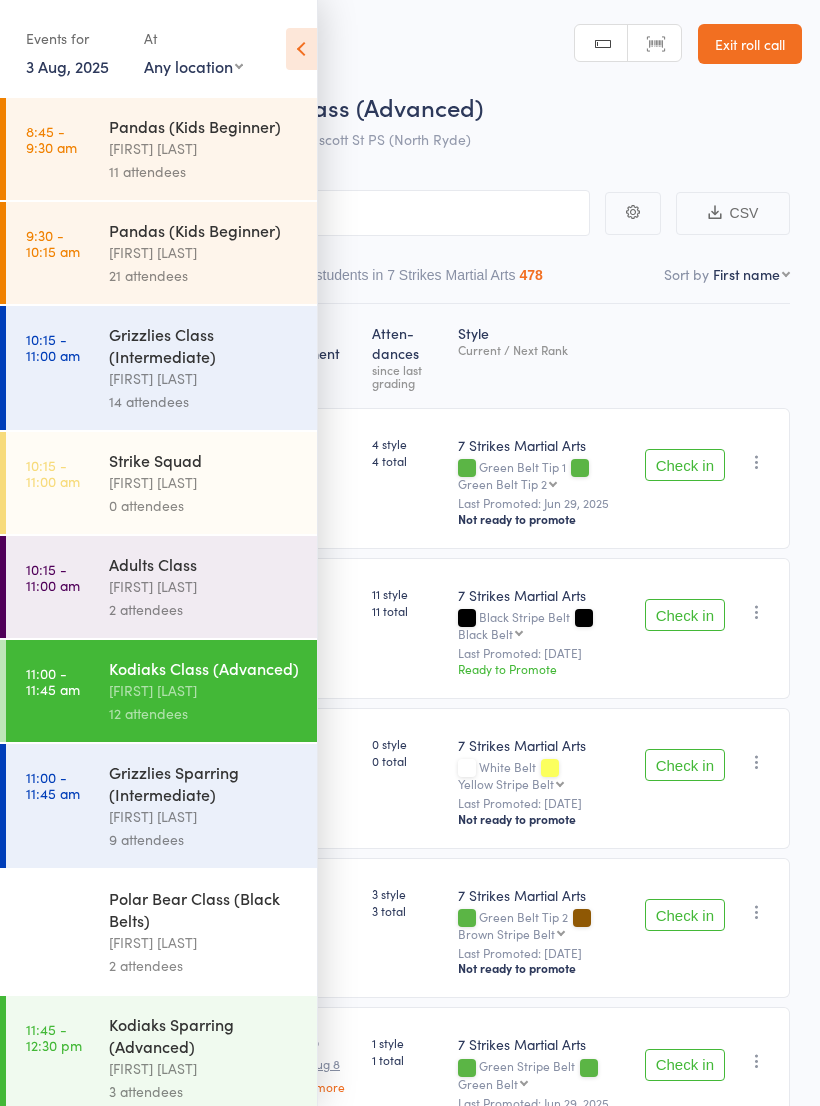 click on "Grizzlies Sparring (Intermediate)" at bounding box center [204, 783] 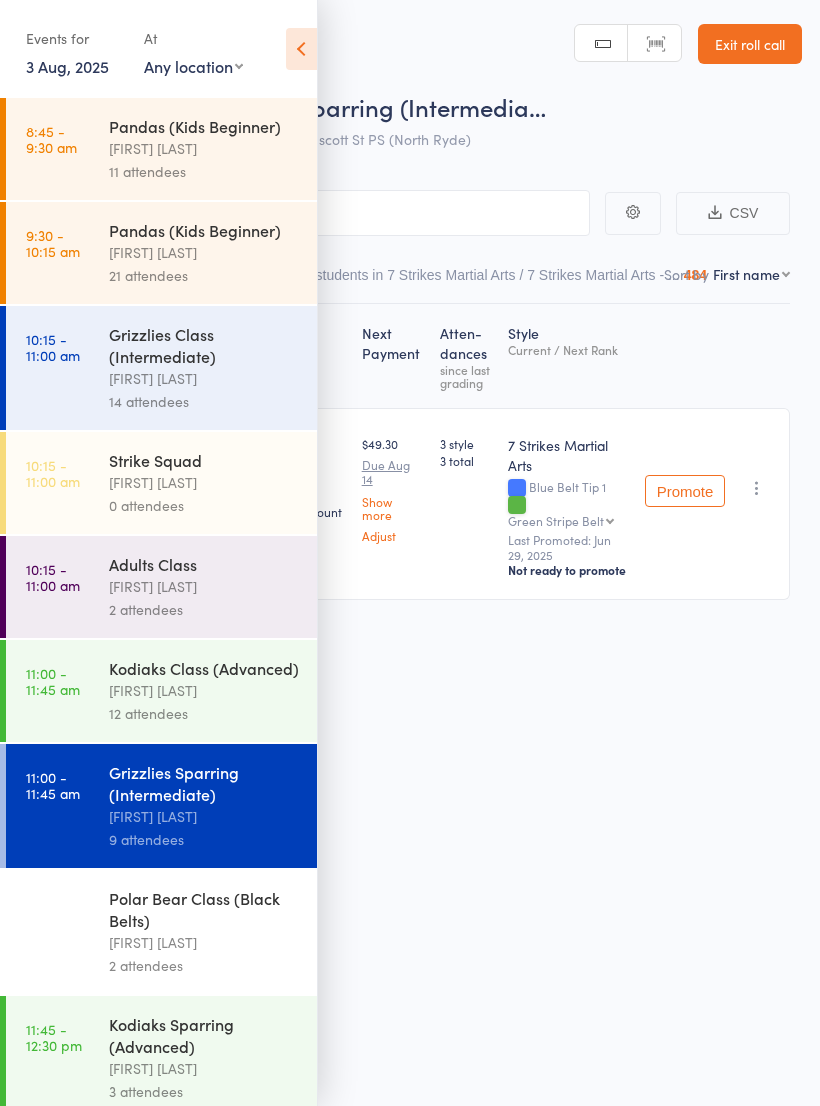 click at bounding box center (301, 49) 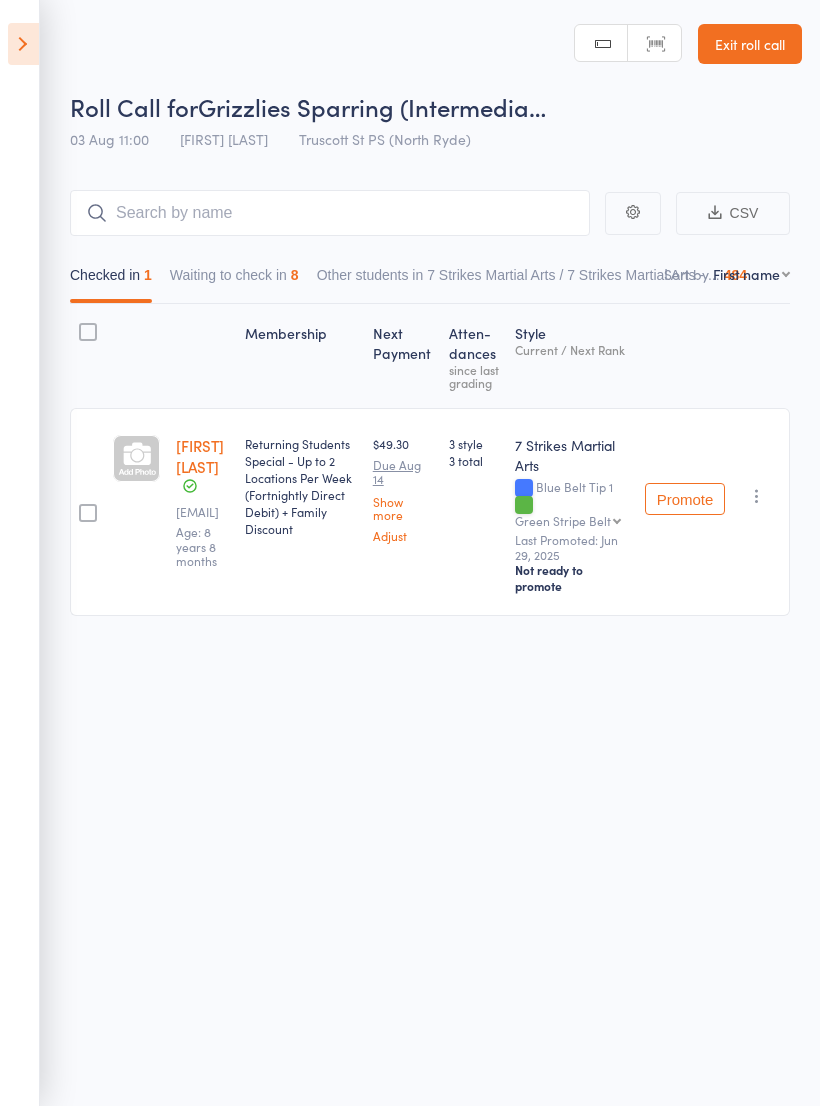 click on "Waiting to check in  8" at bounding box center [234, 280] 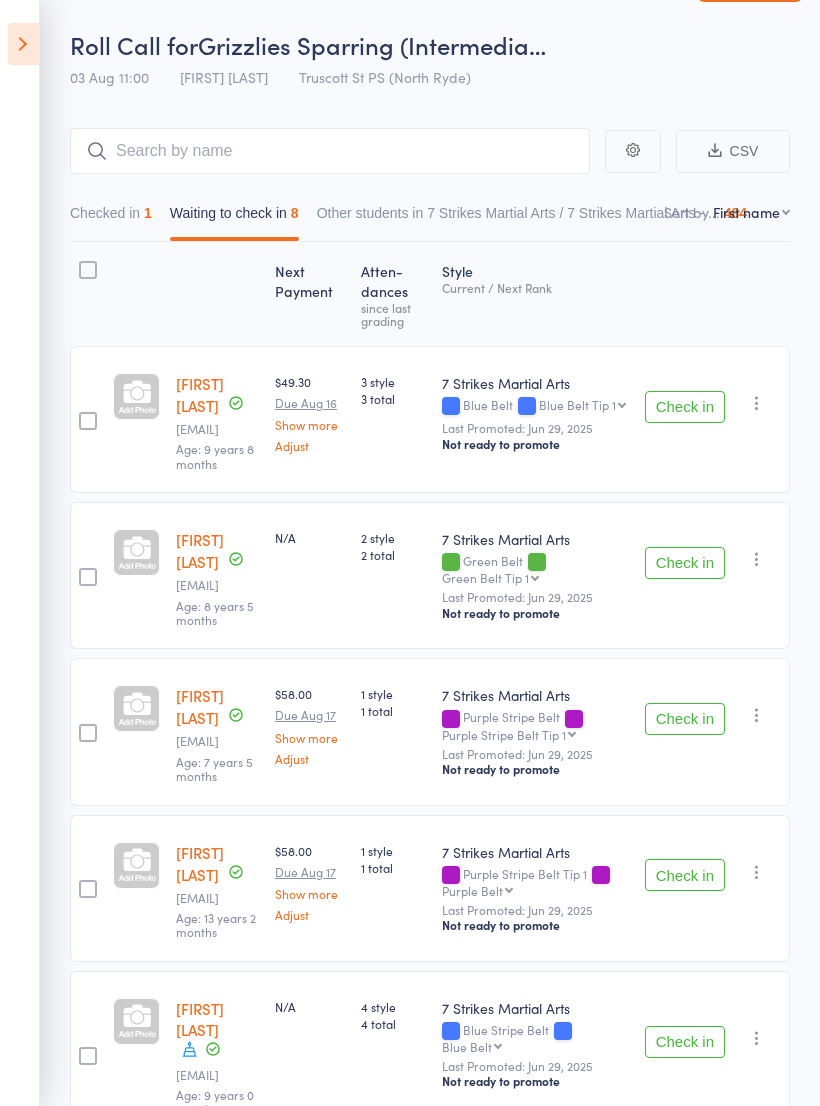 scroll, scrollTop: 63, scrollLeft: 0, axis: vertical 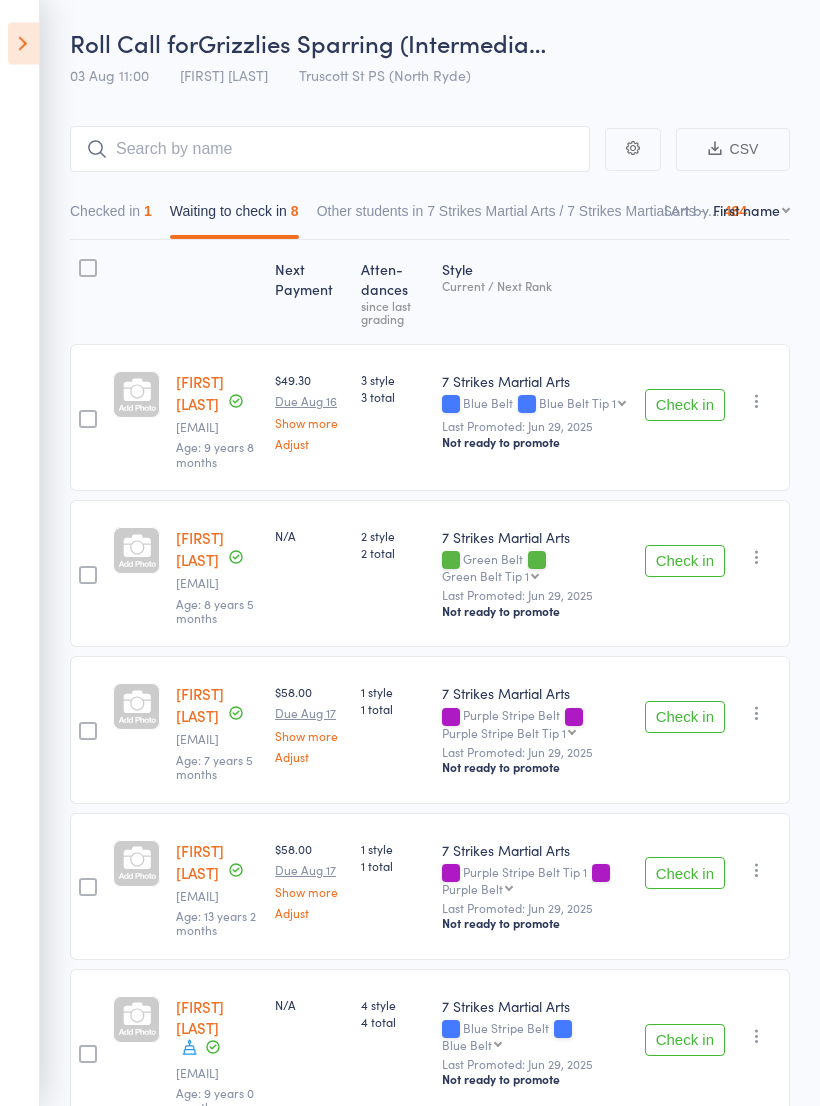 click at bounding box center [757, 558] 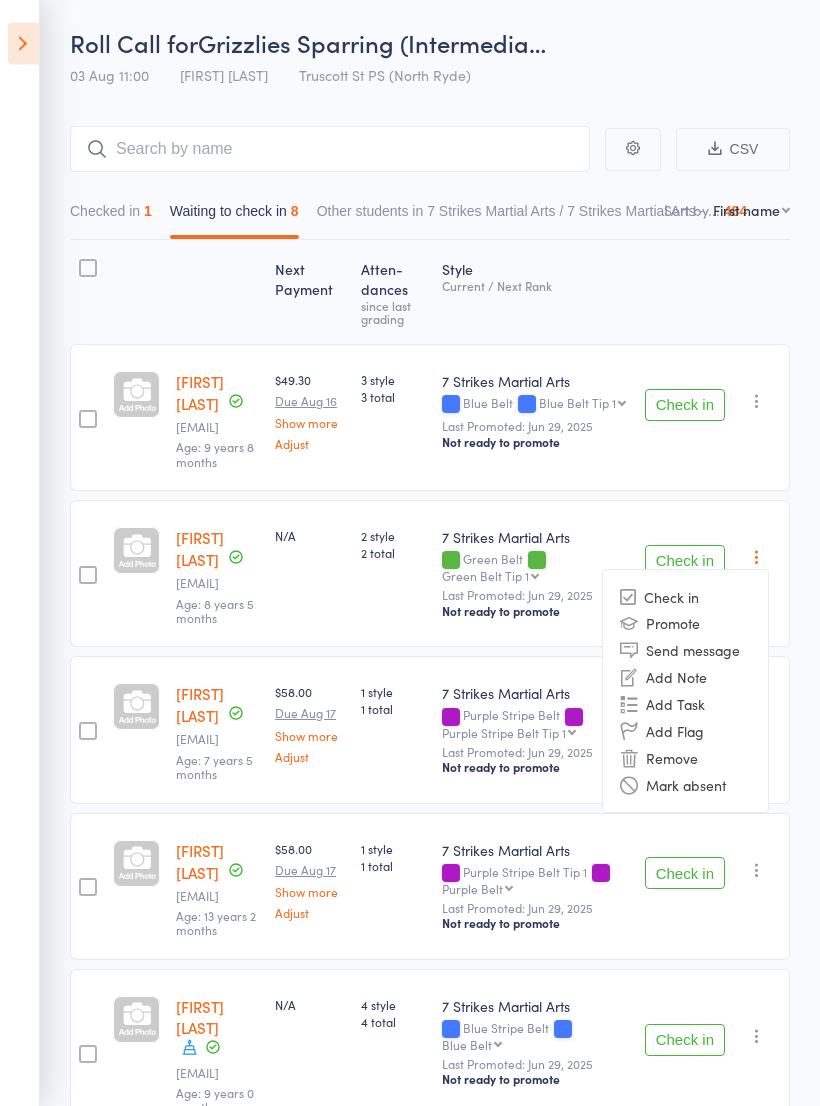 scroll, scrollTop: 64, scrollLeft: 0, axis: vertical 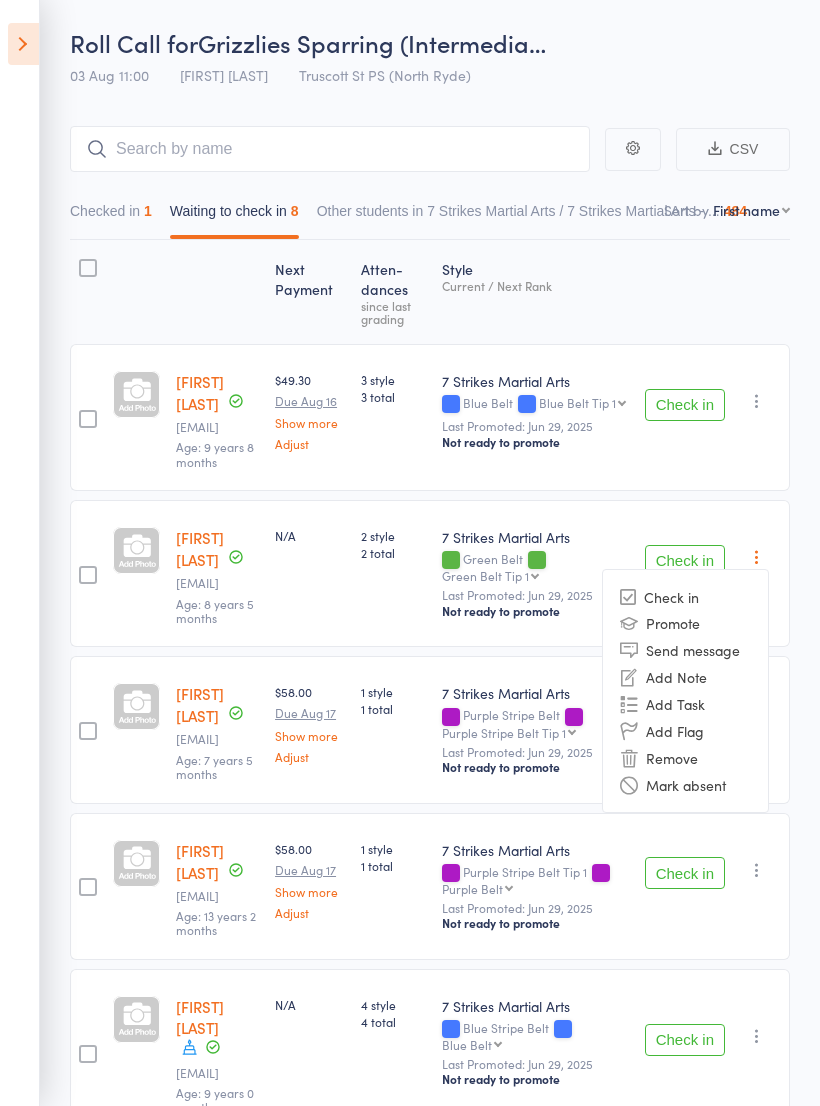 click on "Remove" at bounding box center (685, 757) 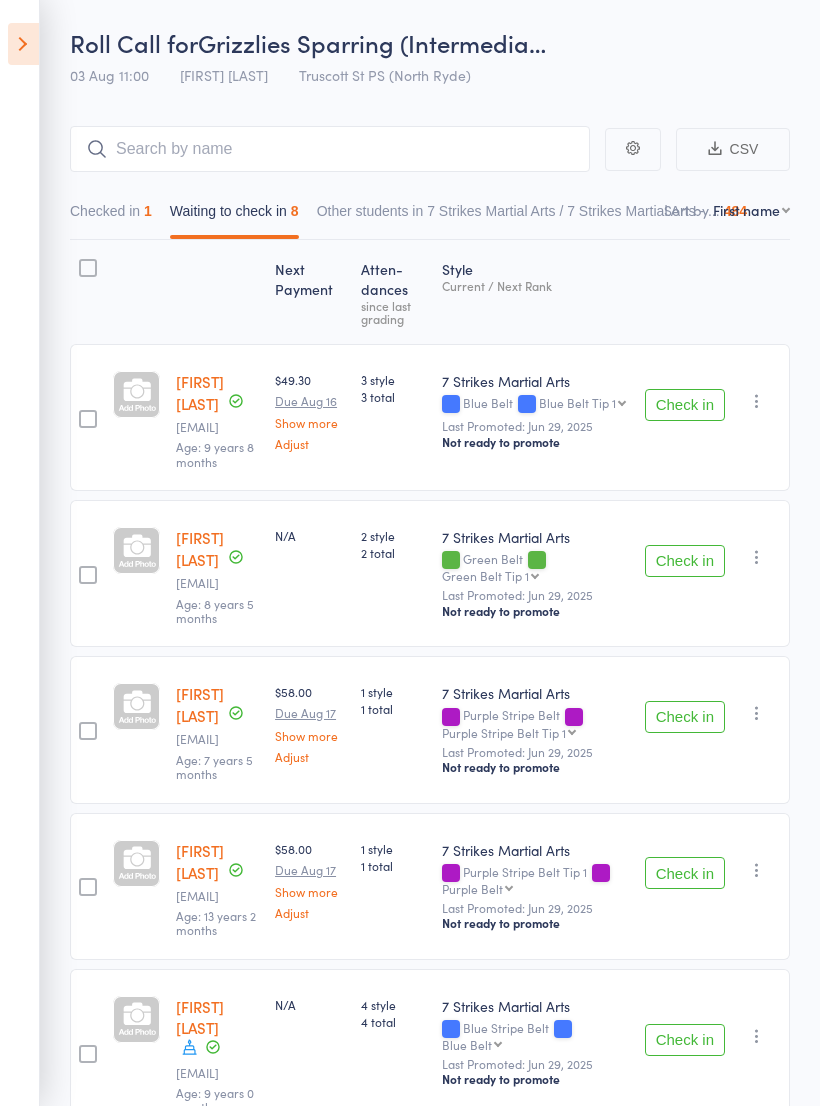 scroll, scrollTop: 95, scrollLeft: 0, axis: vertical 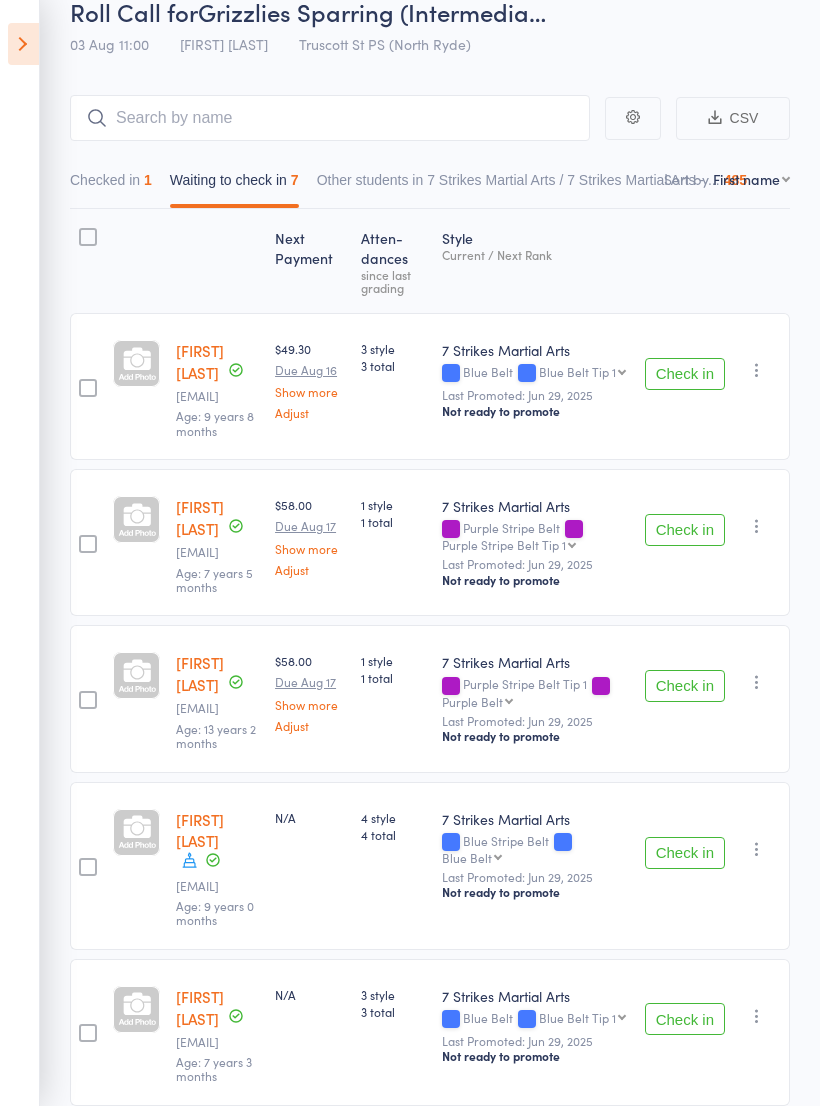 click at bounding box center (23, 44) 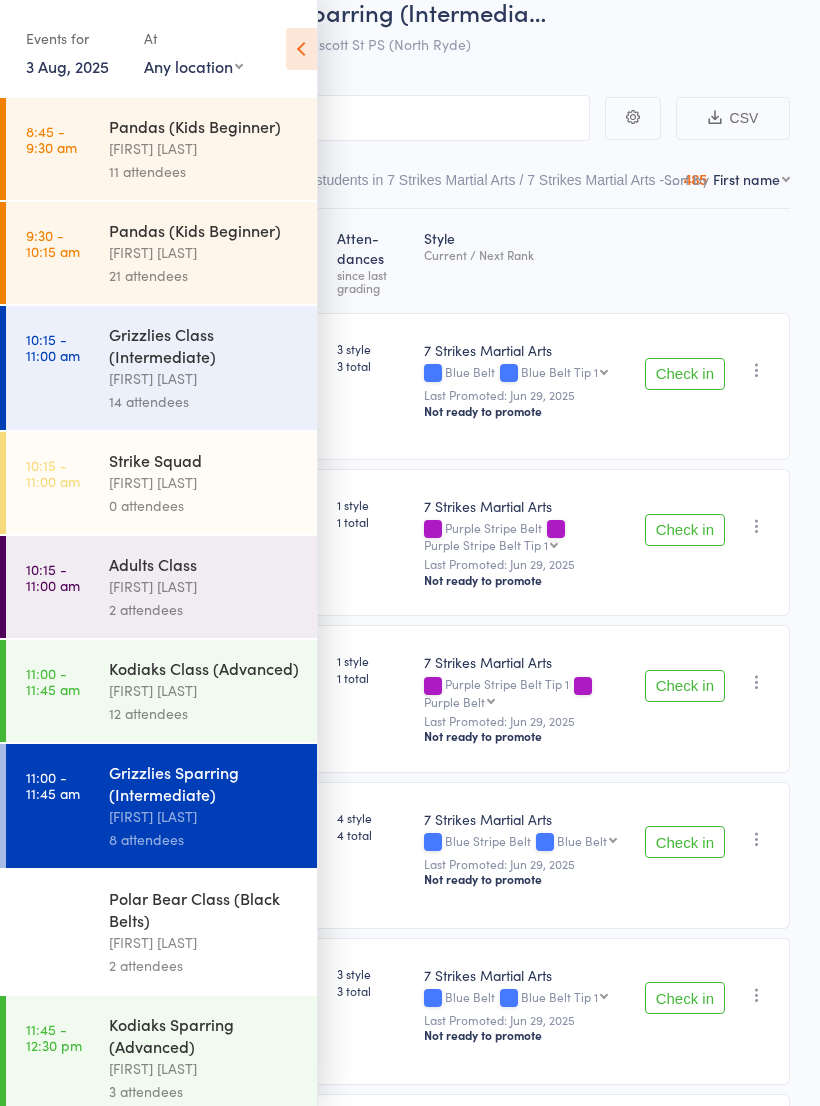 click on "[FIRST] [LAST]" at bounding box center [204, 690] 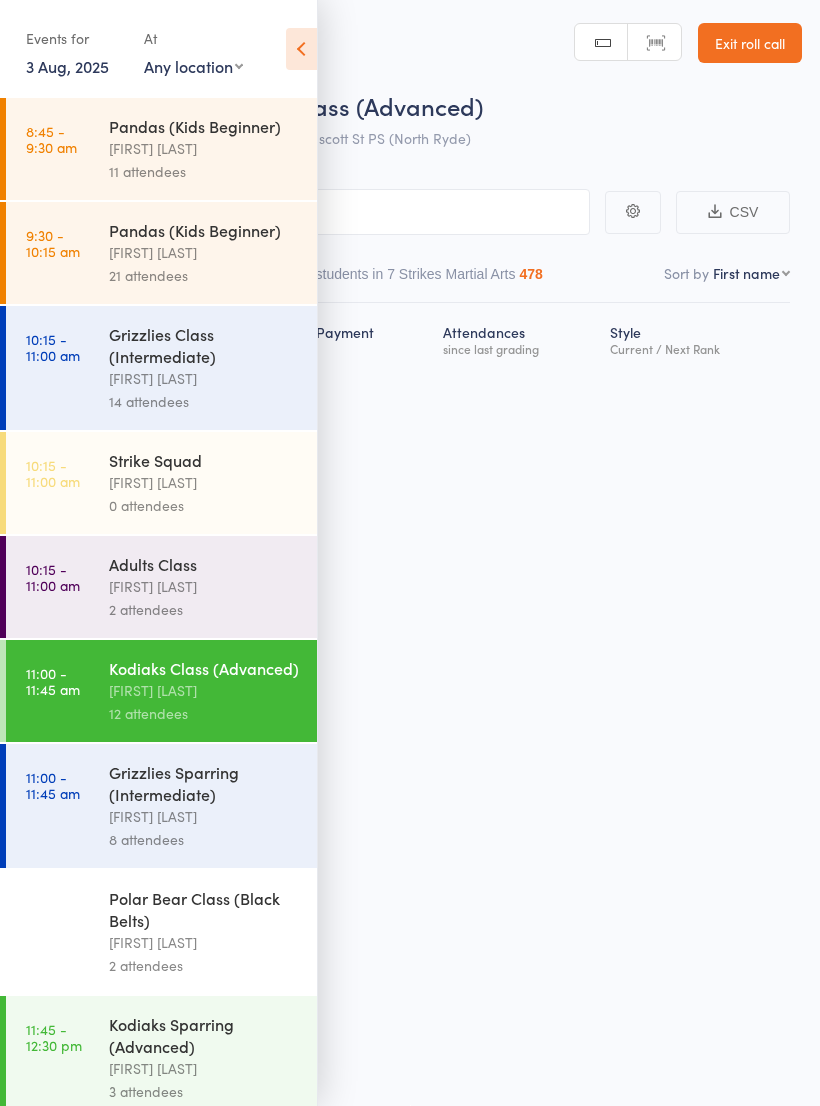 click at bounding box center (301, 49) 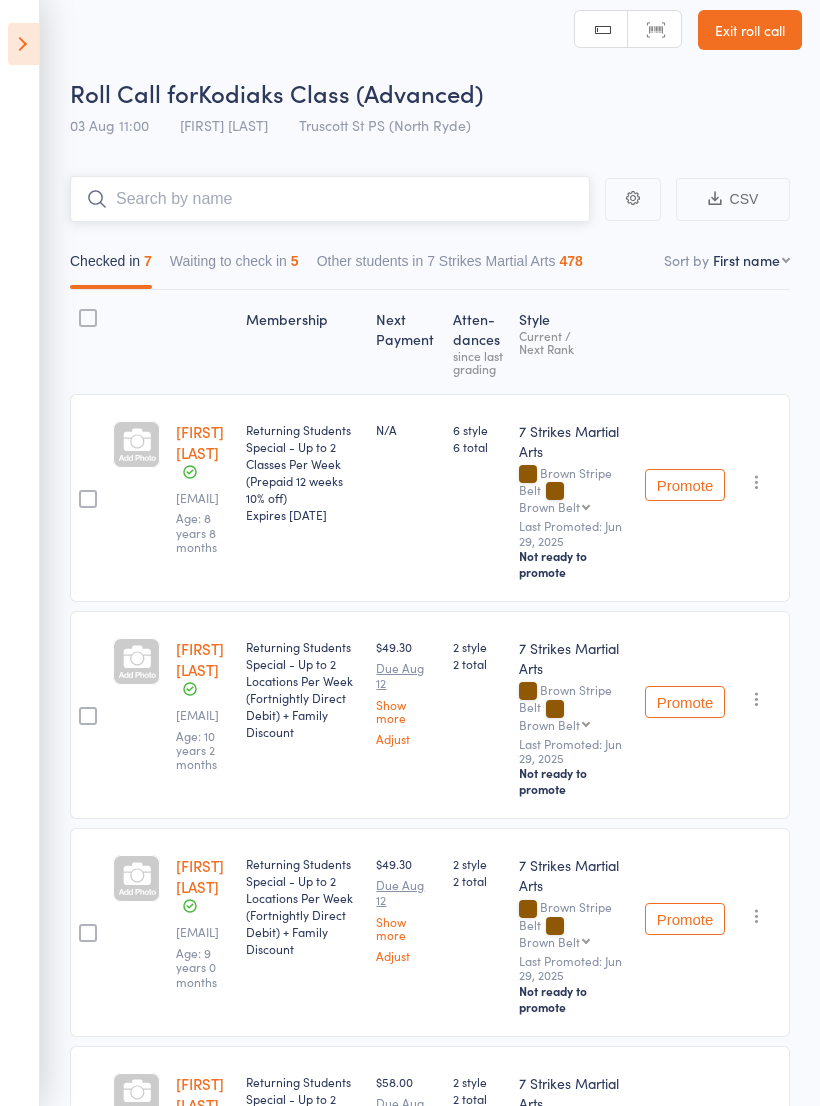click at bounding box center (330, 199) 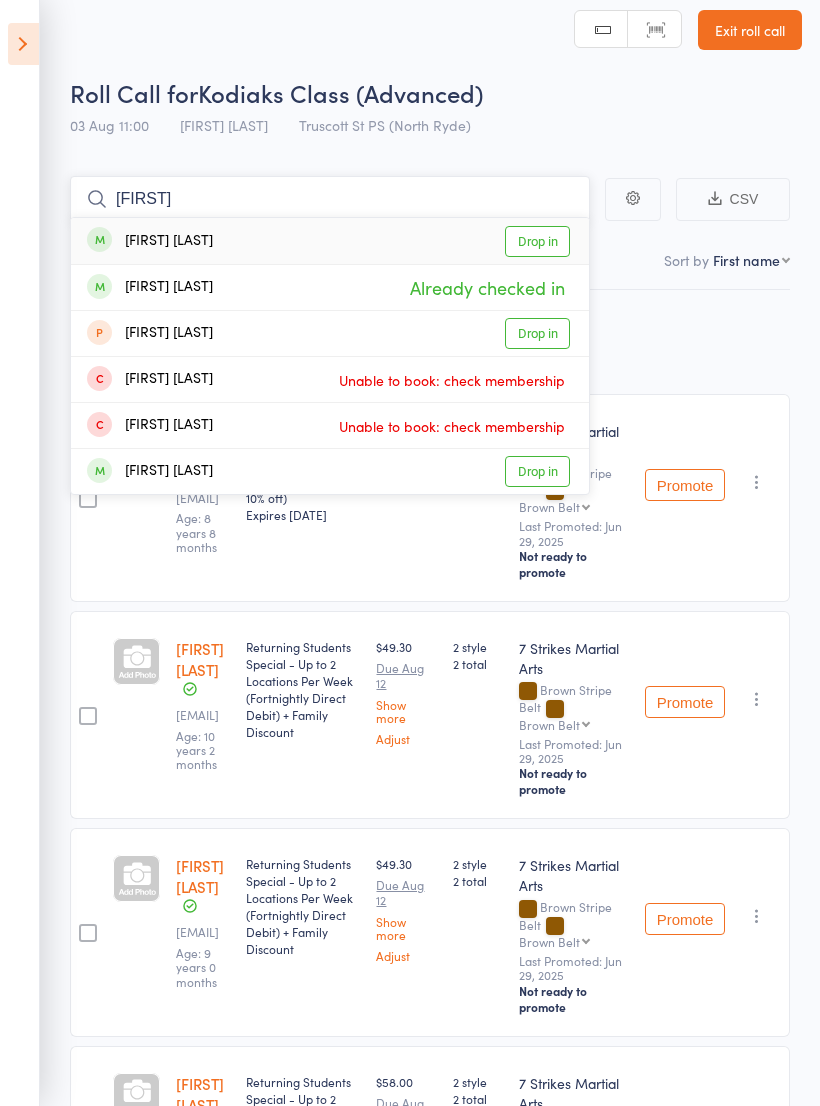 type on "[FIRST]" 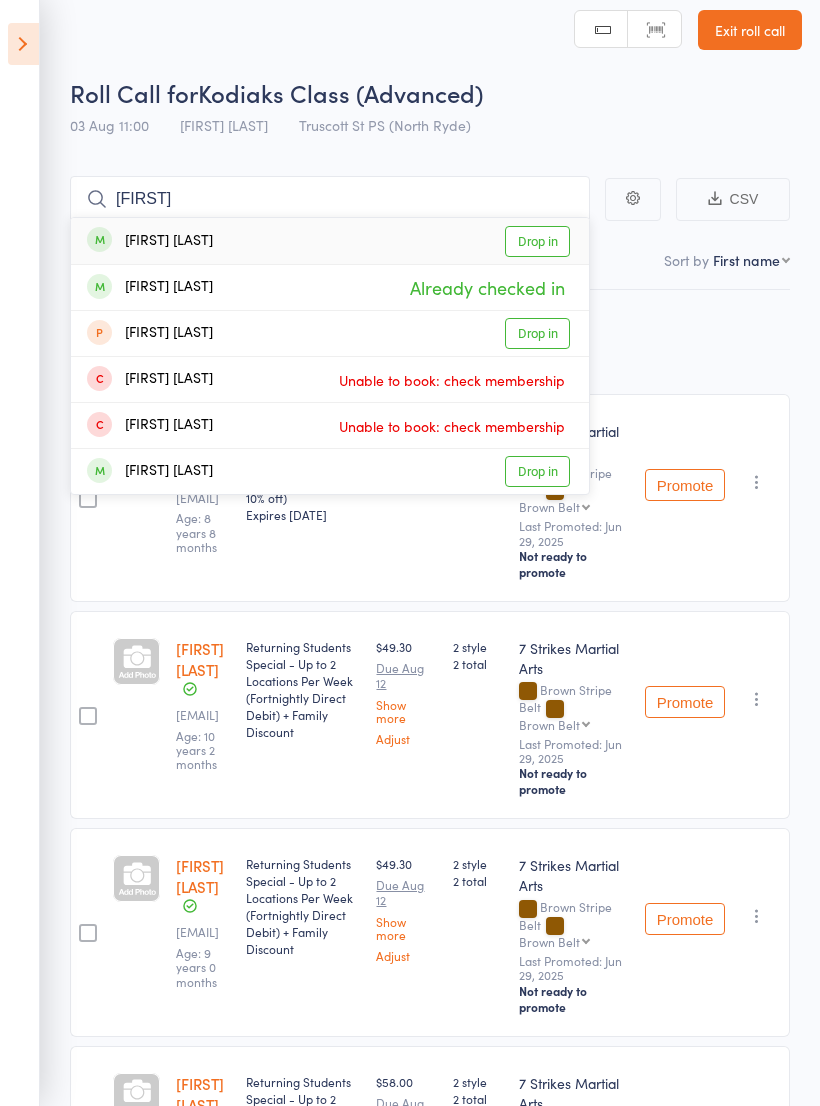 click on "Drop in" at bounding box center (537, 241) 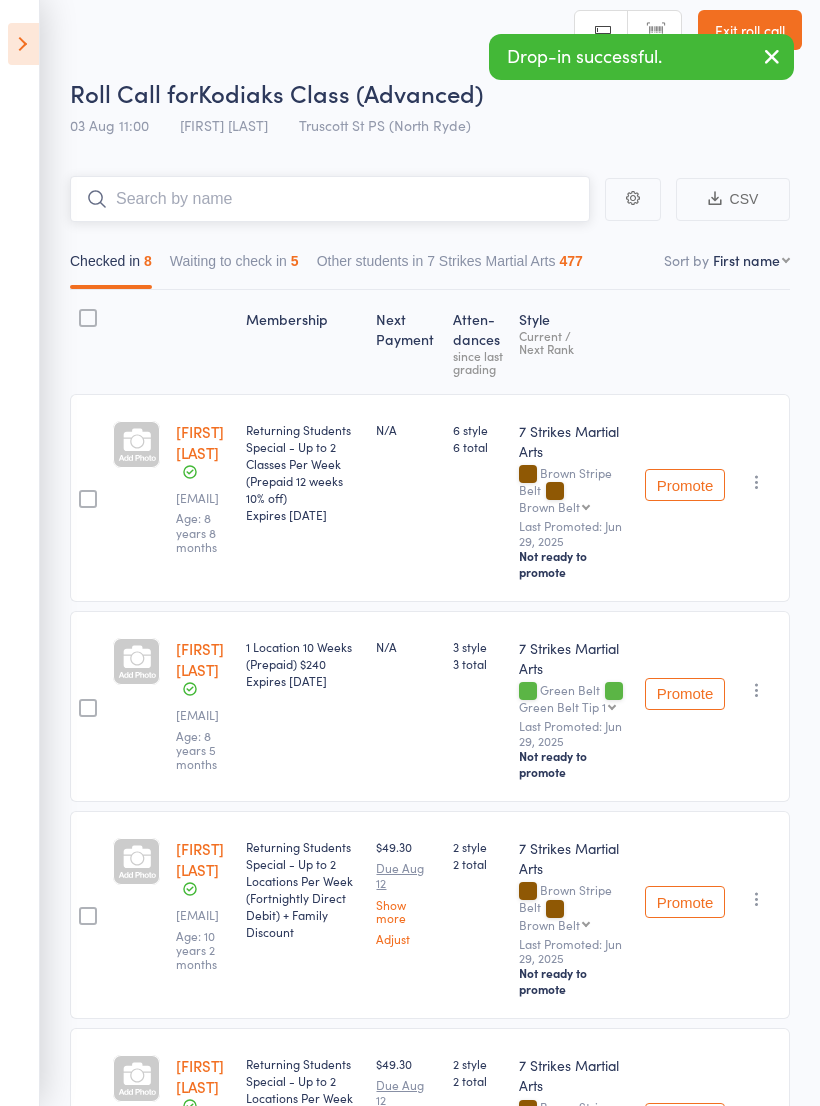 click on "Waiting to check in  5" at bounding box center [234, 266] 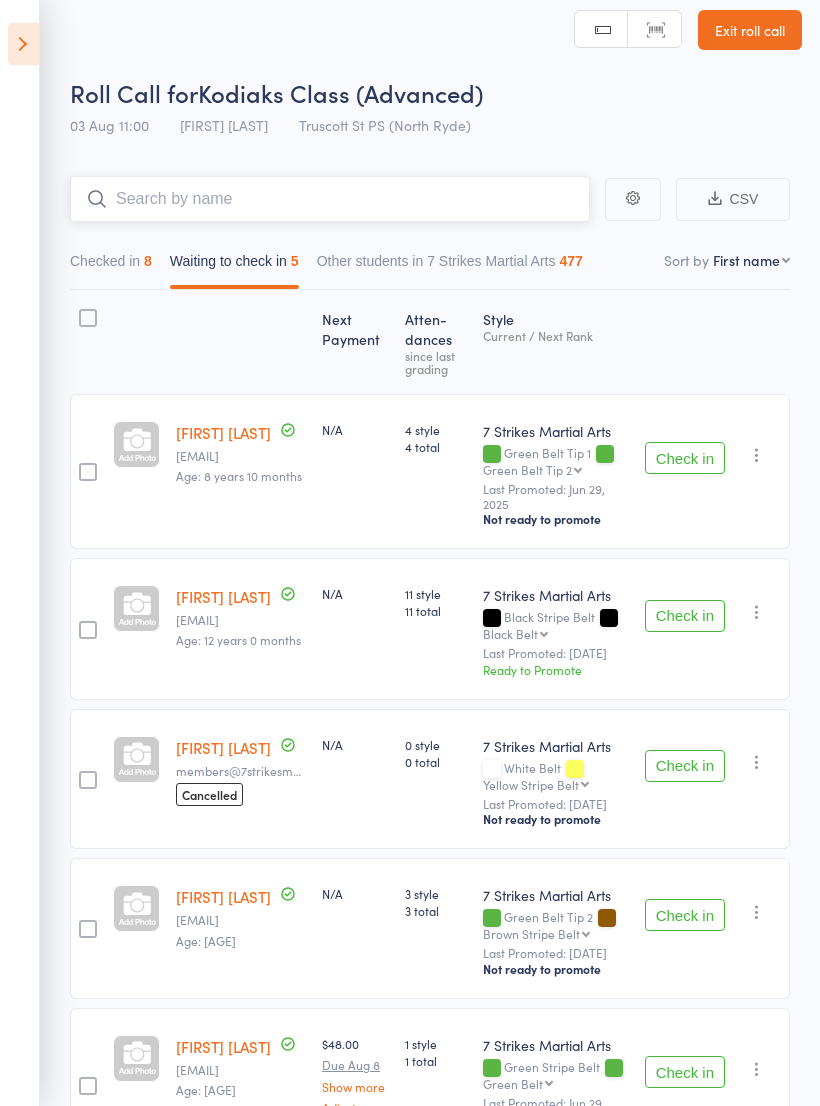 scroll, scrollTop: 0, scrollLeft: 0, axis: both 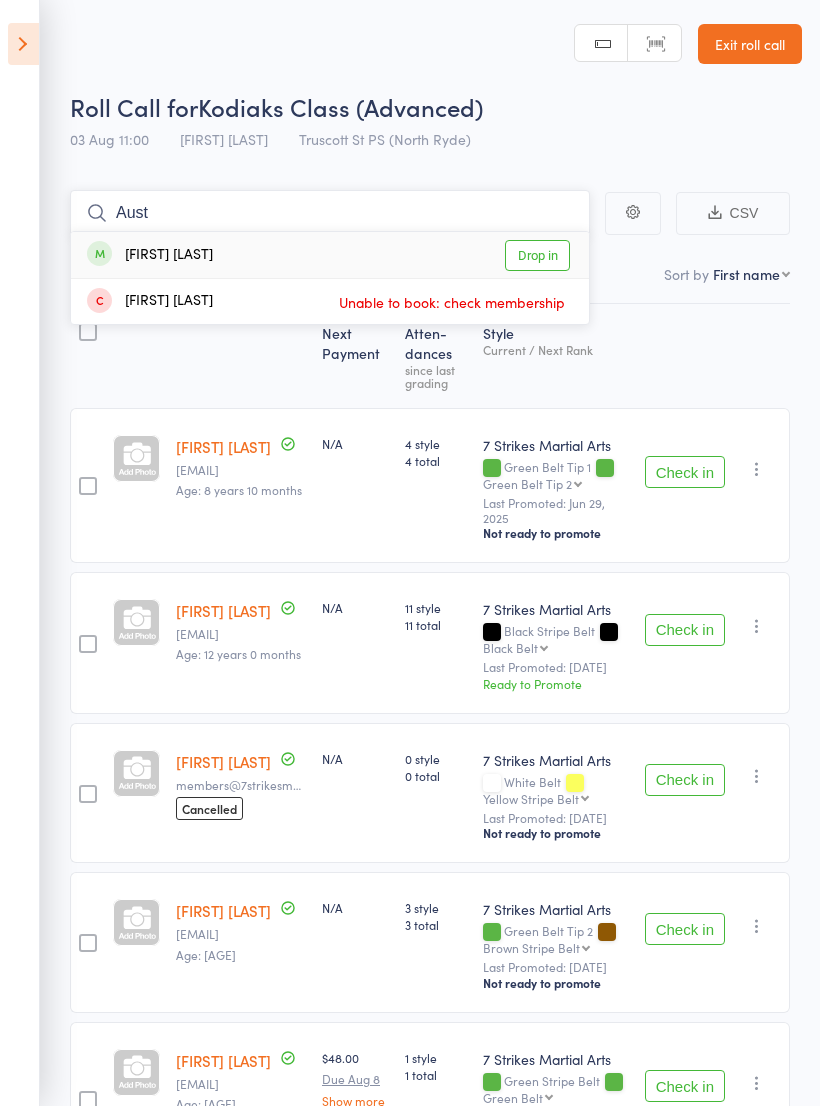 type on "Aust" 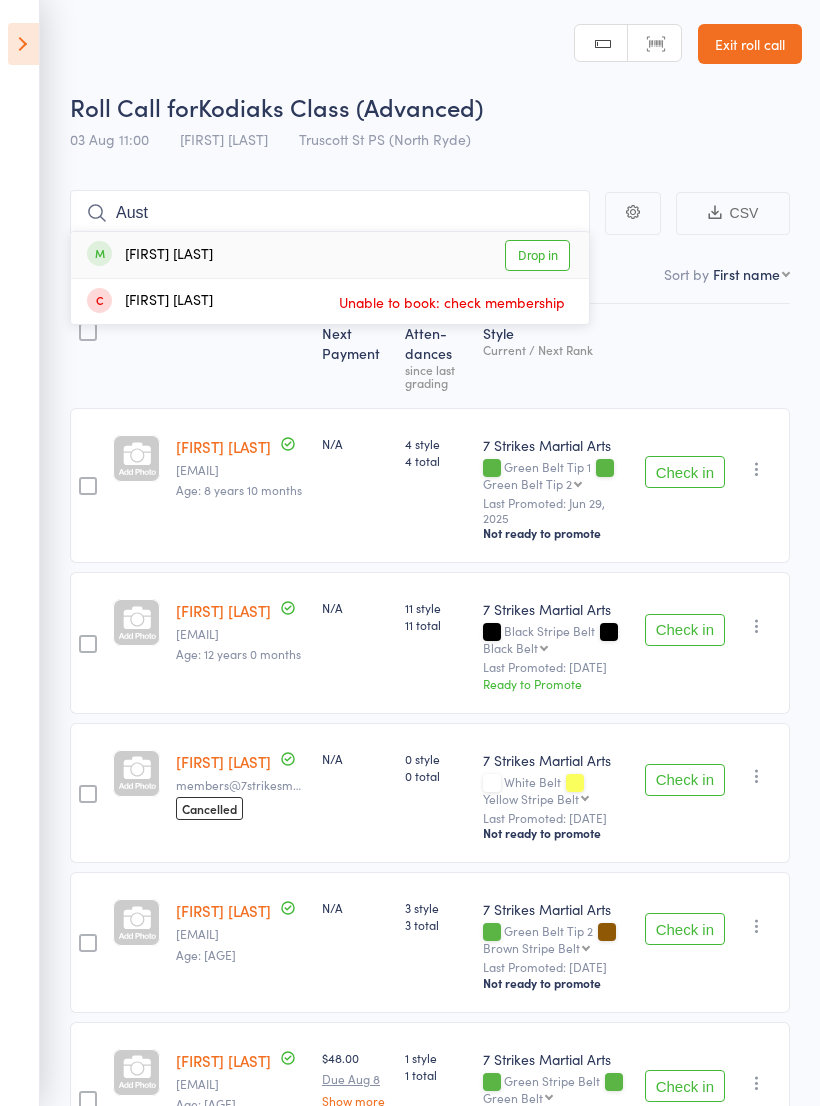 click on "Drop in" at bounding box center (537, 255) 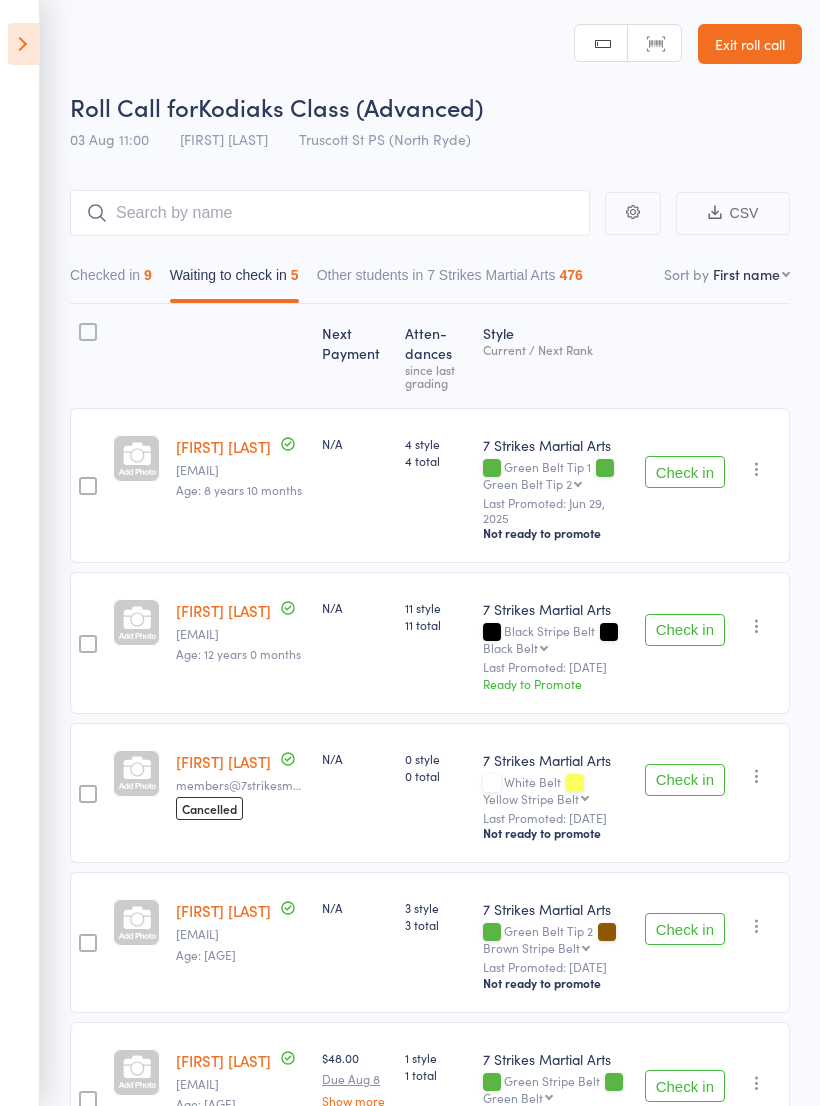 click on "Check in" at bounding box center (685, 472) 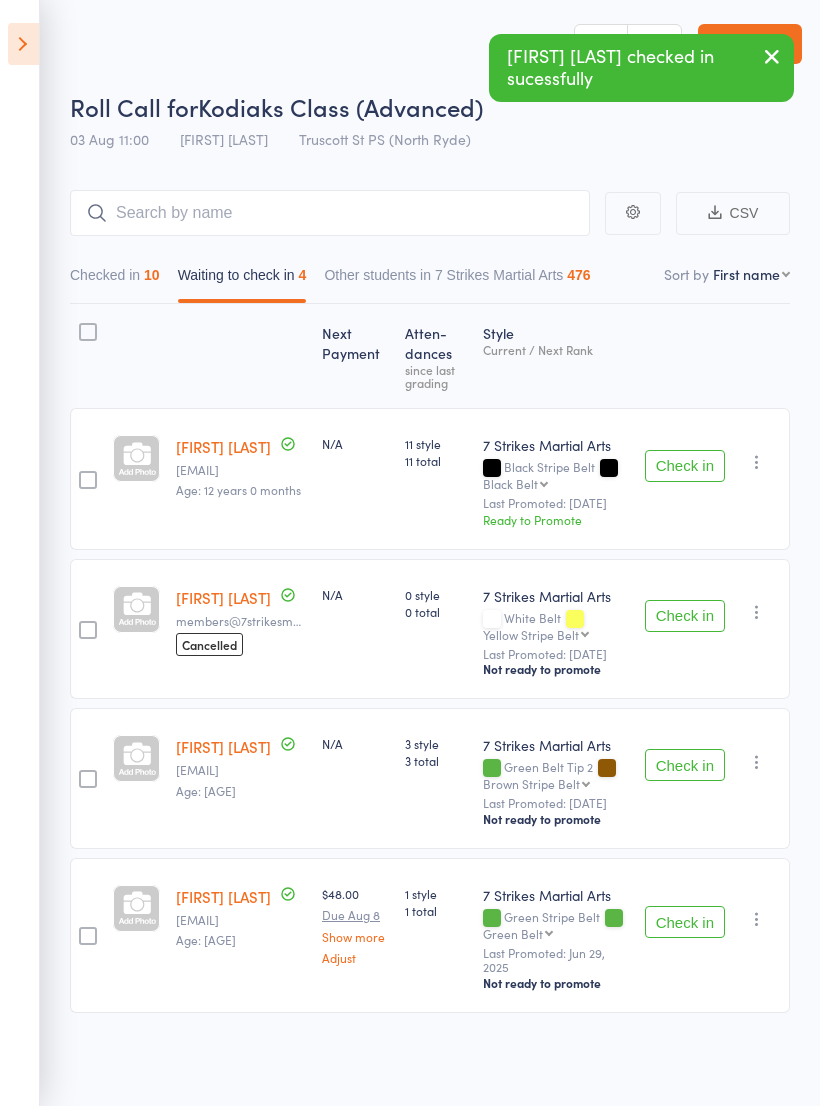 scroll, scrollTop: 14, scrollLeft: 0, axis: vertical 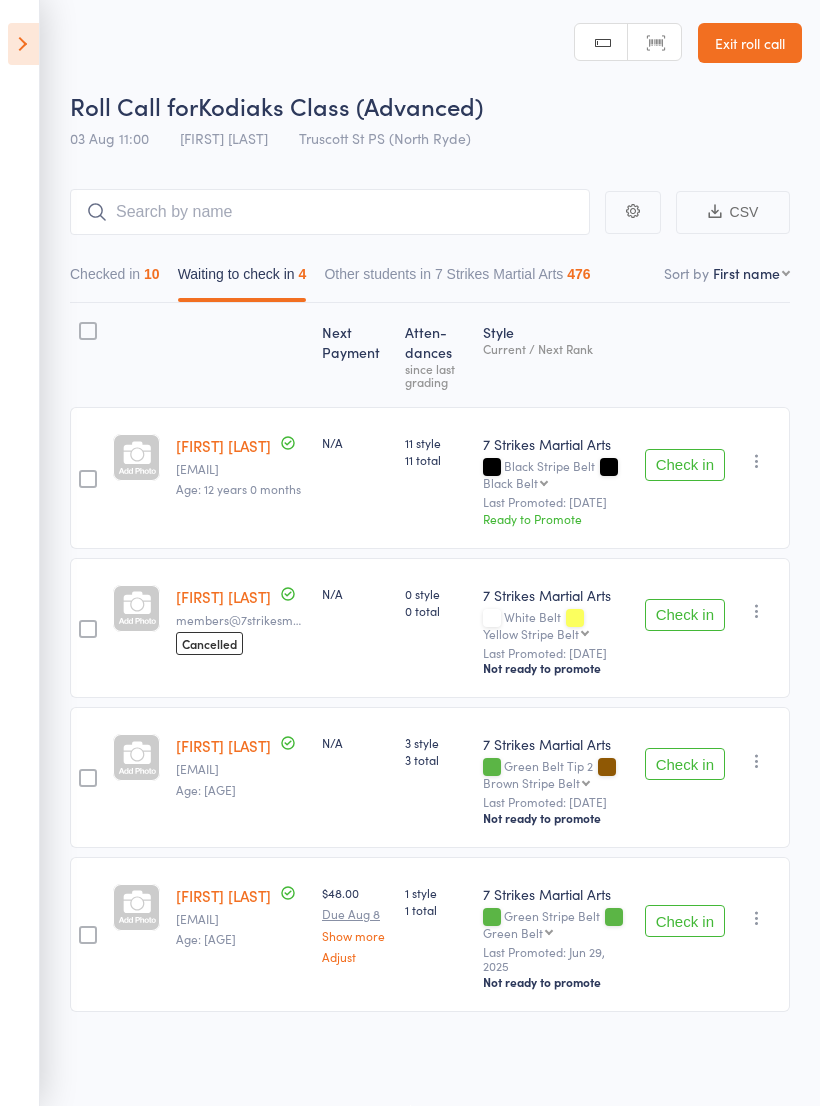 click on "Checked in  10" at bounding box center [115, 279] 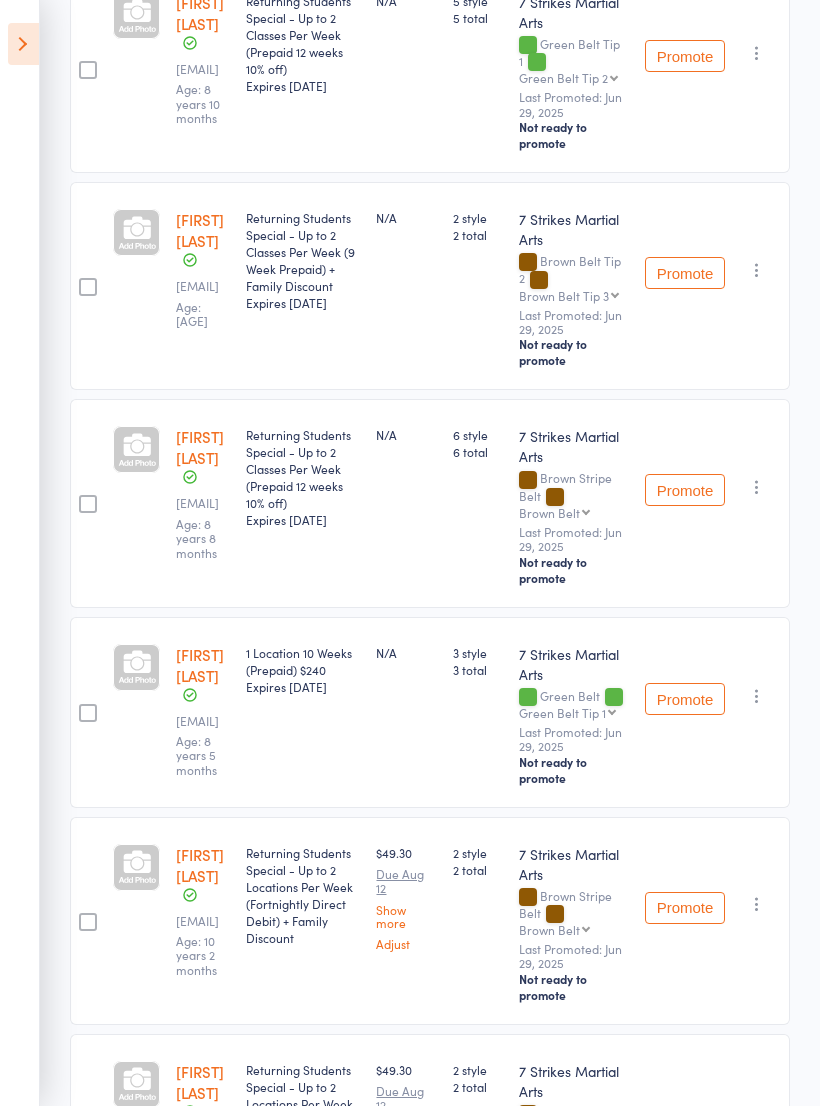 scroll, scrollTop: 0, scrollLeft: 0, axis: both 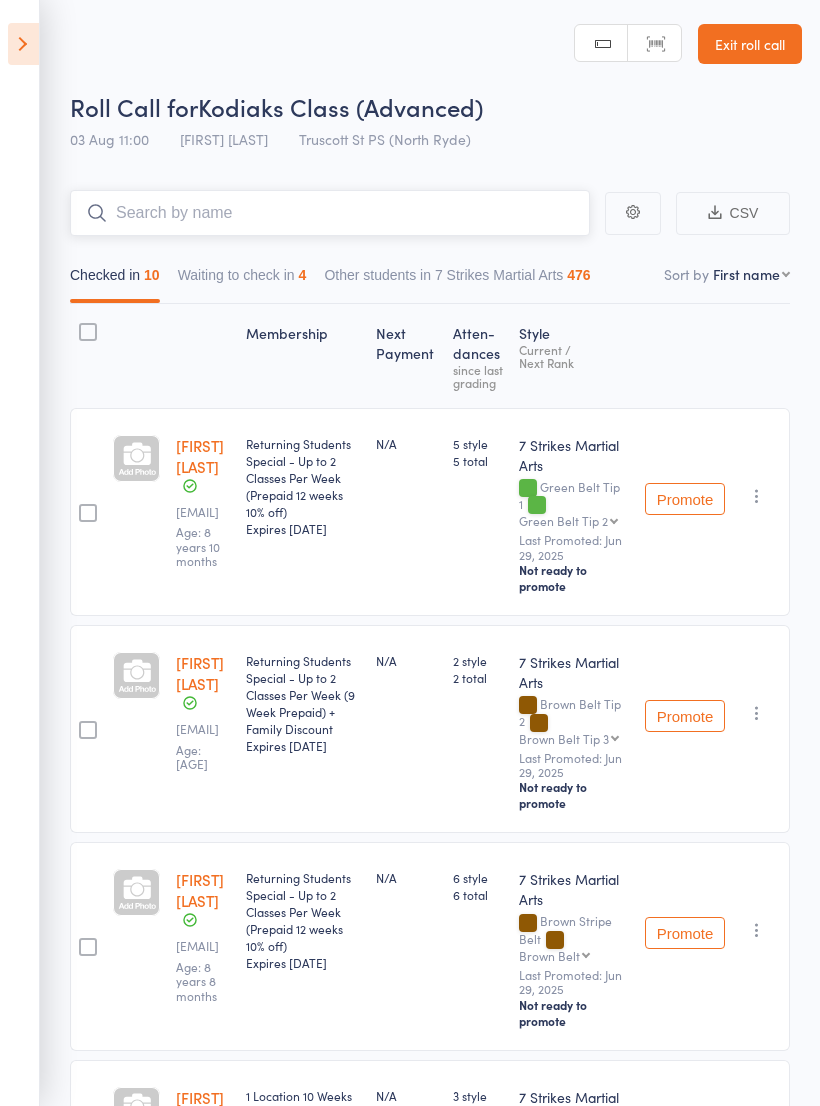 click at bounding box center [330, 213] 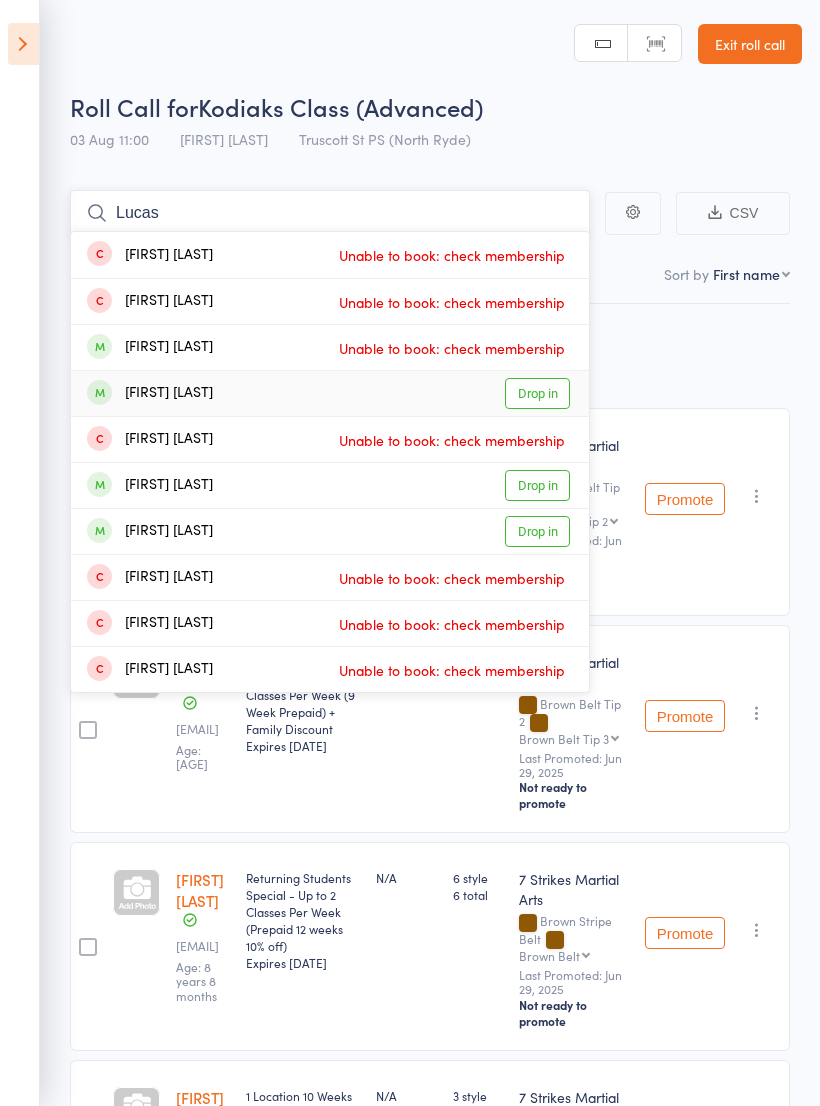 type on "Lucas" 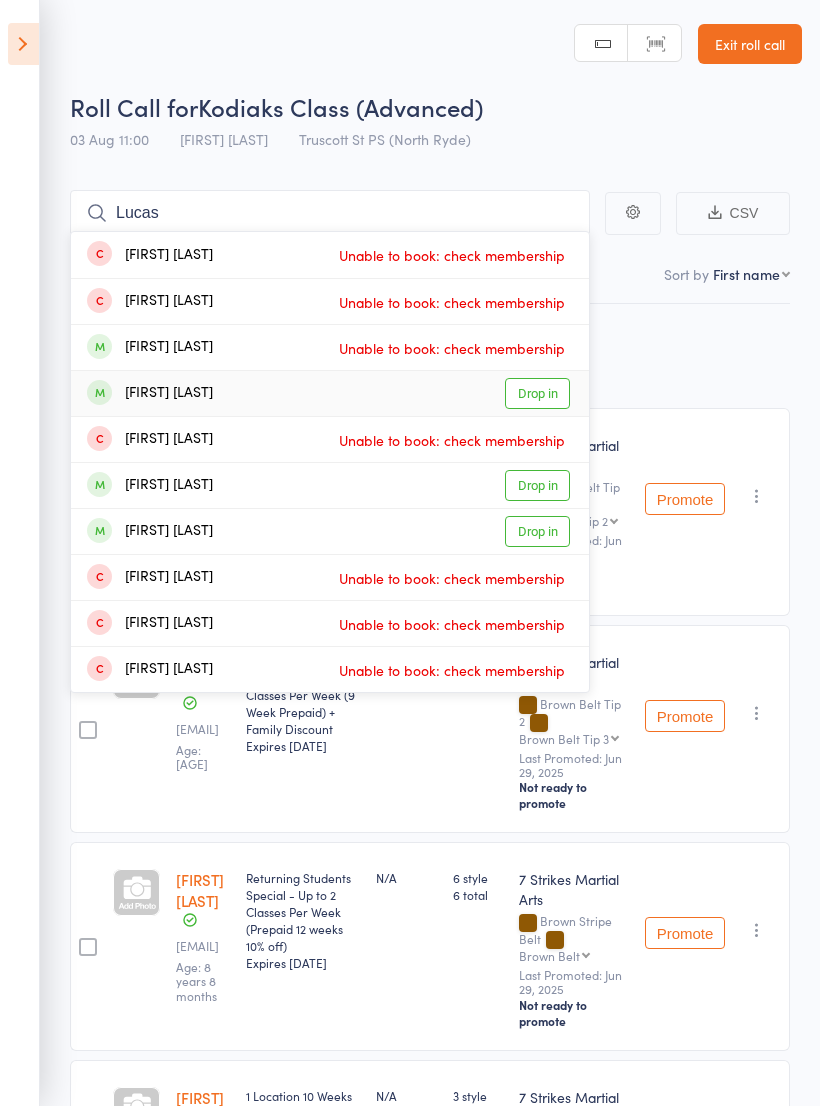 click on "Drop in" at bounding box center (537, 393) 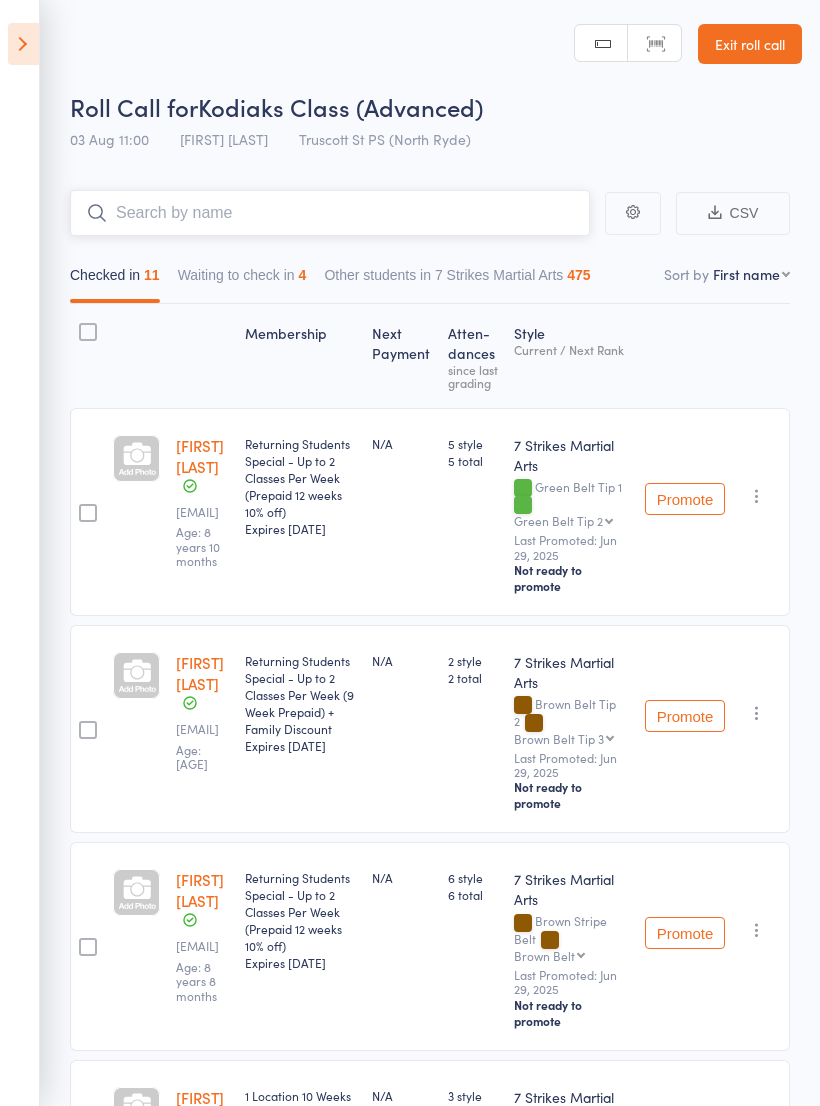 click at bounding box center (330, 213) 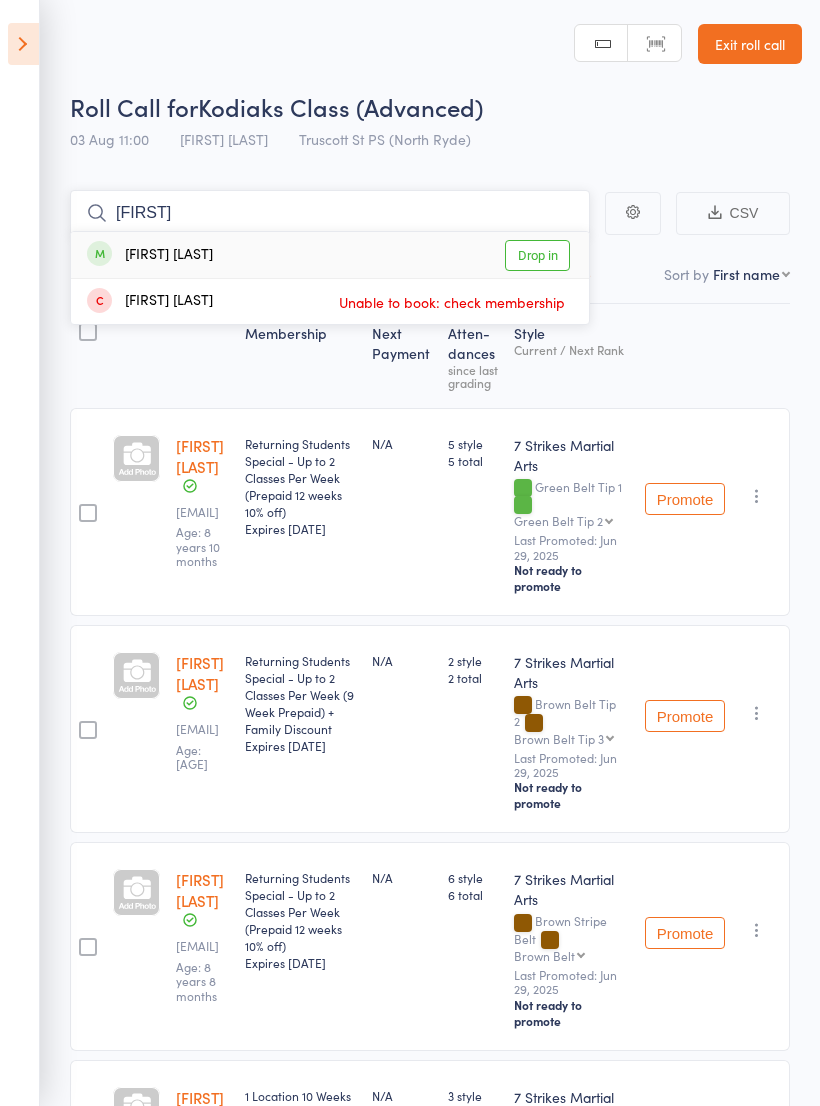 type on "[FIRST]" 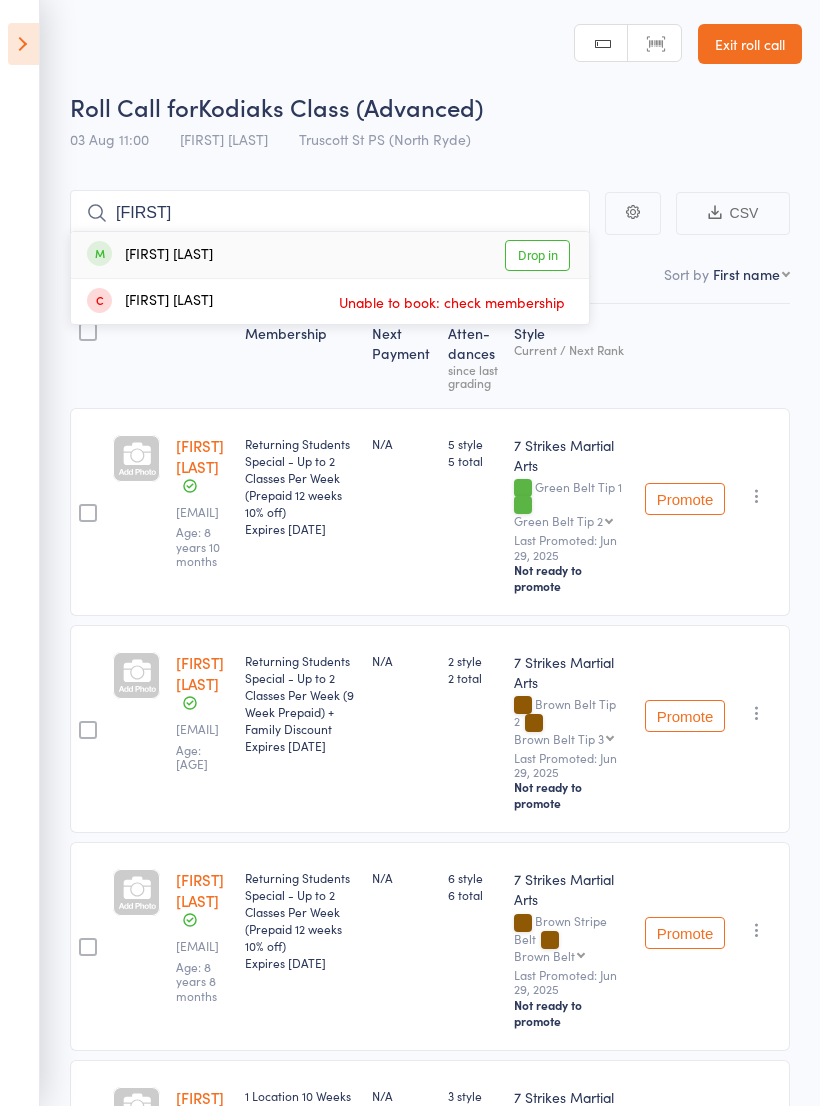 click on "Drop in" at bounding box center (537, 255) 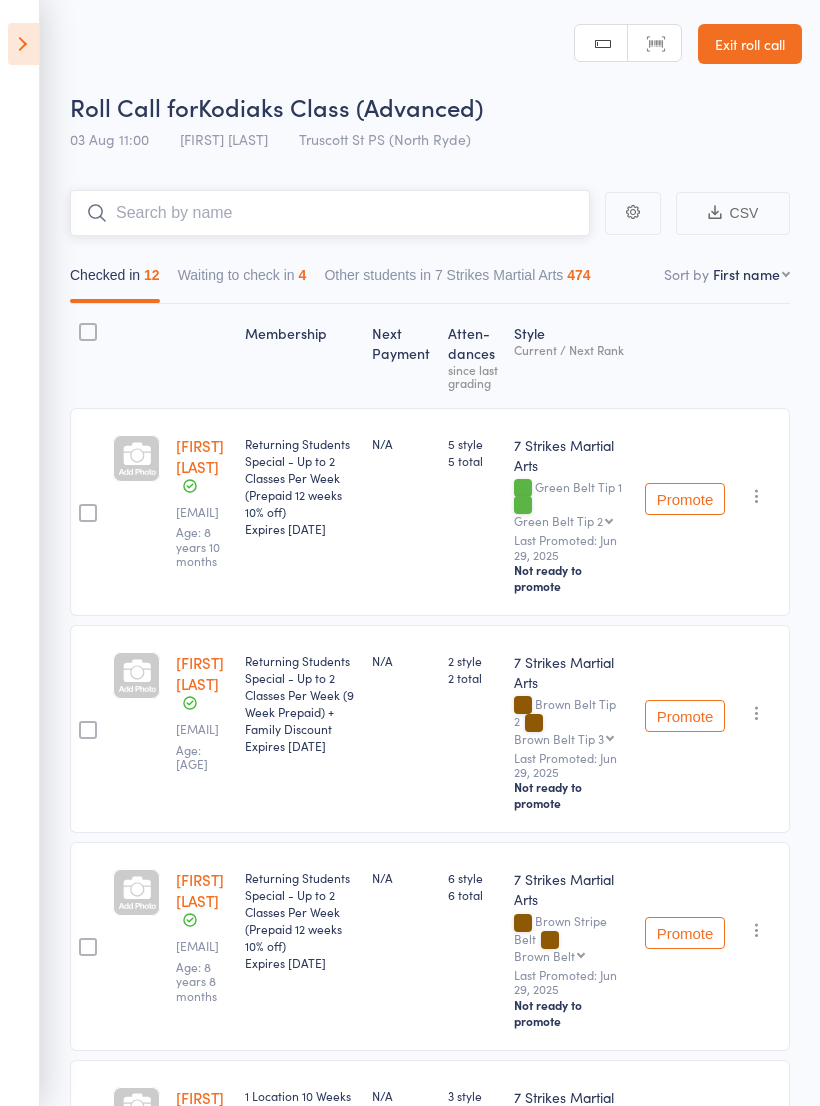 click on "Waiting to check in  4" at bounding box center [242, 280] 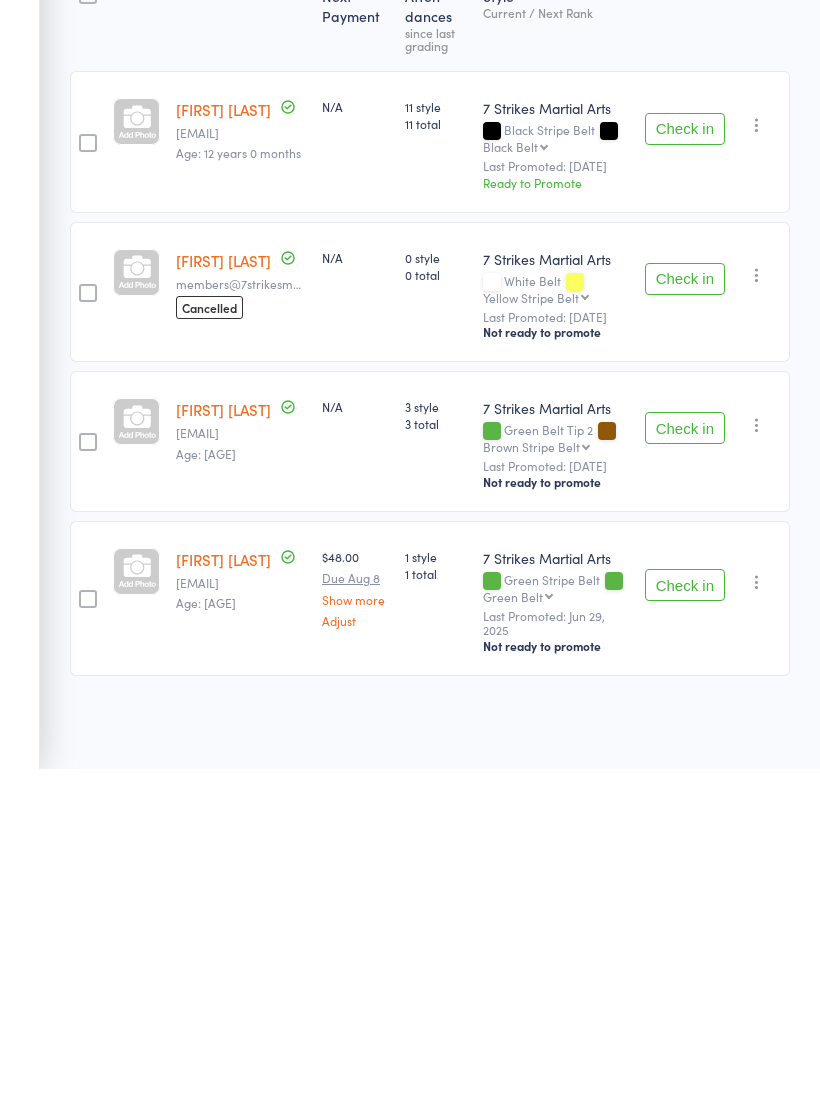 click on "Check in" at bounding box center [685, 922] 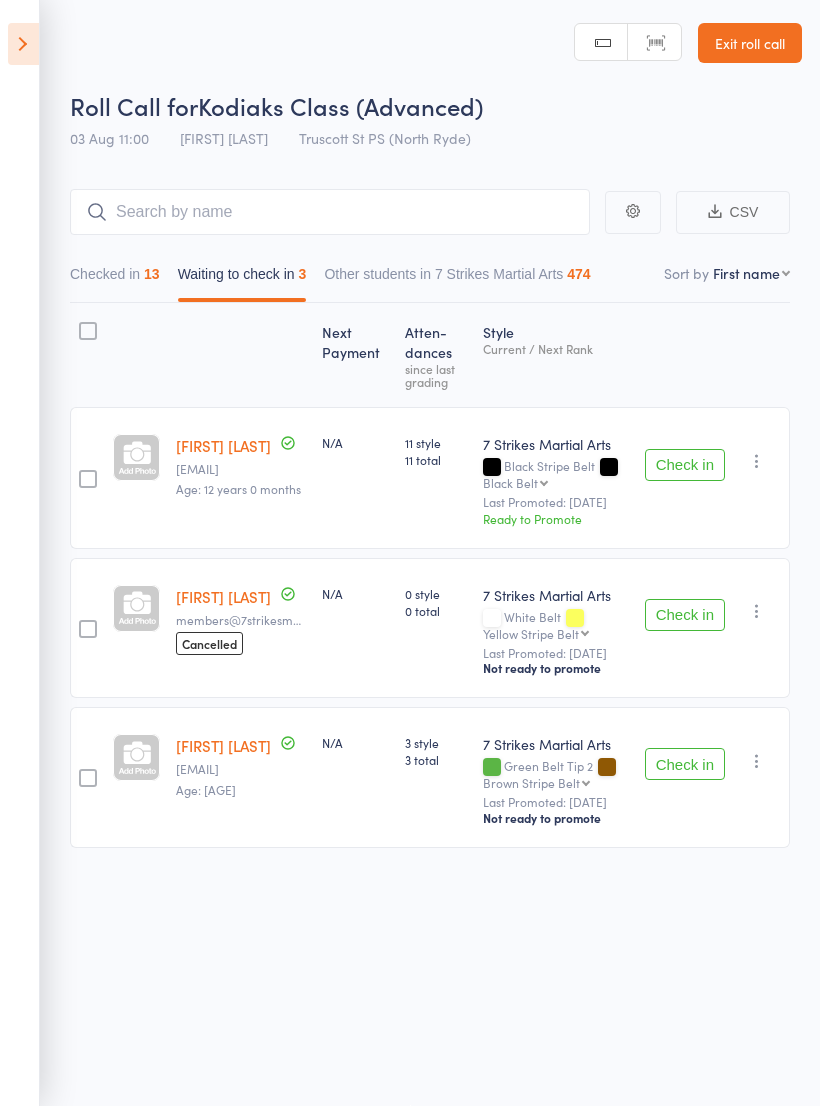 click at bounding box center (23, 44) 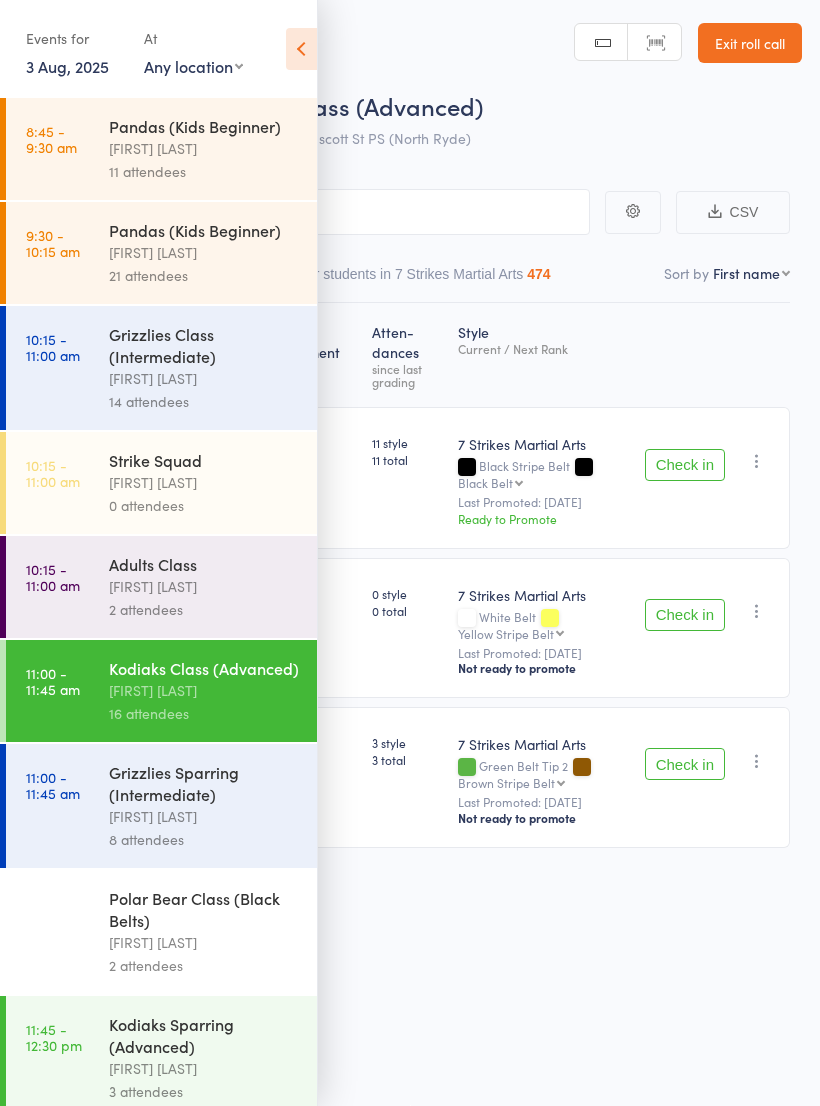 click on "Grizzlies Sparring (Intermediate)" at bounding box center (204, 783) 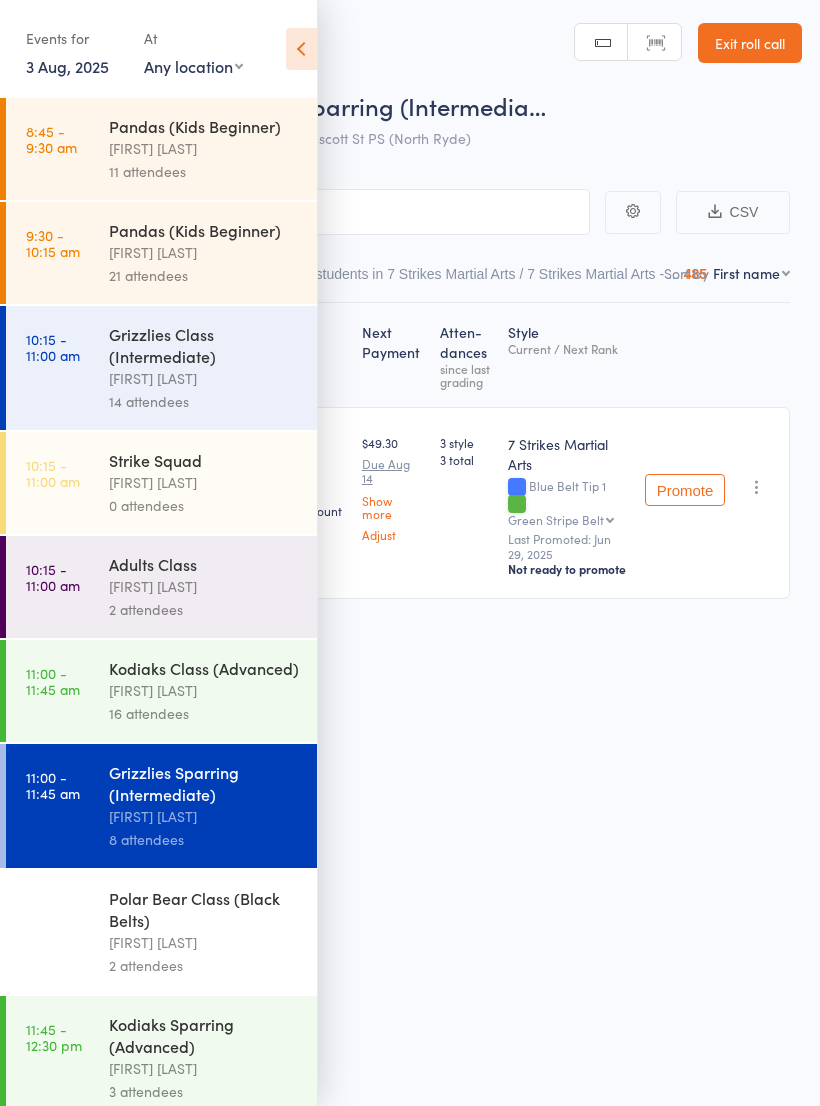 click at bounding box center (301, 49) 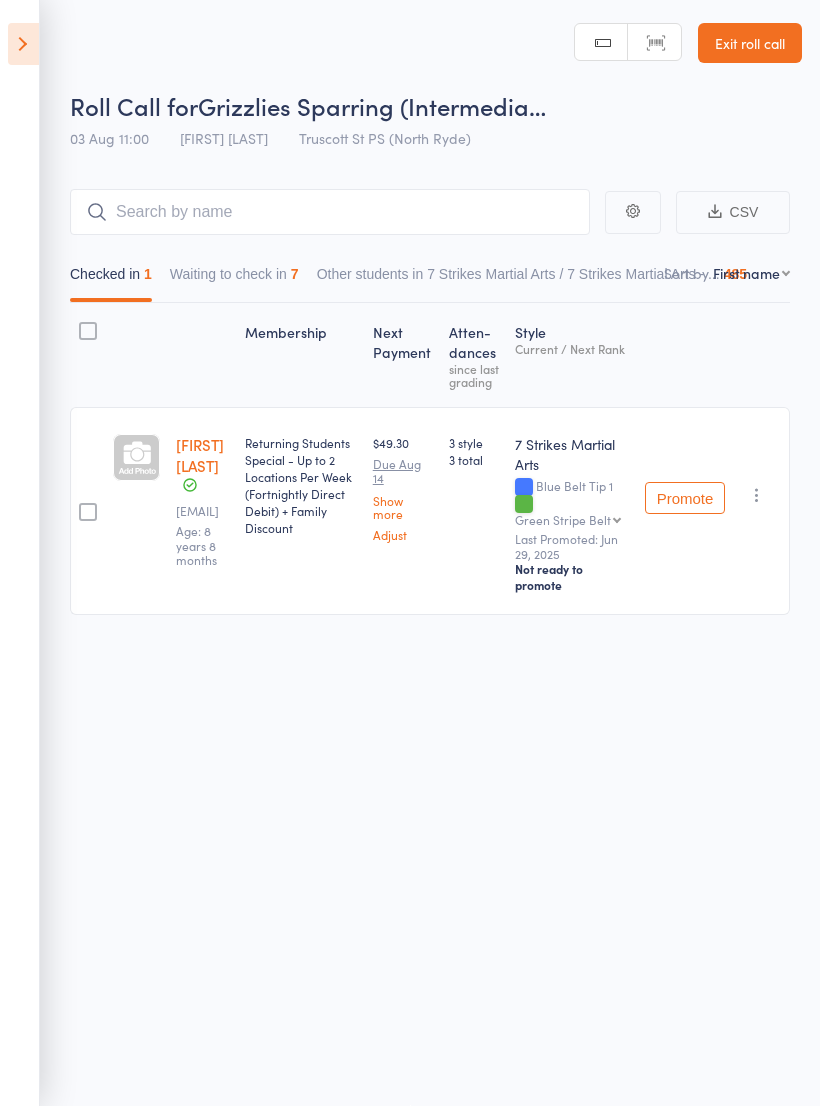 click on "Waiting to check in  7" at bounding box center [234, 279] 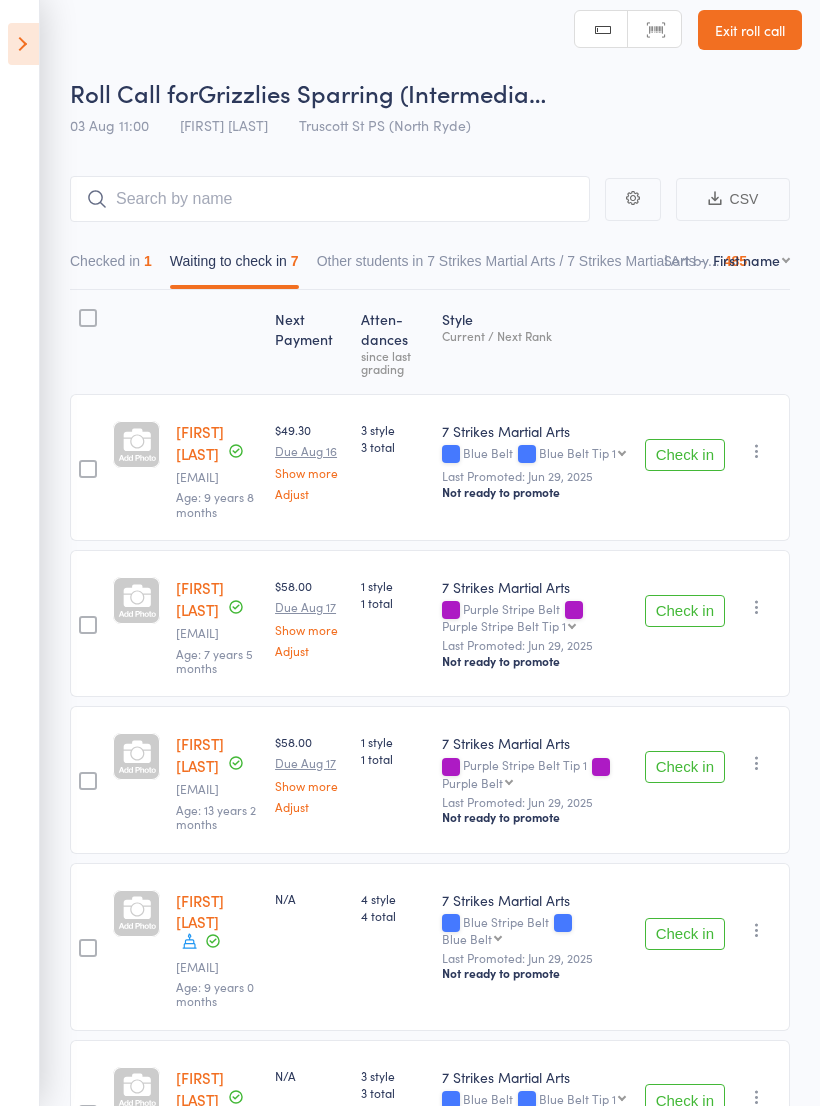 click on "Check in" at bounding box center [685, 455] 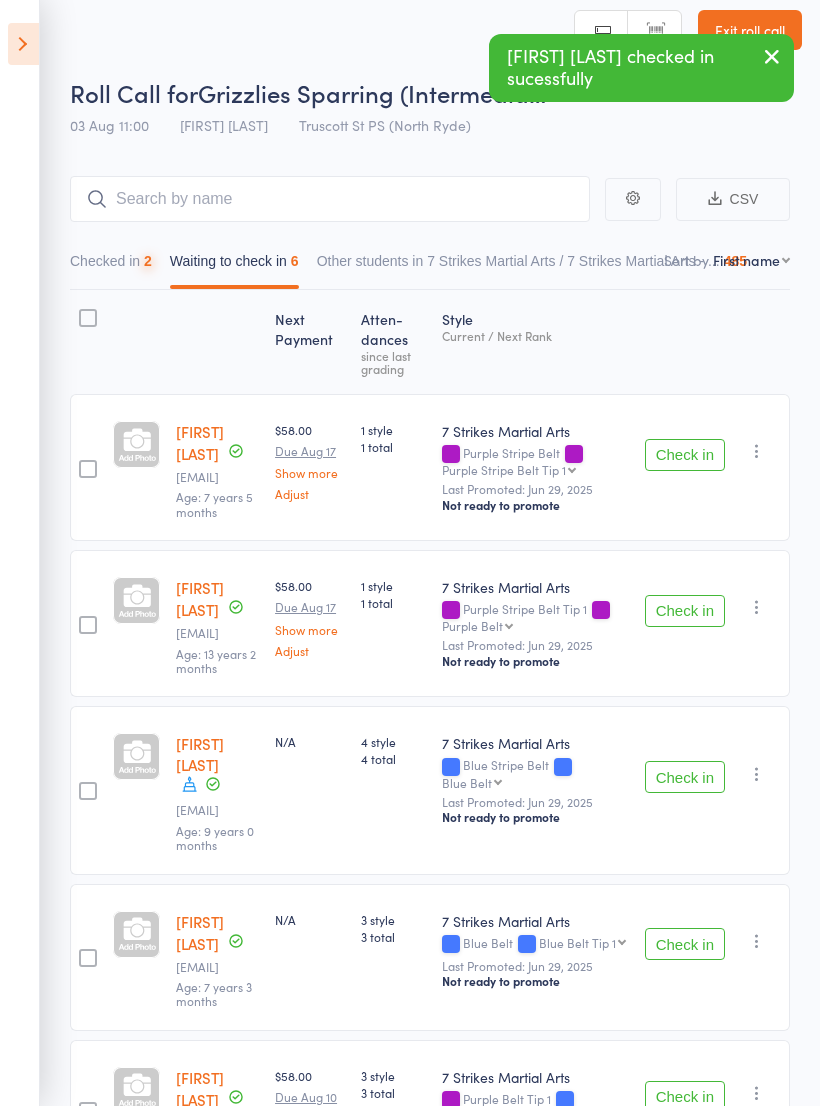 click on "Check in" at bounding box center (685, 455) 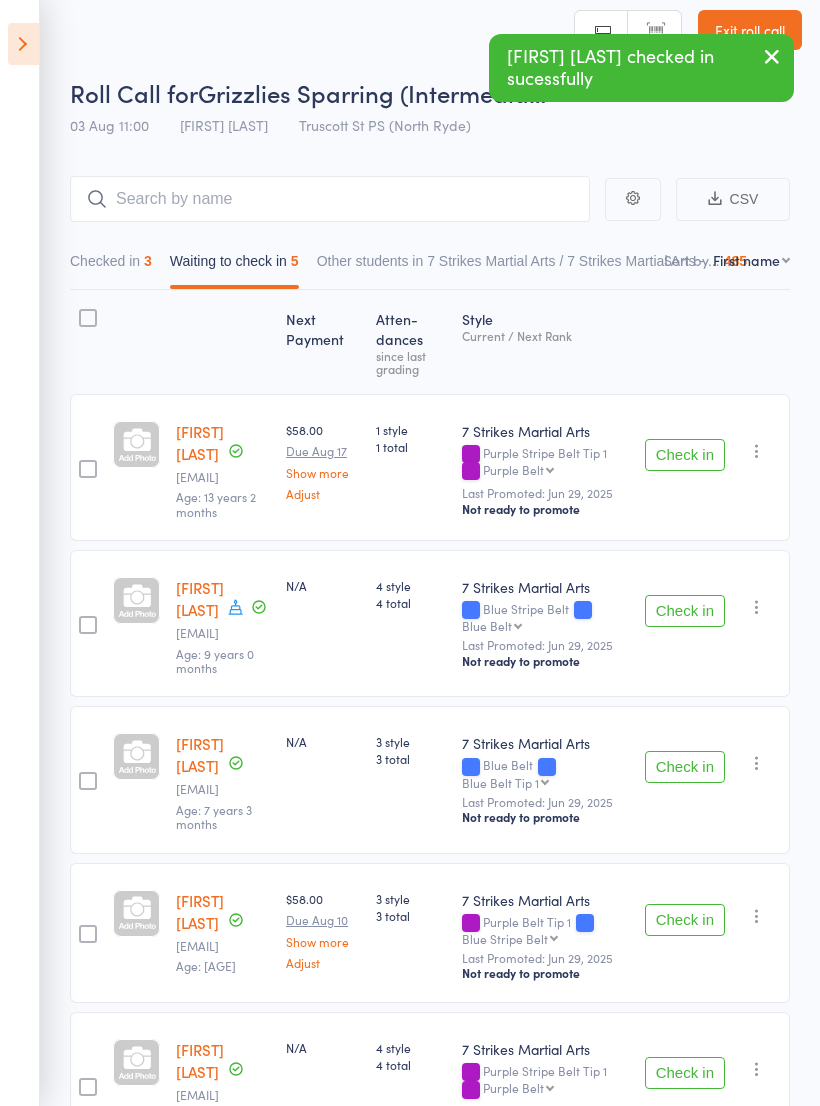click on "Check in" at bounding box center [685, 455] 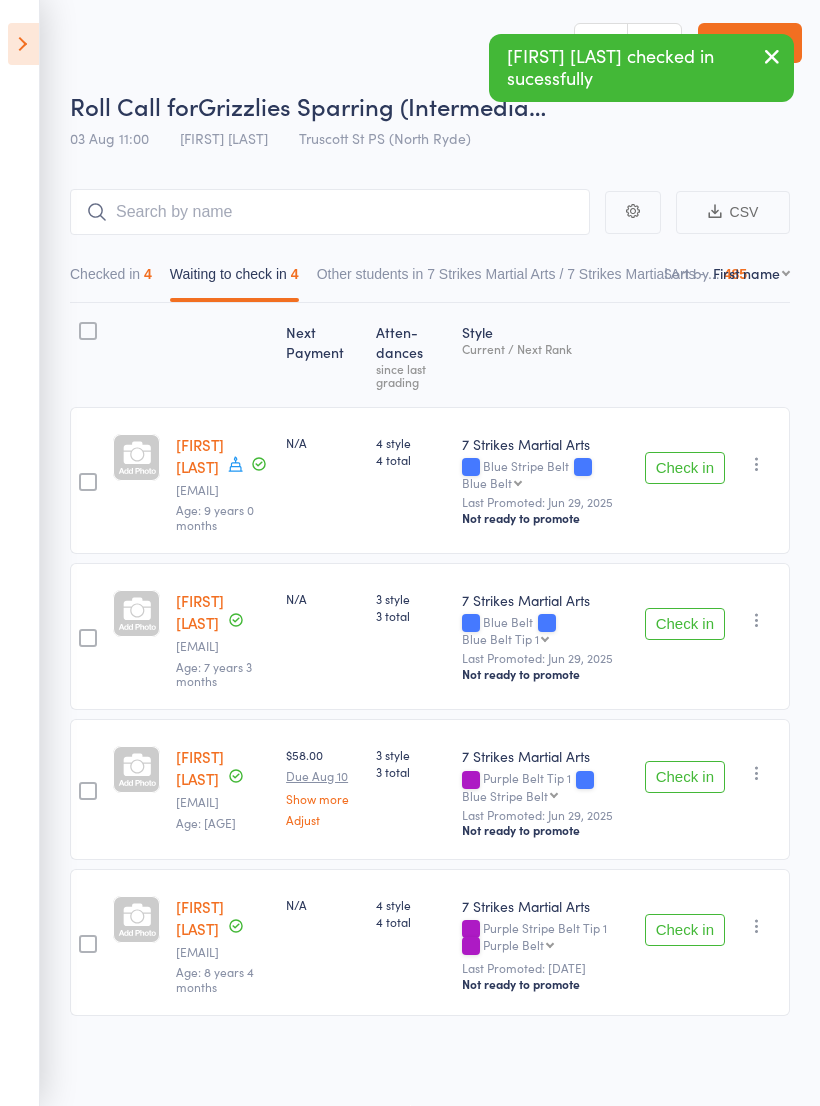 click on "Check in" at bounding box center [685, 468] 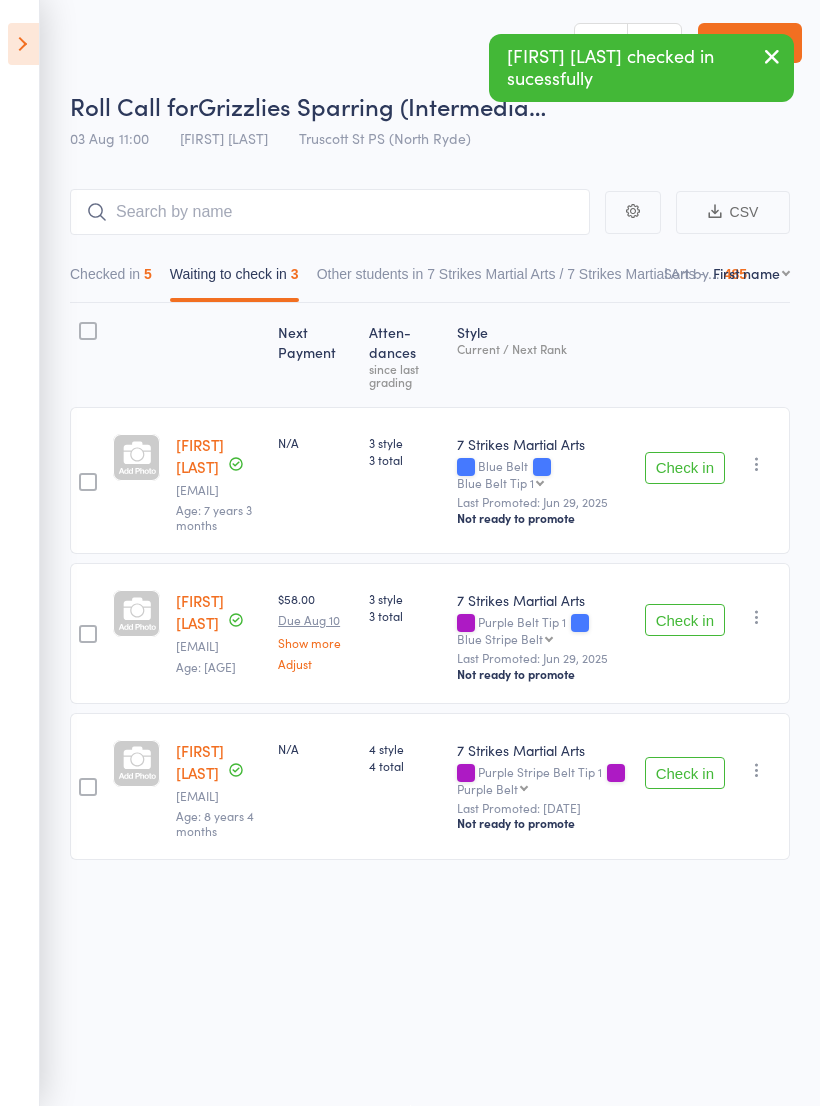 click on "Check in" at bounding box center [685, 468] 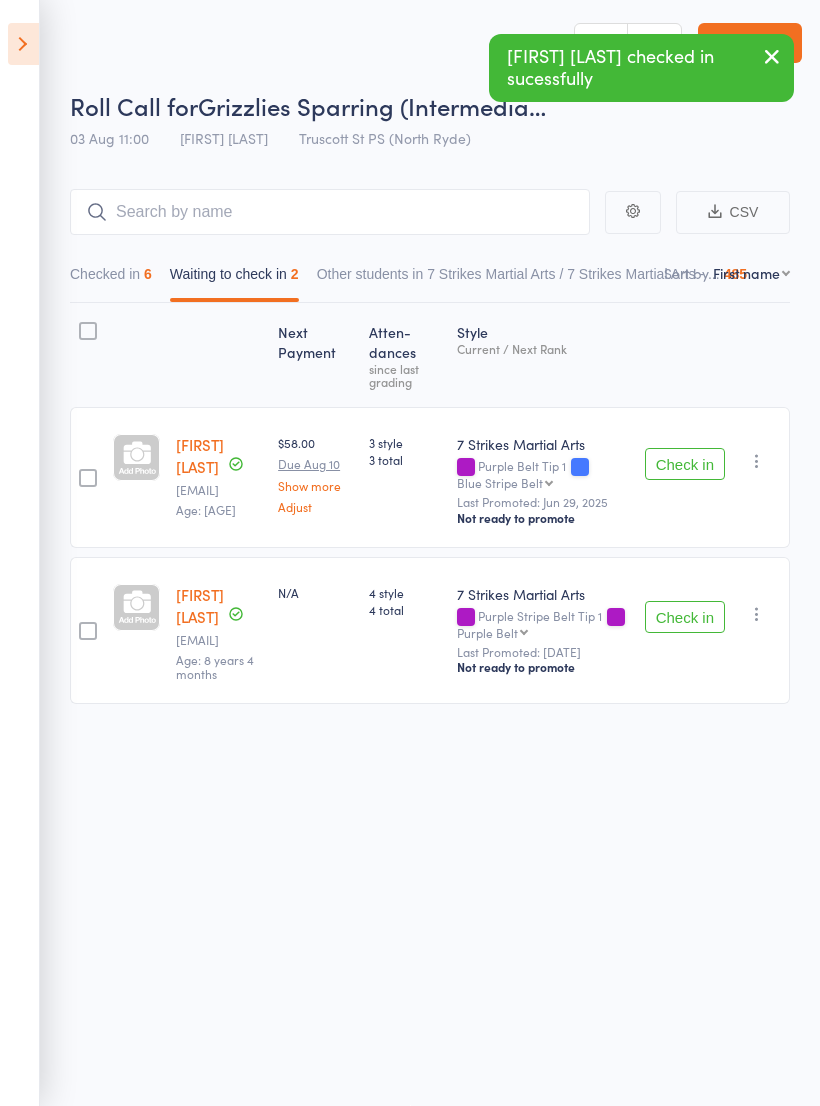 click on "Check in" at bounding box center [685, 617] 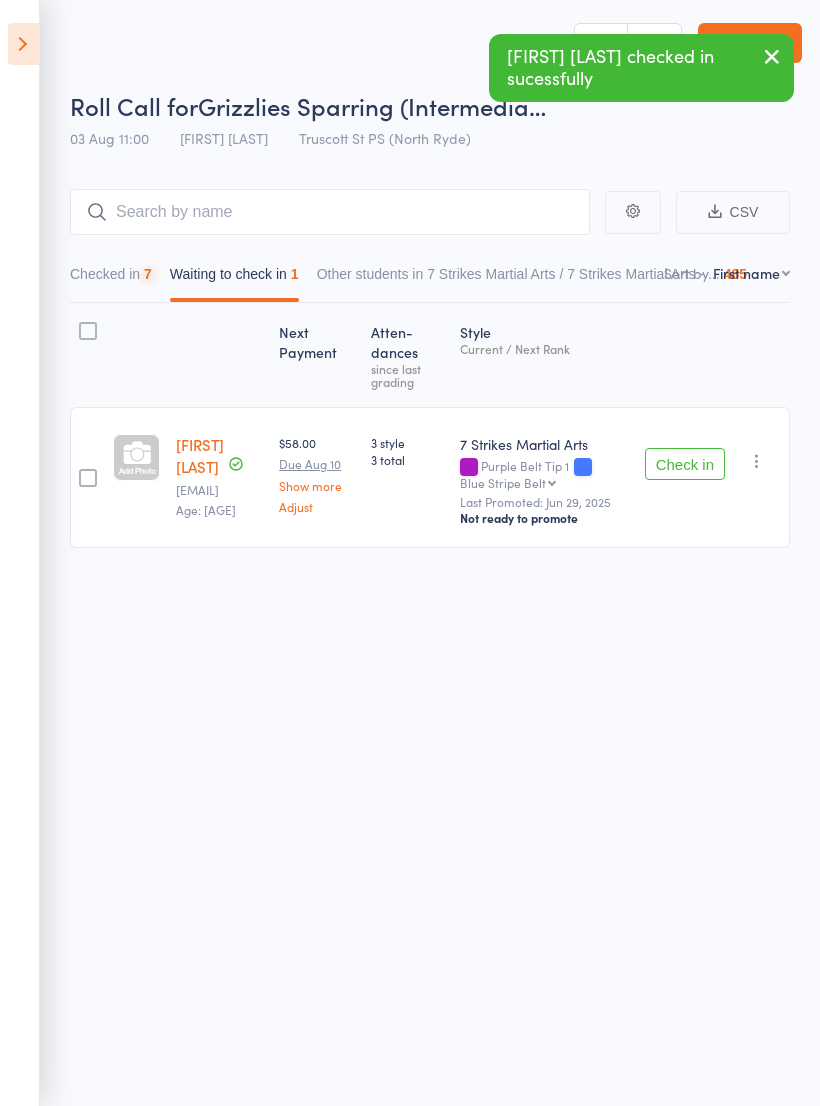 click on "Checked in  7" at bounding box center (111, 279) 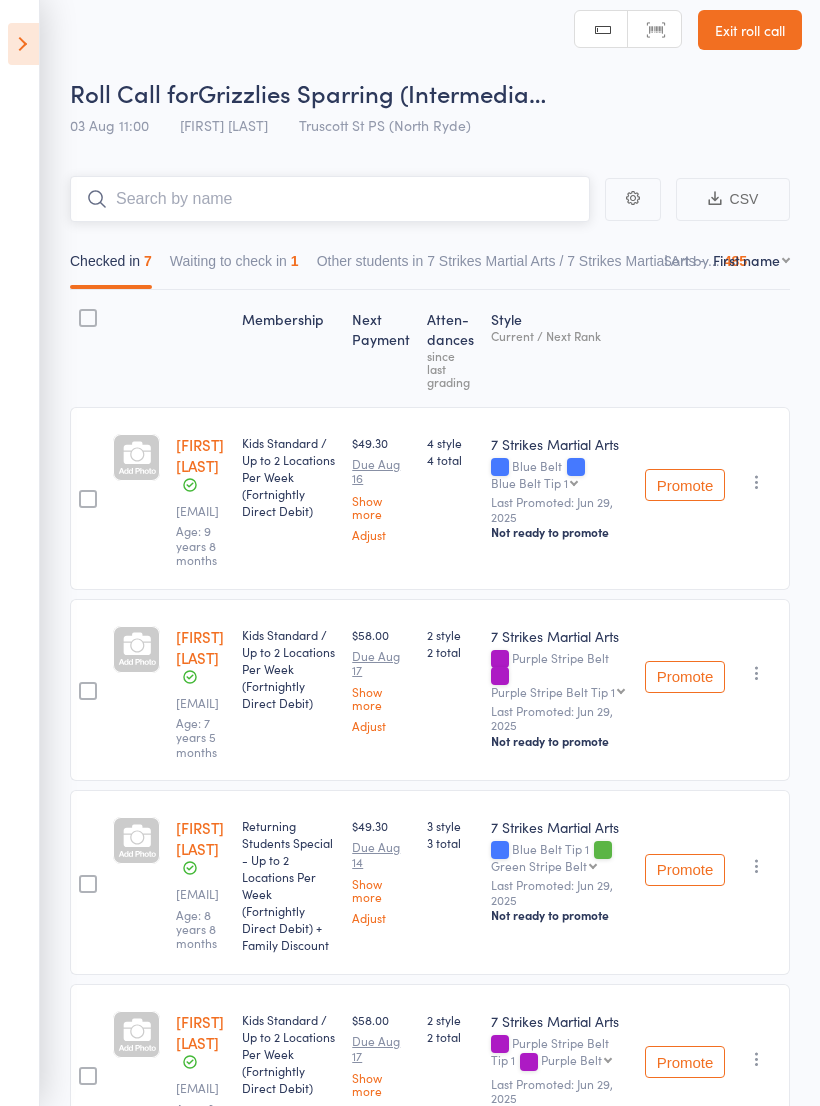 click at bounding box center (330, 199) 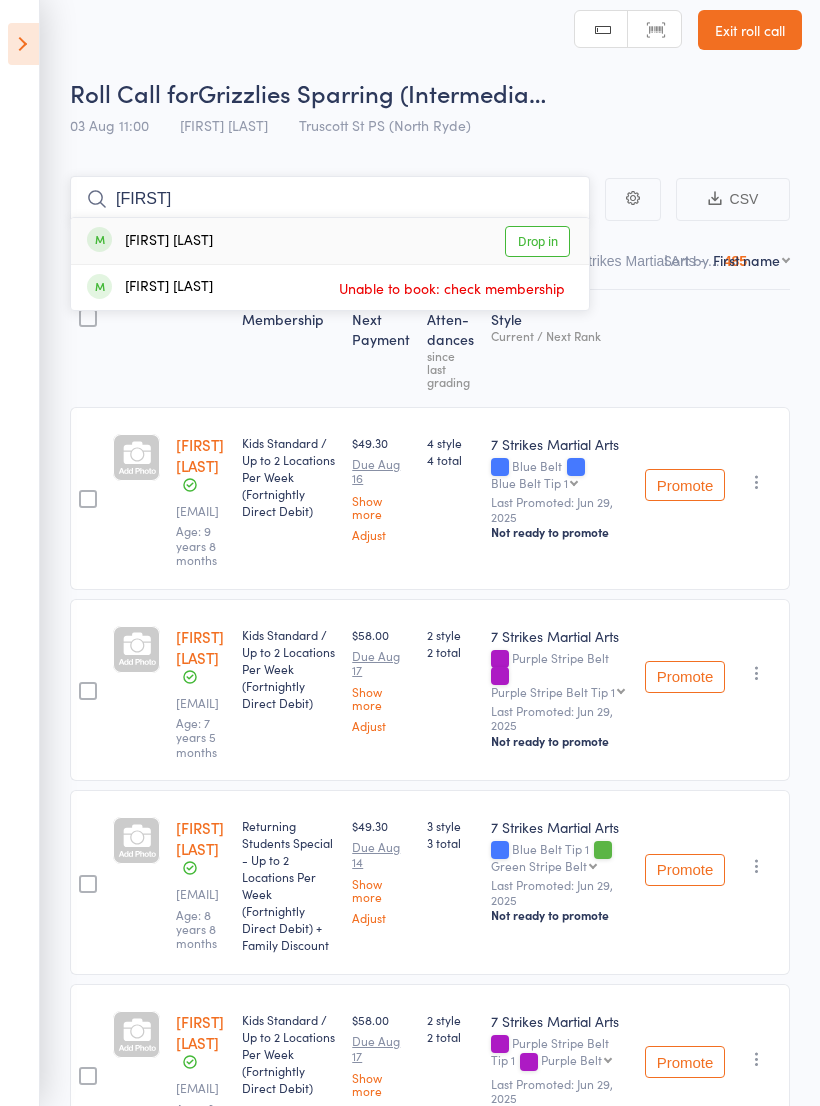 type on "[FIRST]" 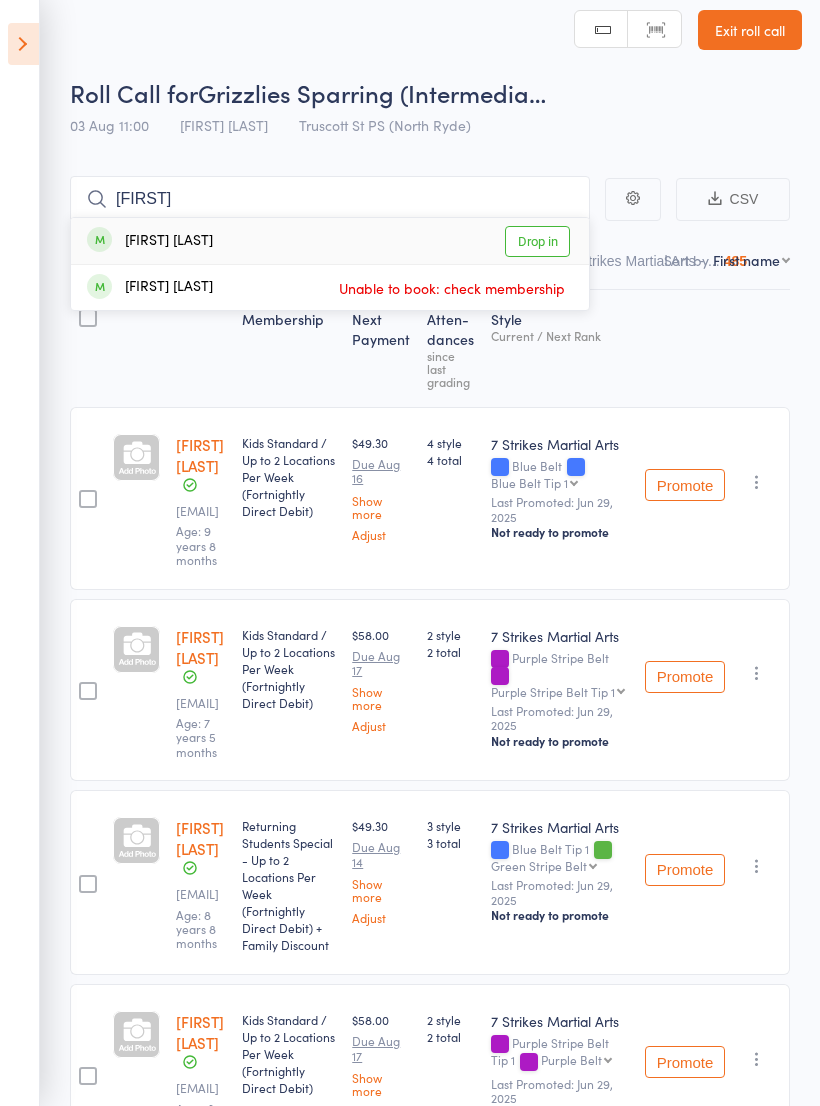 click on "Drop in" at bounding box center [537, 241] 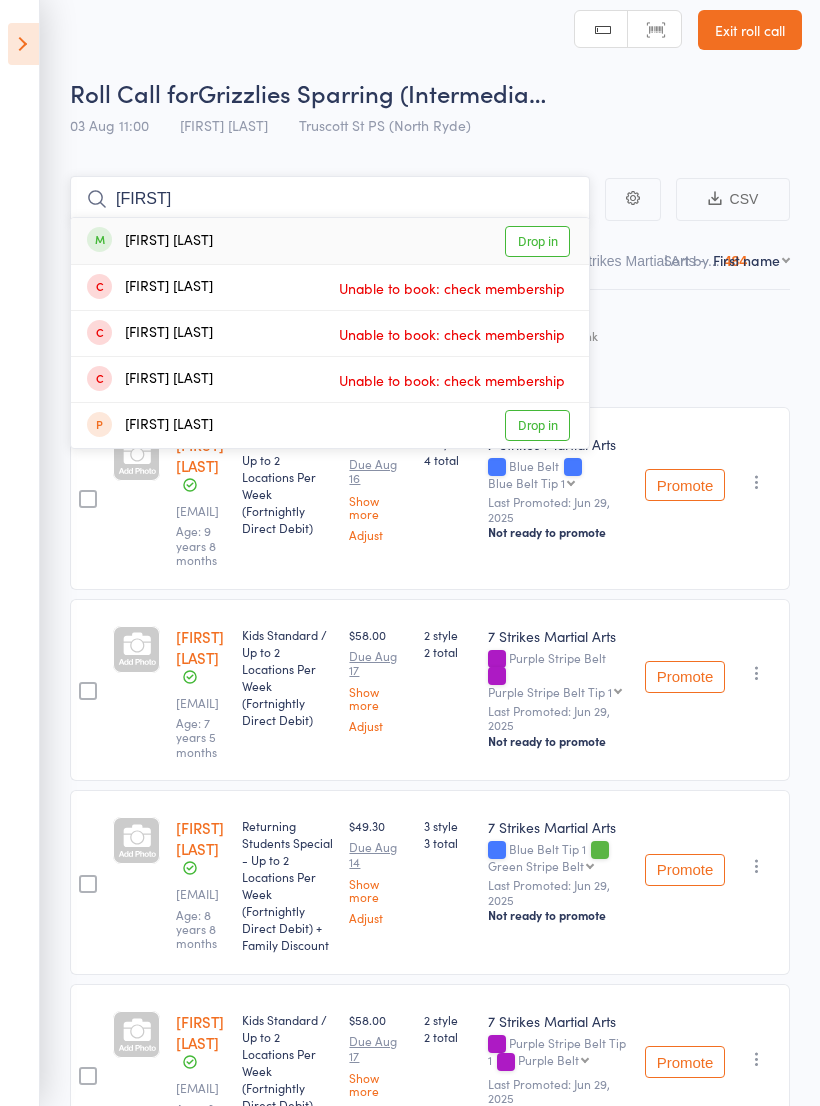 type on "[FIRST]" 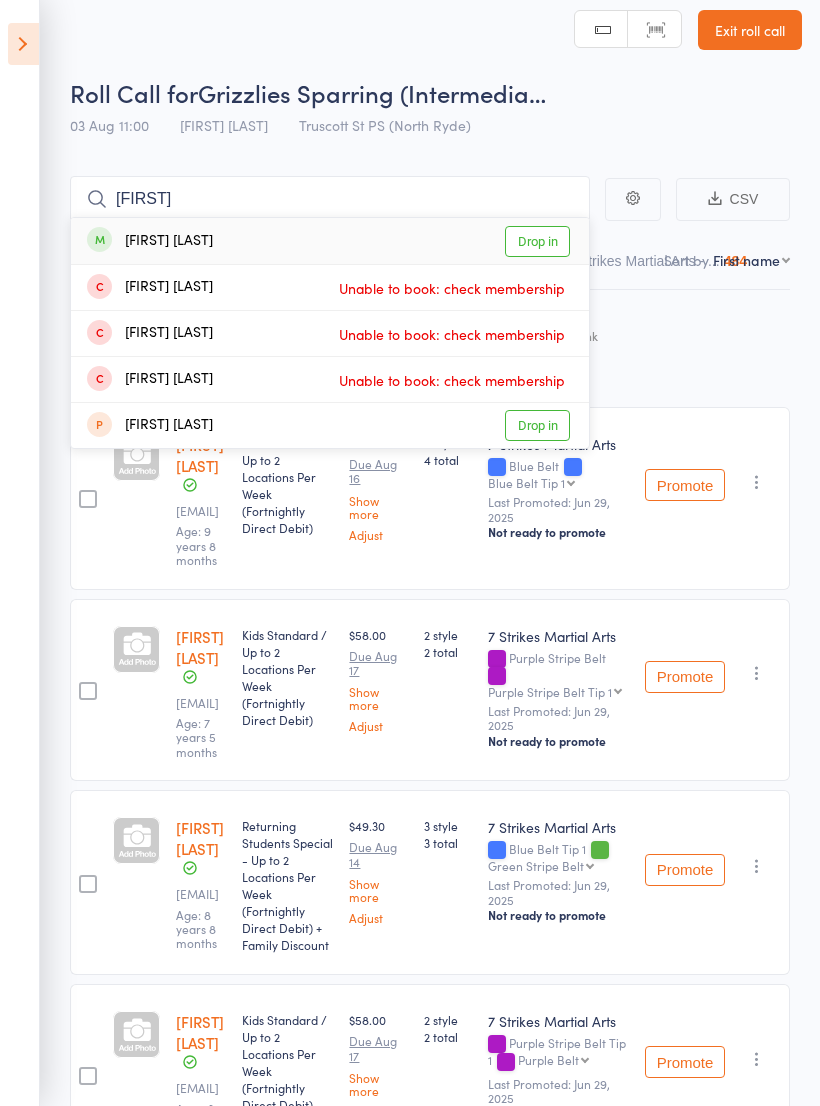 click on "Drop in" at bounding box center (537, 241) 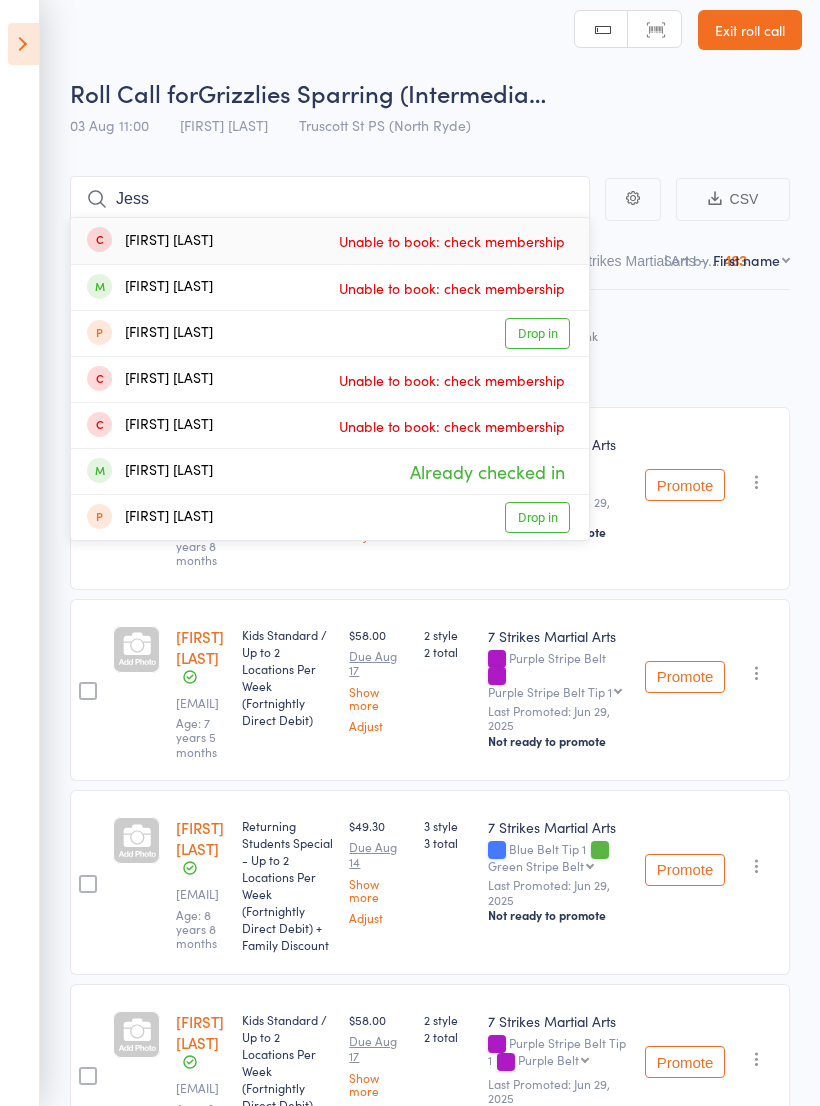 click on "[FIRST] [LAST] Unable to book: check membership [FIRST] [LAST] Unable to book: check membership [FIRST] [LAST] Drop in [FIRST] [LAST] Unable to book: check membership [FIRST] [LAST] Unable to book: check membership [FIRST] [LAST] Already checked in [FIRST] [LAST] Drop in CSV
Checked in  9 Waiting to check in  1 Other students in 7 Strikes Martial Arts / 7 Strikes Martial Arts - ...  483
Sort by   First name First name Last name Birthday today? Behind on payments? Check in time Next payment date Next payment amount Membership name Membership expires Ready to grade Style and Rank Style attendance count All attendance count Last Promoted Membership Next Payment Atten­dances since last grading Style Current / Next Rank [FIRST] [LAST]    [EMAIL] Age: [AGE] Kids Standard / Up to 2 Locations Per Week (Fortnightly Direct Debit) $49.30 Due Aug 16  Show more Adjust 4 style 4 total 7 Strikes Martial Arts Blue Belt  Blue Belt Tip 1  Blue Belt Tip 1 Green Stripe Belt Green Belt Green Belt Tip 1" at bounding box center (410, 1174) 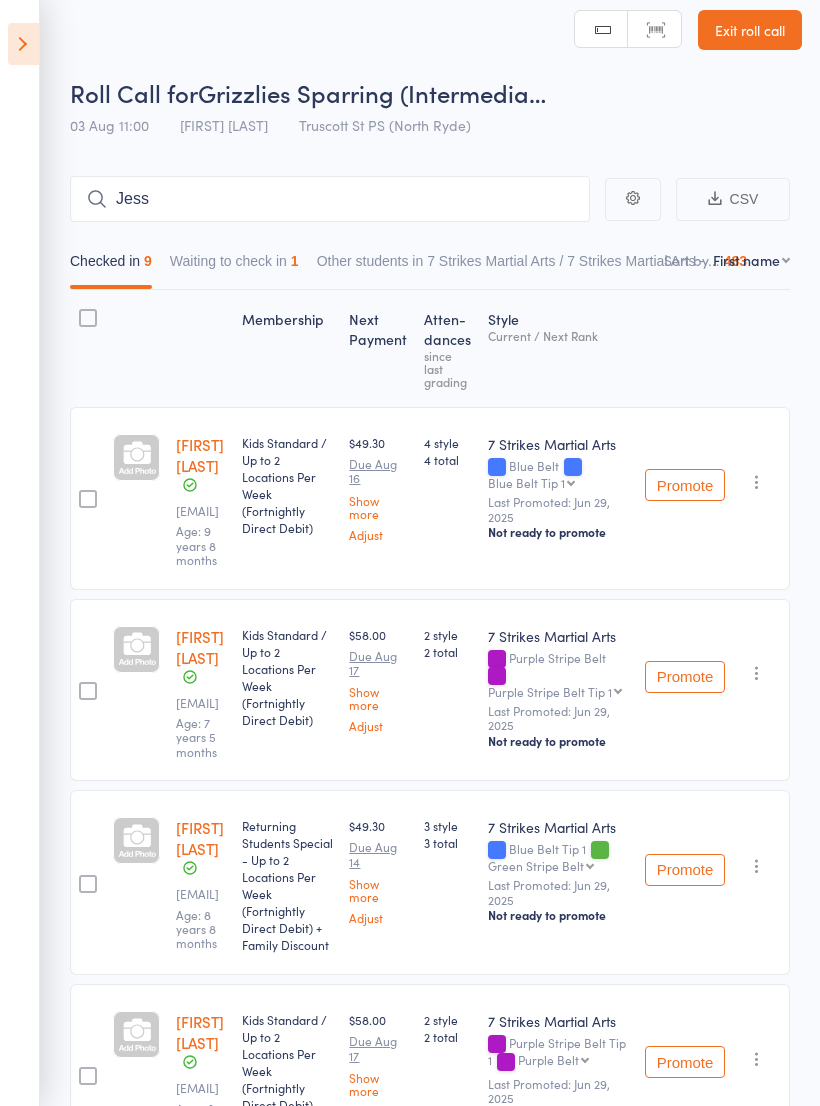 click on "First name Last name Birthday today? Behind on payments? Check in time Next payment date Next payment amount Membership name Membership expires Ready to grade Style and Rank Style attendance count All attendance count Last Promoted" at bounding box center [751, 260] 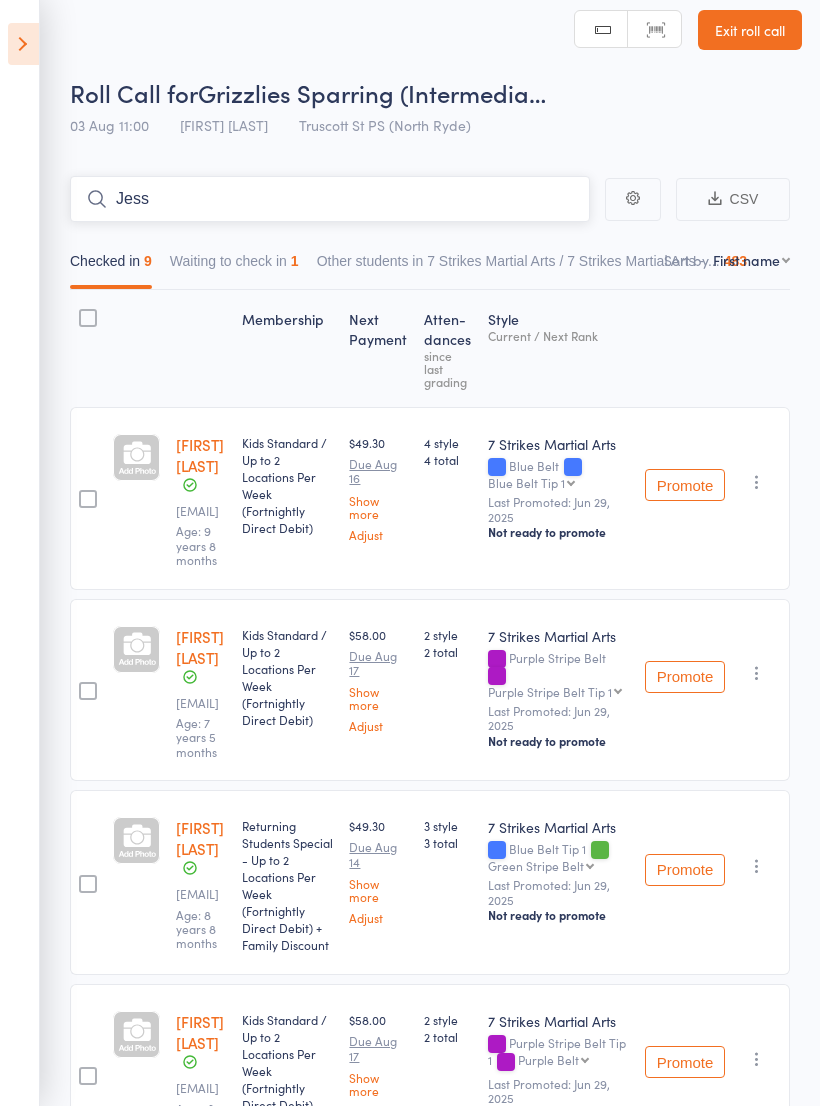 click on "Jess" at bounding box center [330, 199] 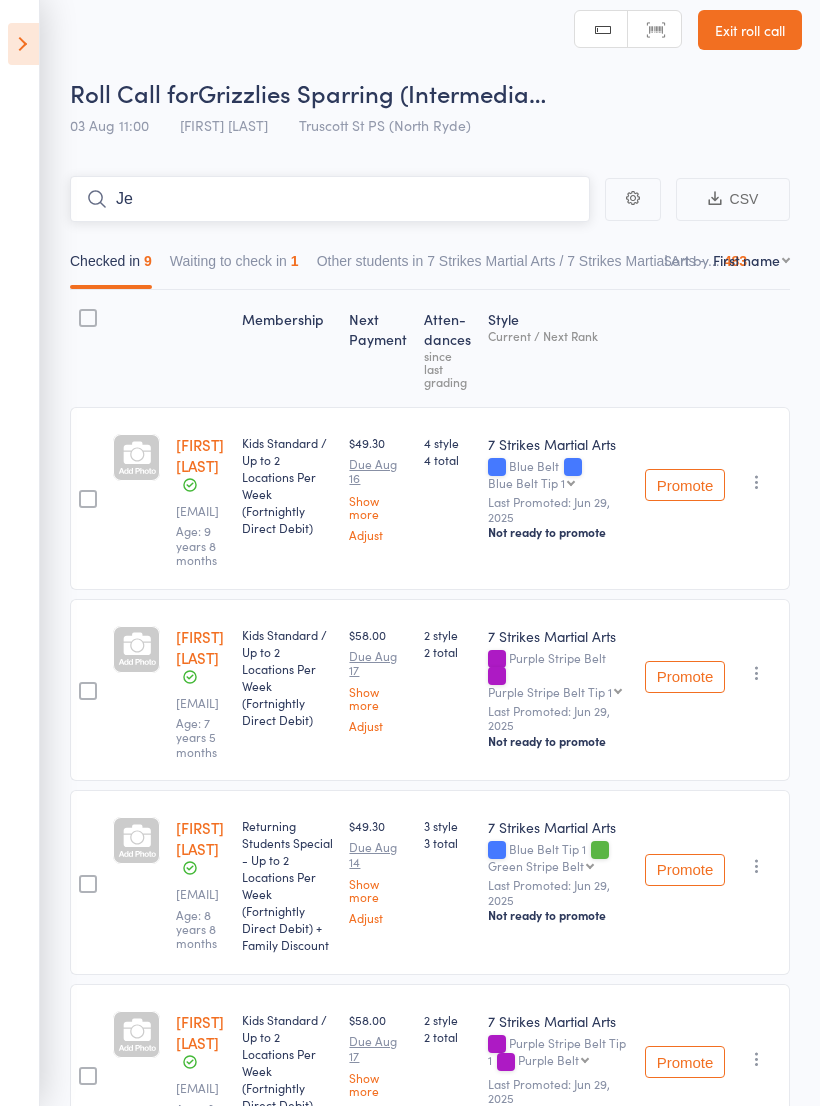 type on "J" 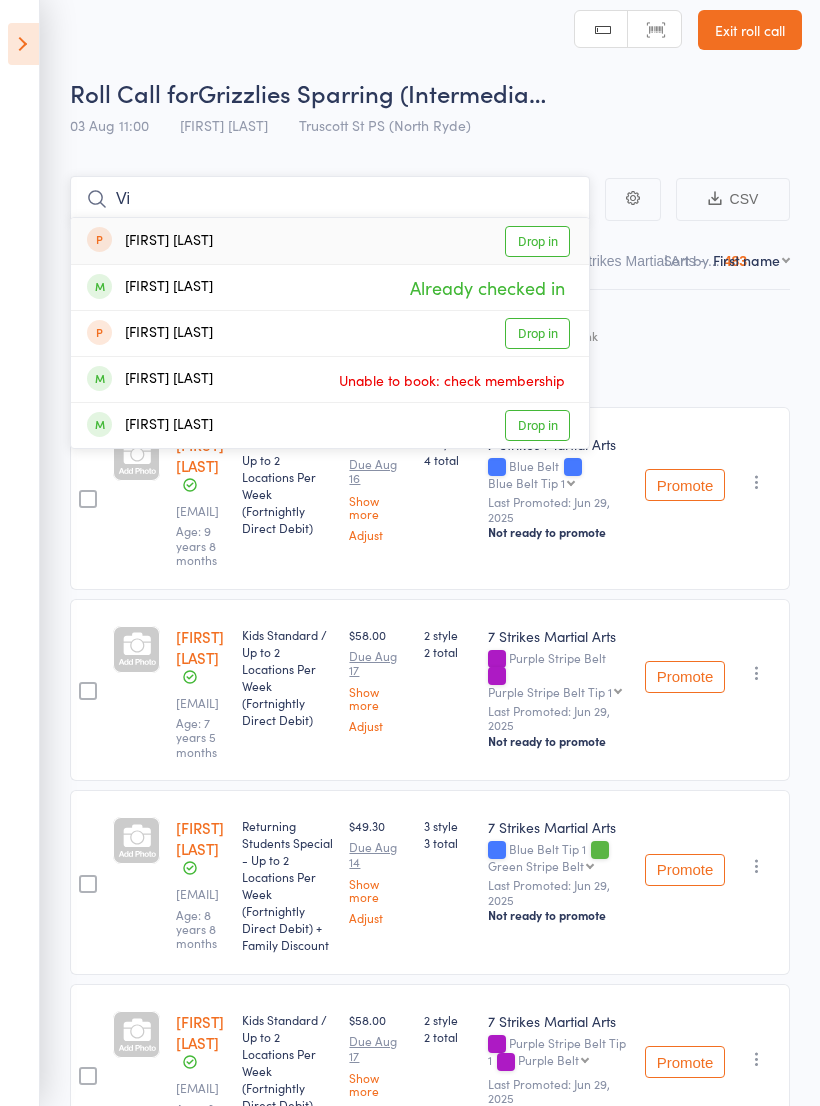 type on "V" 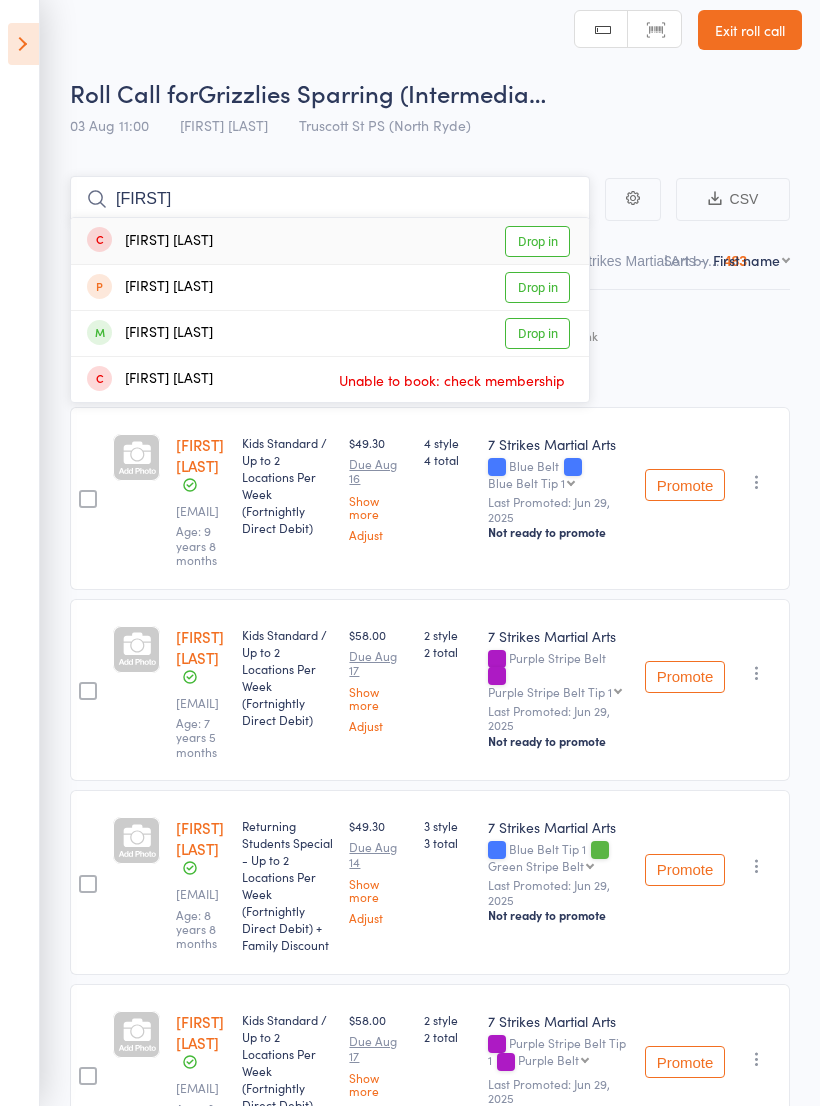 type on "[FIRST]" 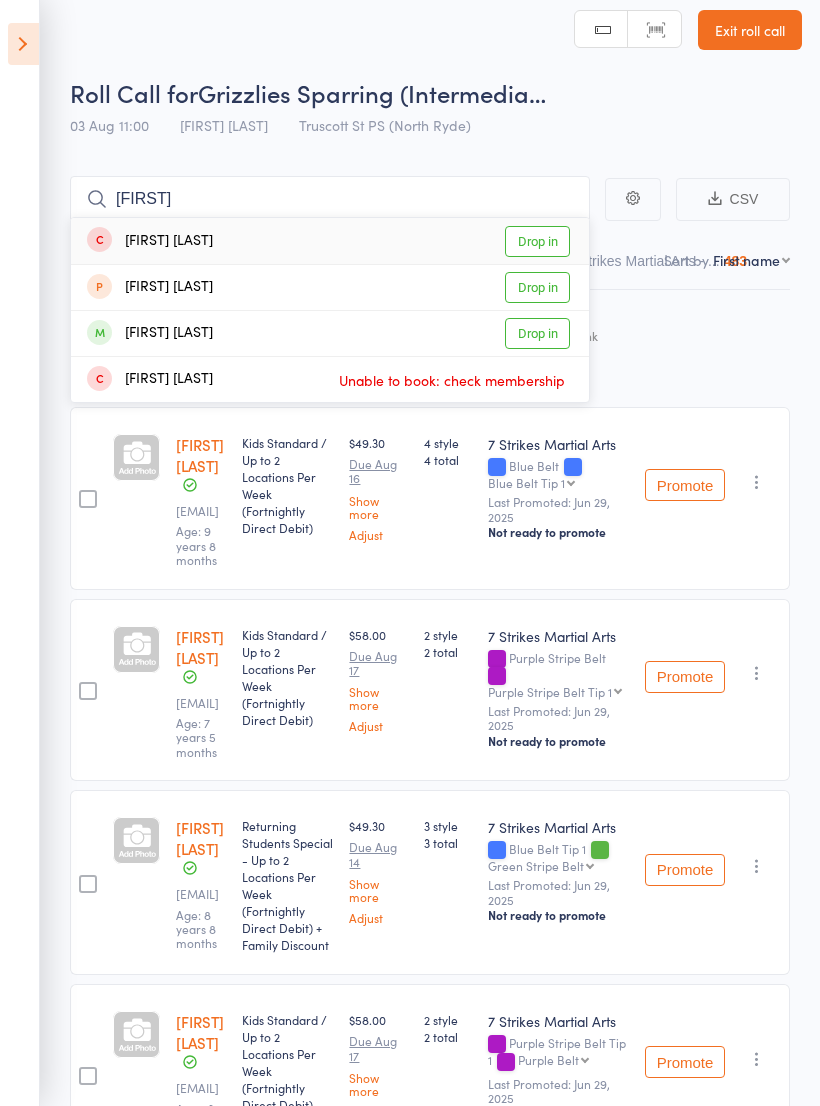 click on "Drop in" at bounding box center (537, 333) 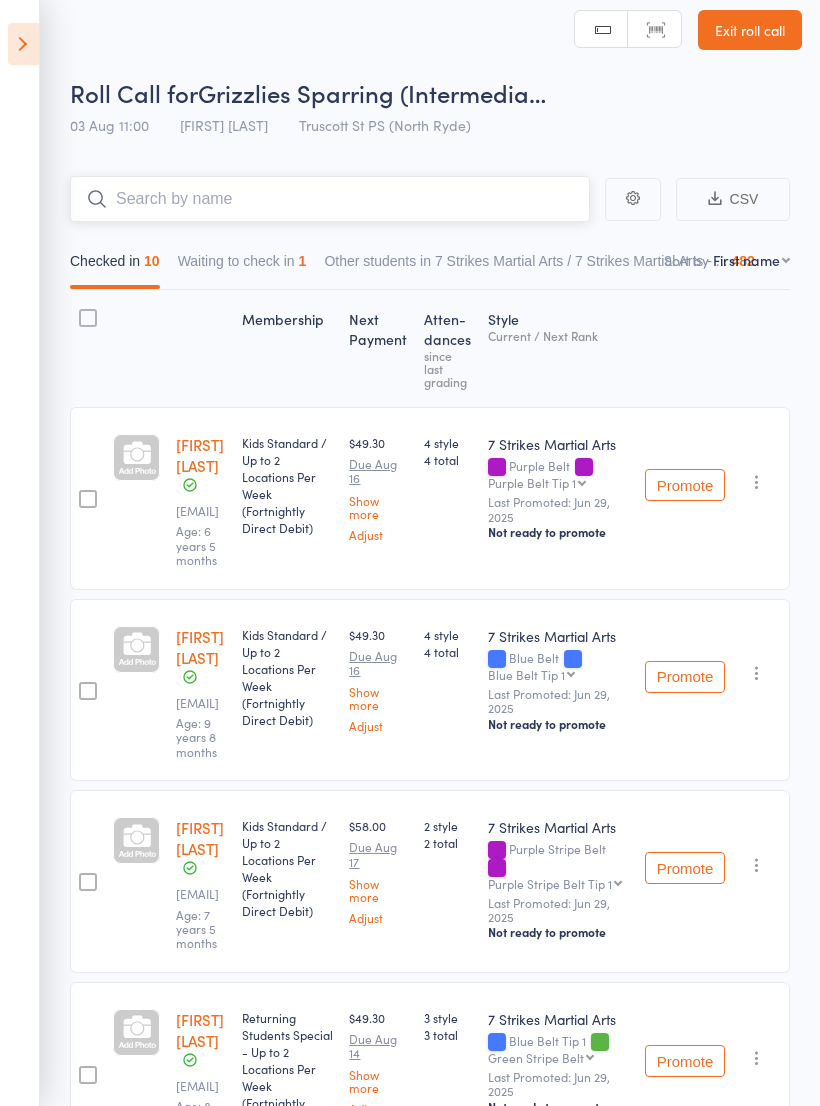 click on "Waiting to check in  1" at bounding box center [242, 266] 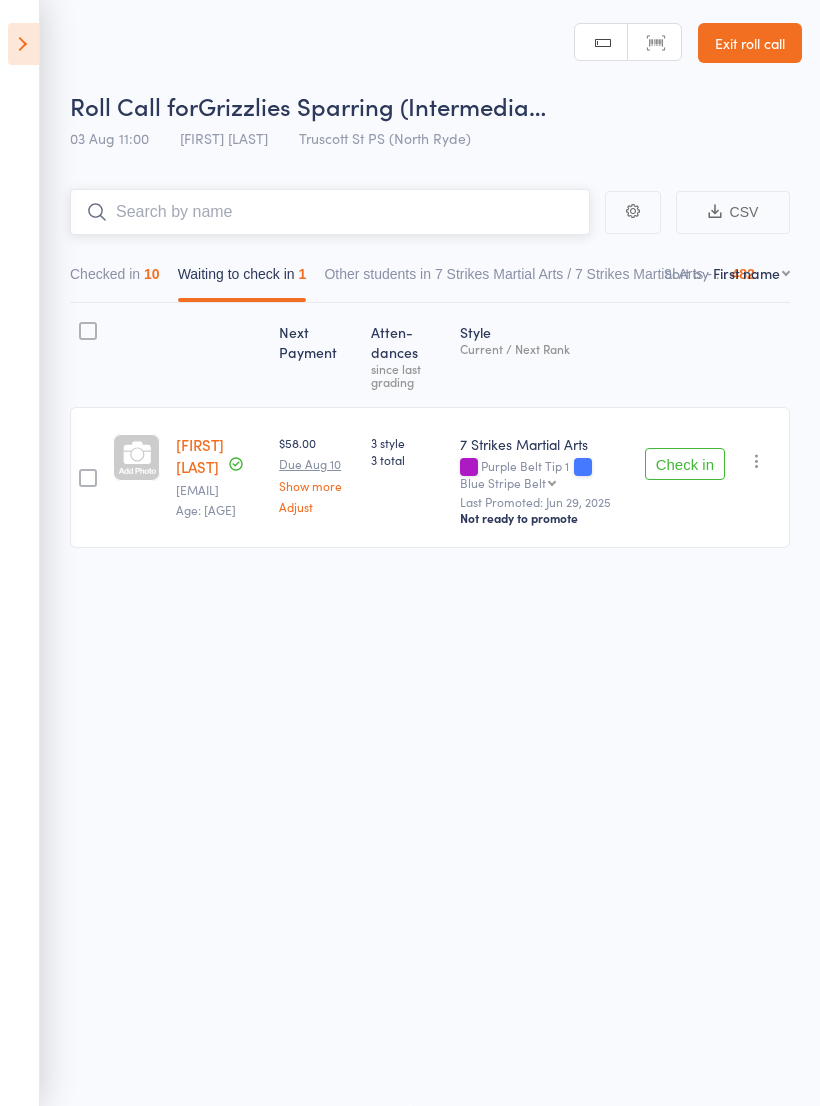 click on "Checked in  10" at bounding box center [115, 279] 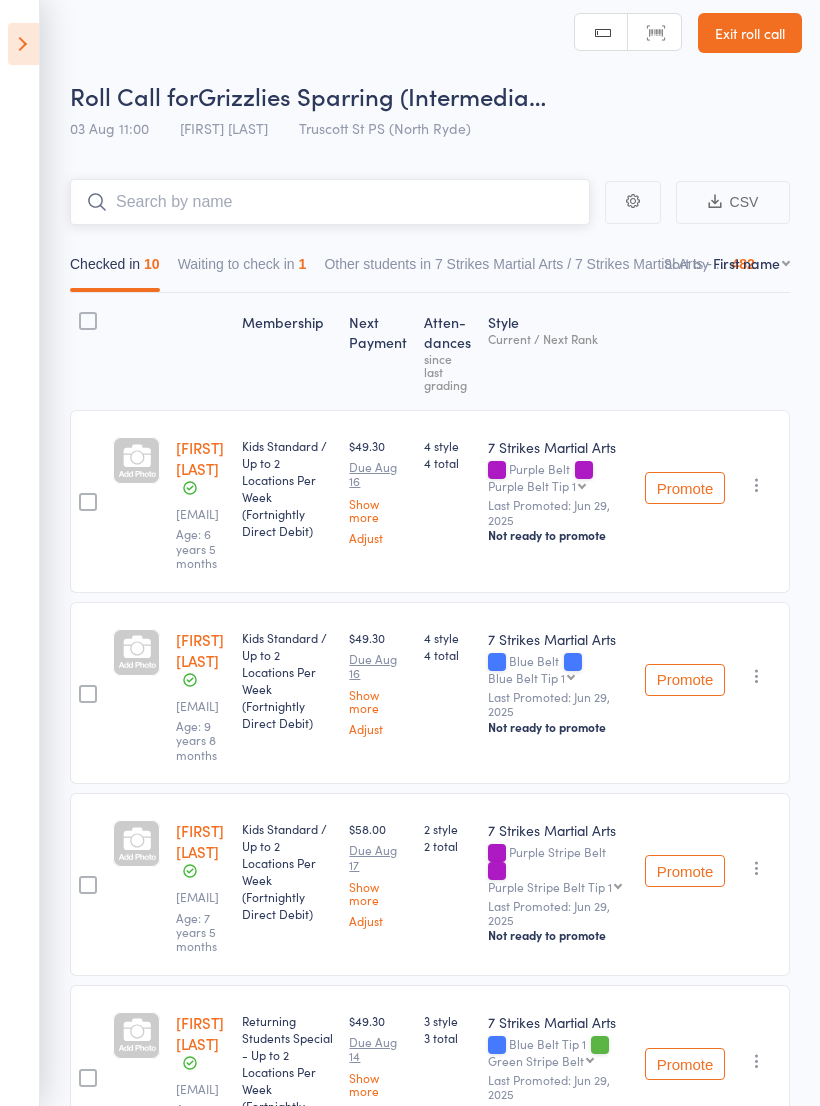scroll, scrollTop: 10, scrollLeft: 7, axis: both 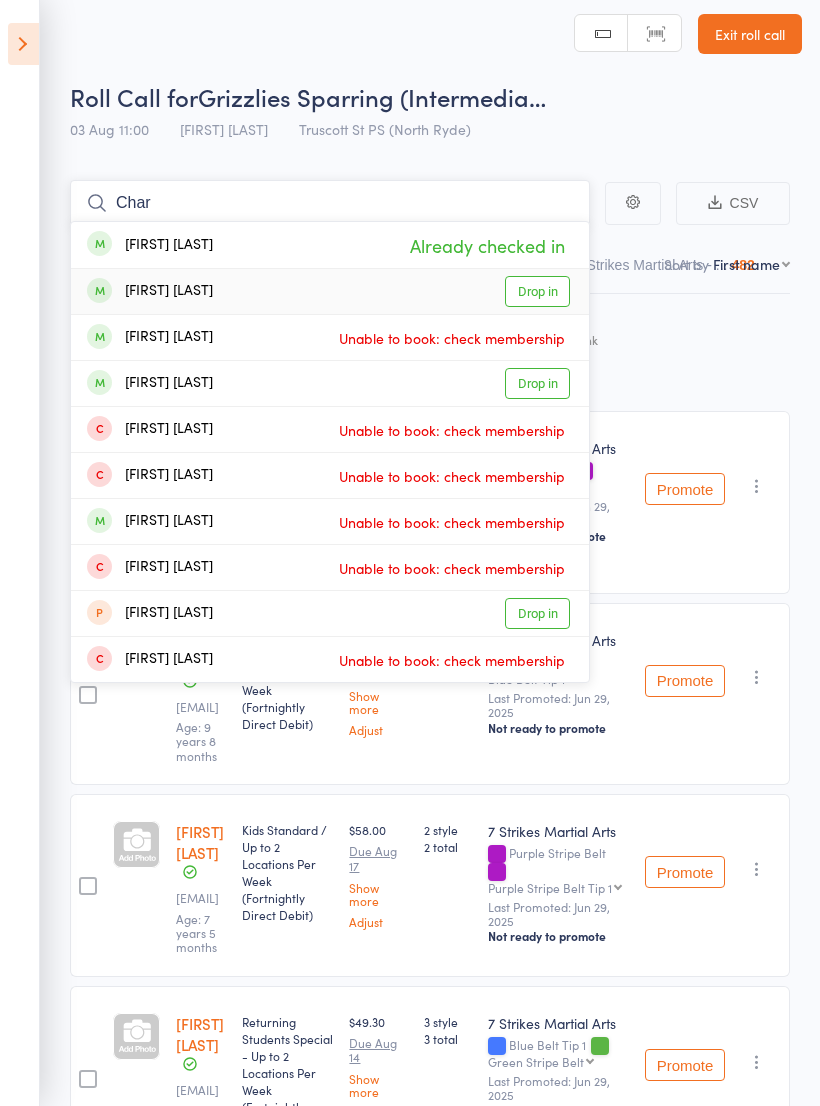 type on "Char" 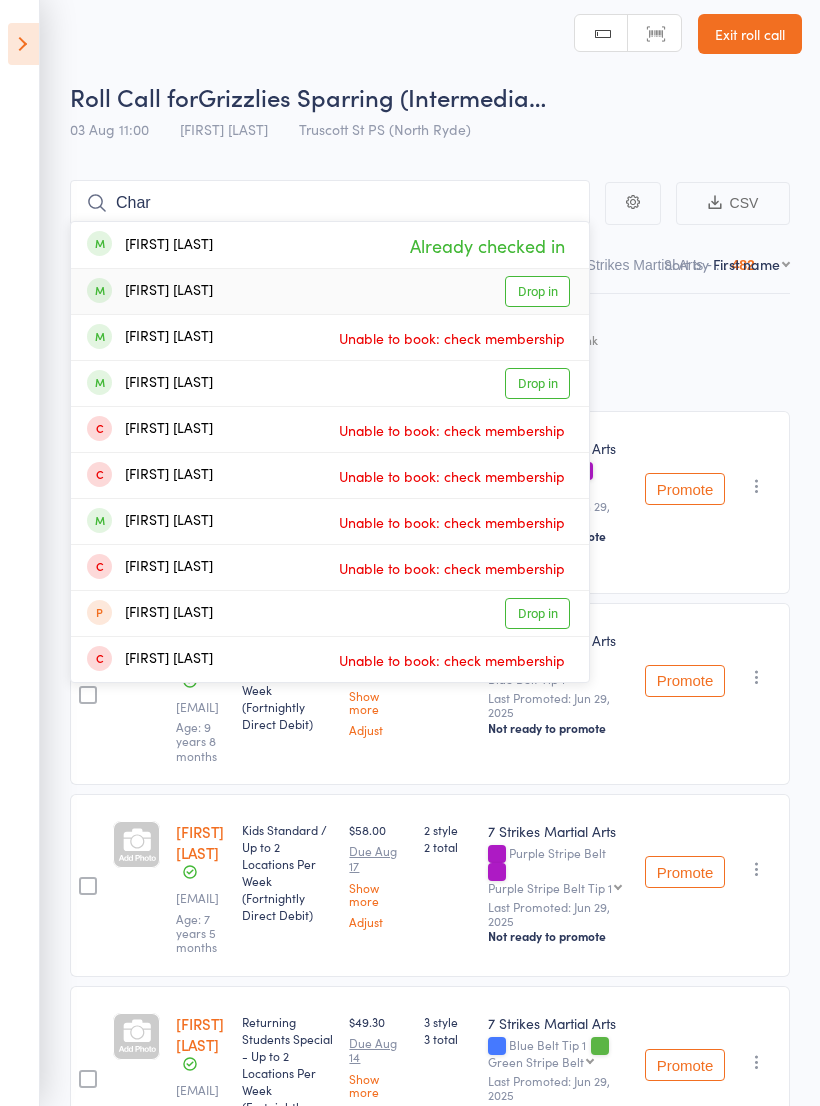click on "Drop in" at bounding box center (537, 291) 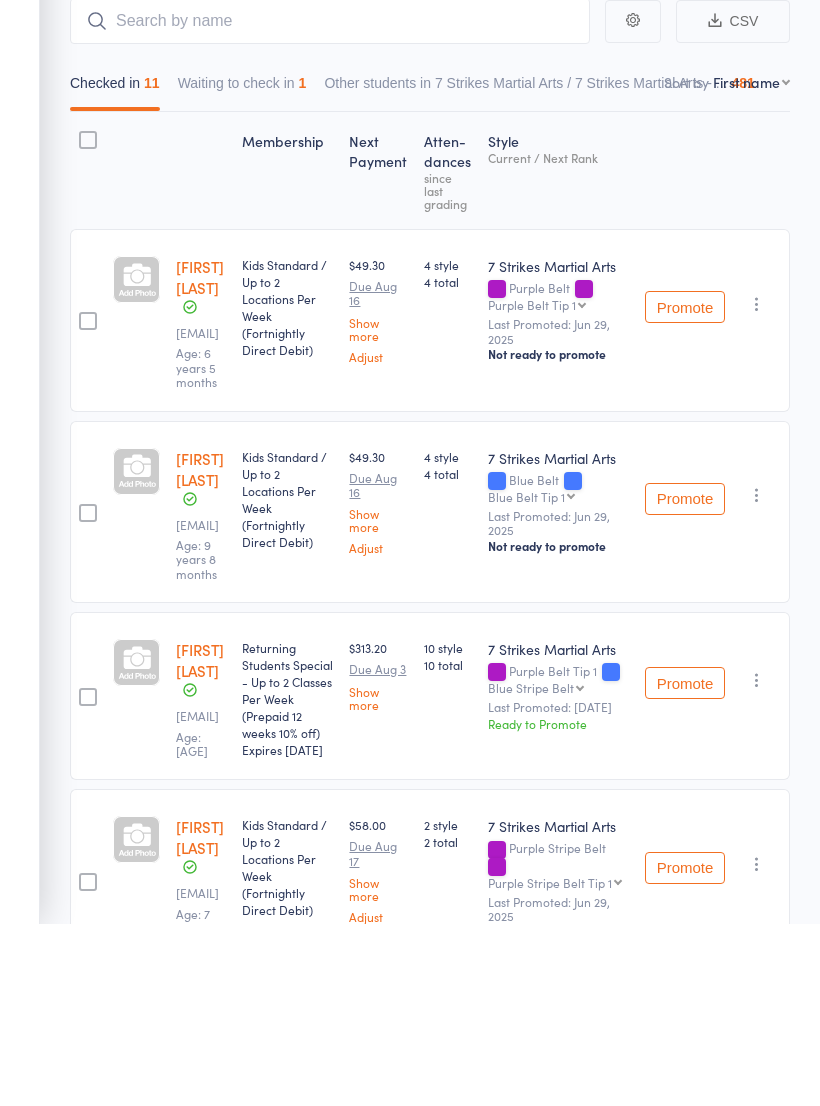 click at bounding box center (757, 677) 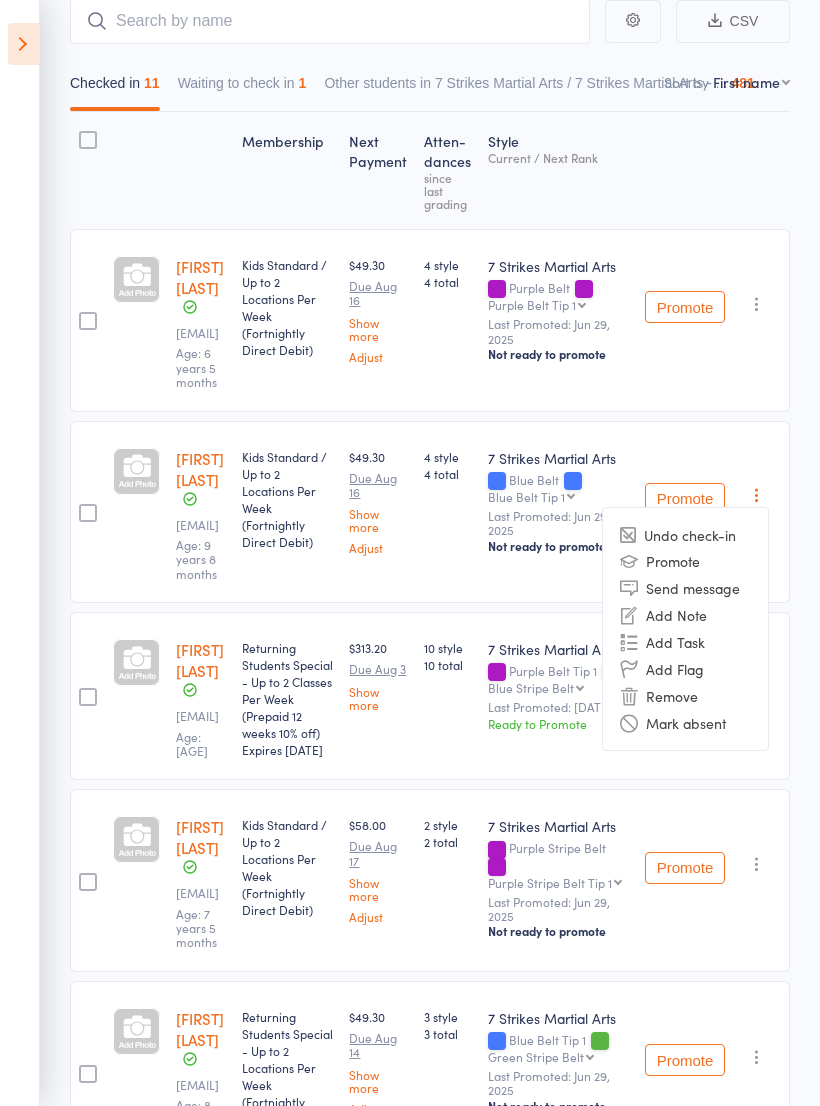 click on "Remove" at bounding box center [685, 695] 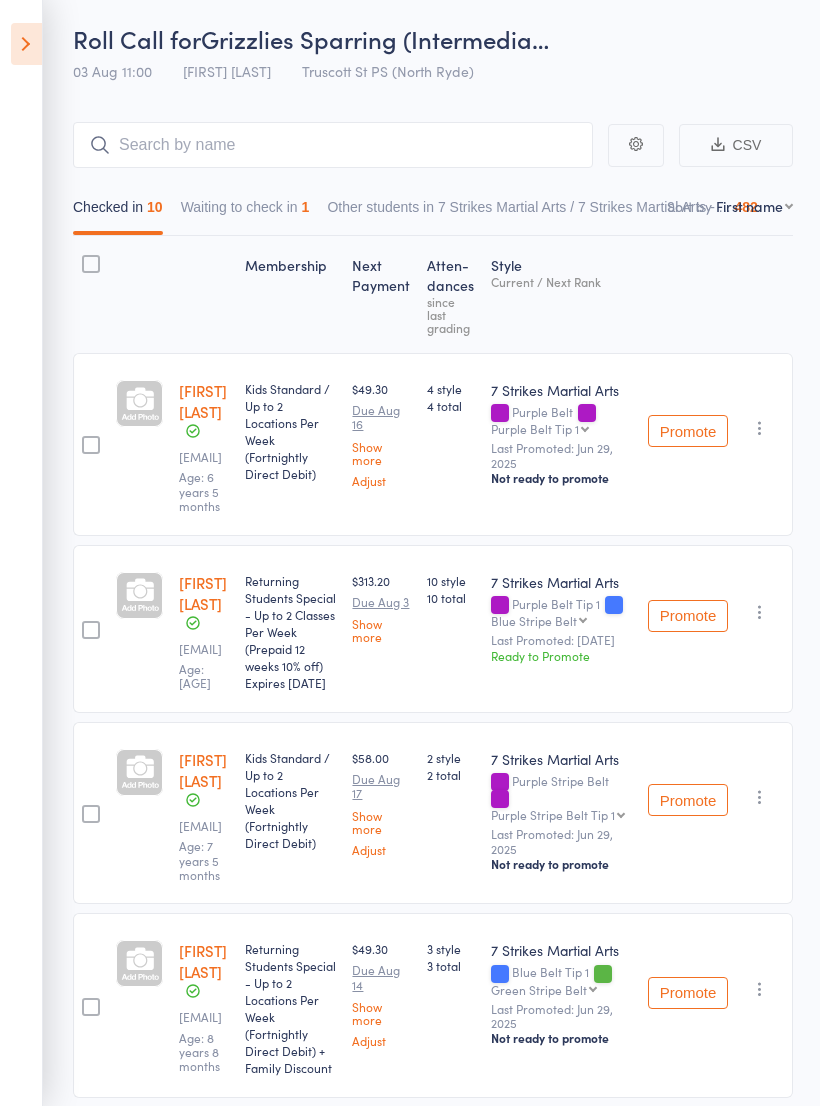 scroll, scrollTop: 0, scrollLeft: 0, axis: both 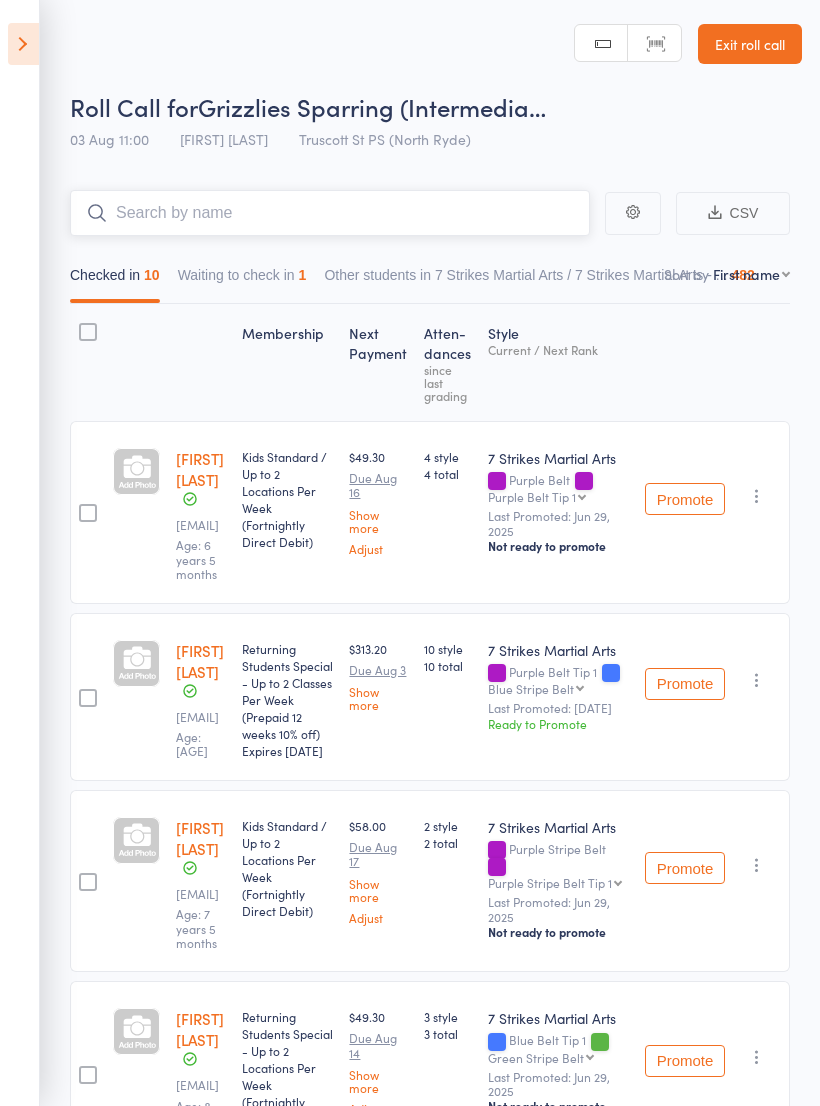 click at bounding box center [330, 213] 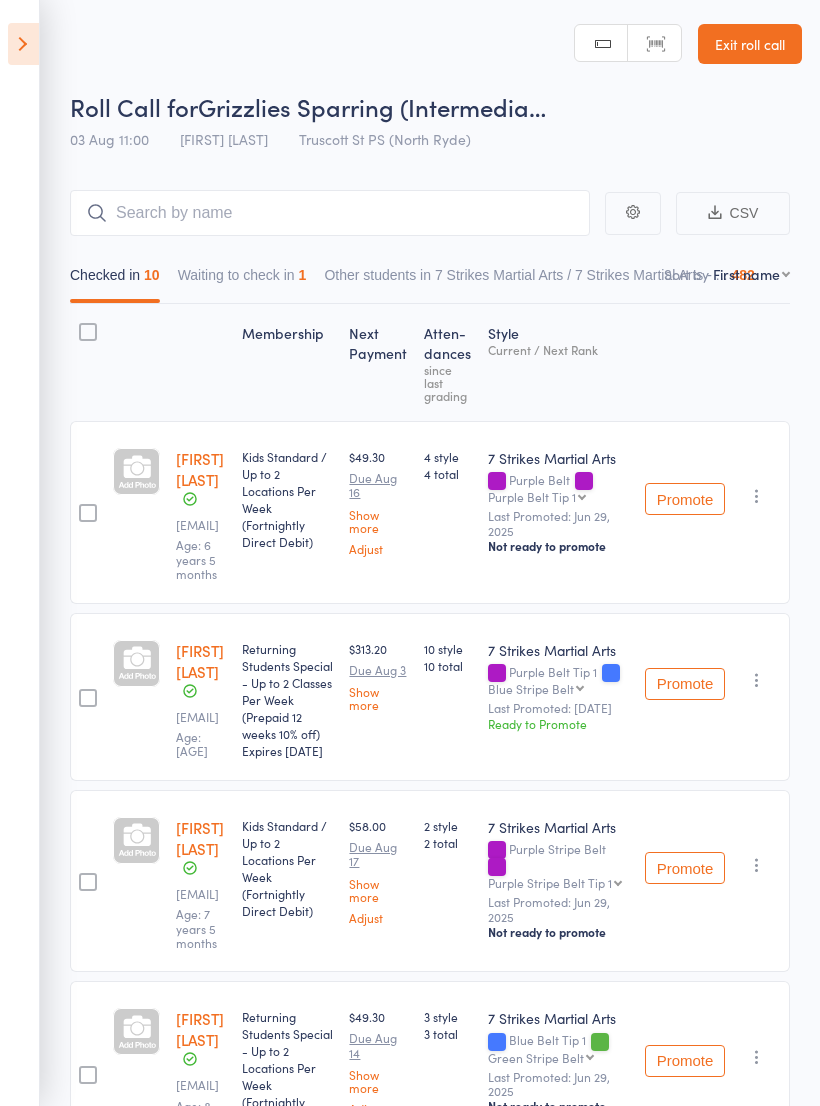 click at bounding box center (23, 44) 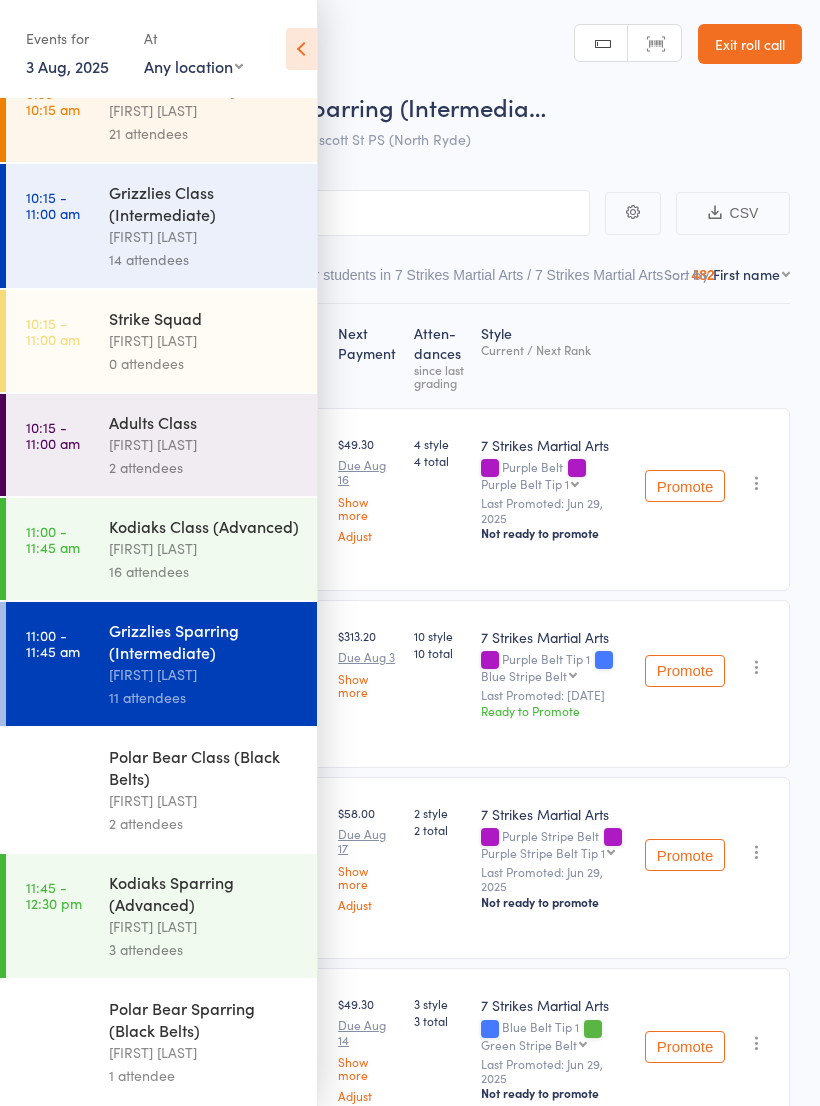 scroll, scrollTop: 172, scrollLeft: 0, axis: vertical 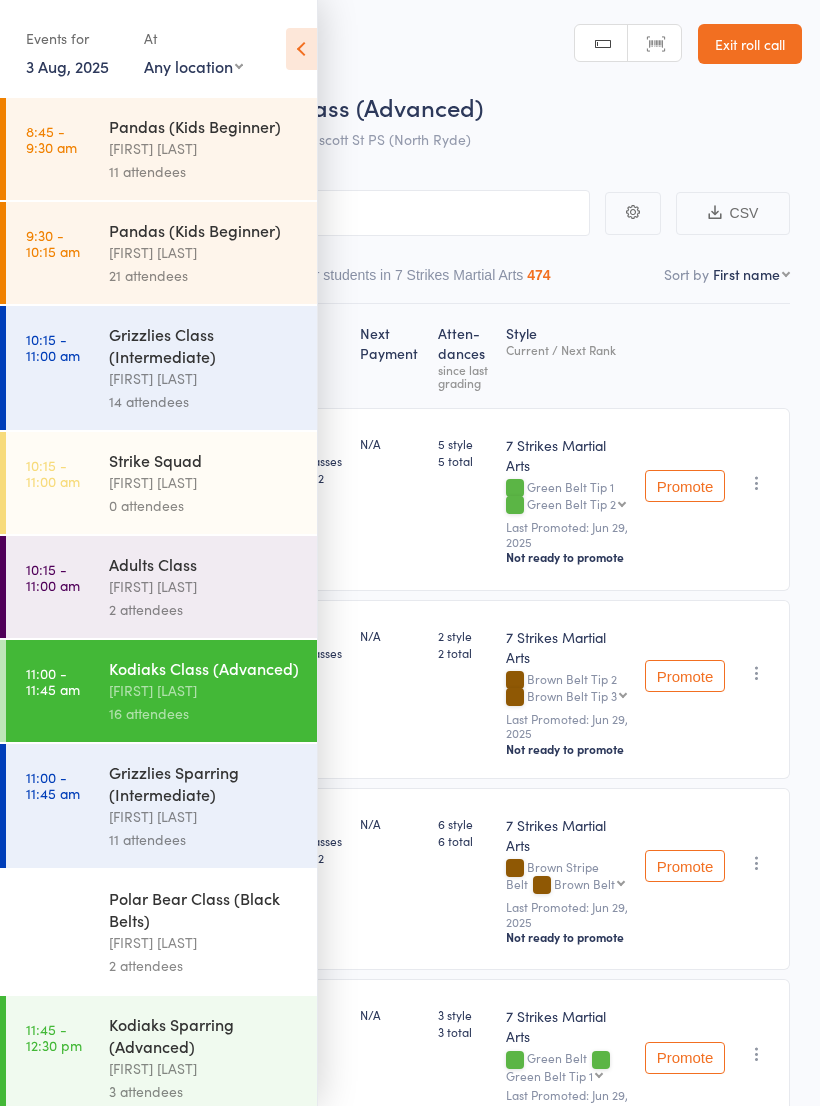 click at bounding box center (301, 49) 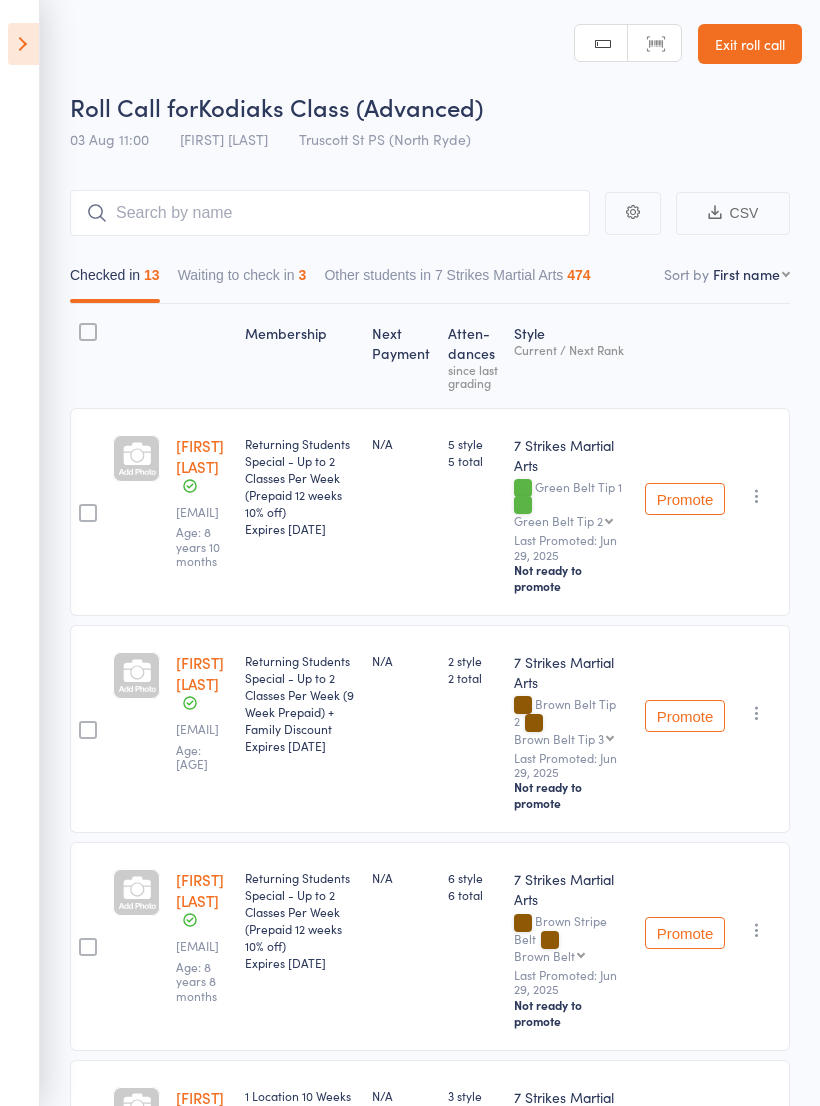 click on "Waiting to check in  3" at bounding box center (242, 280) 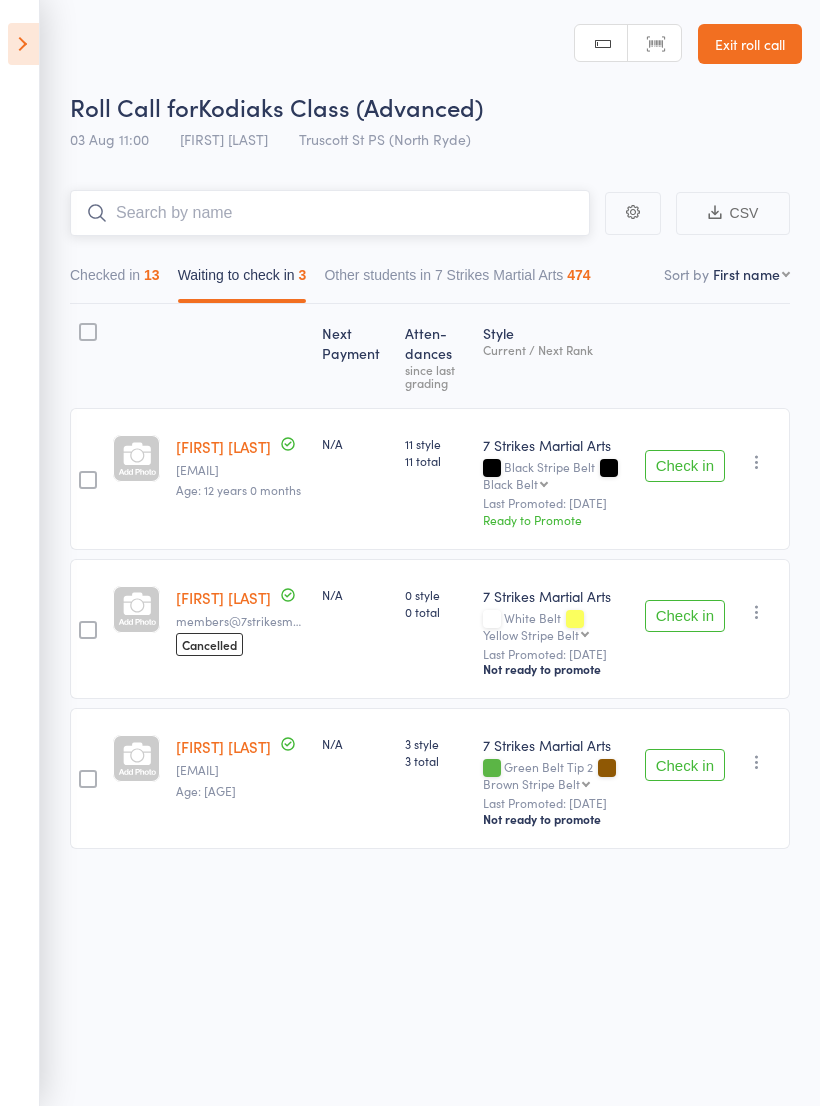 click at bounding box center (330, 213) 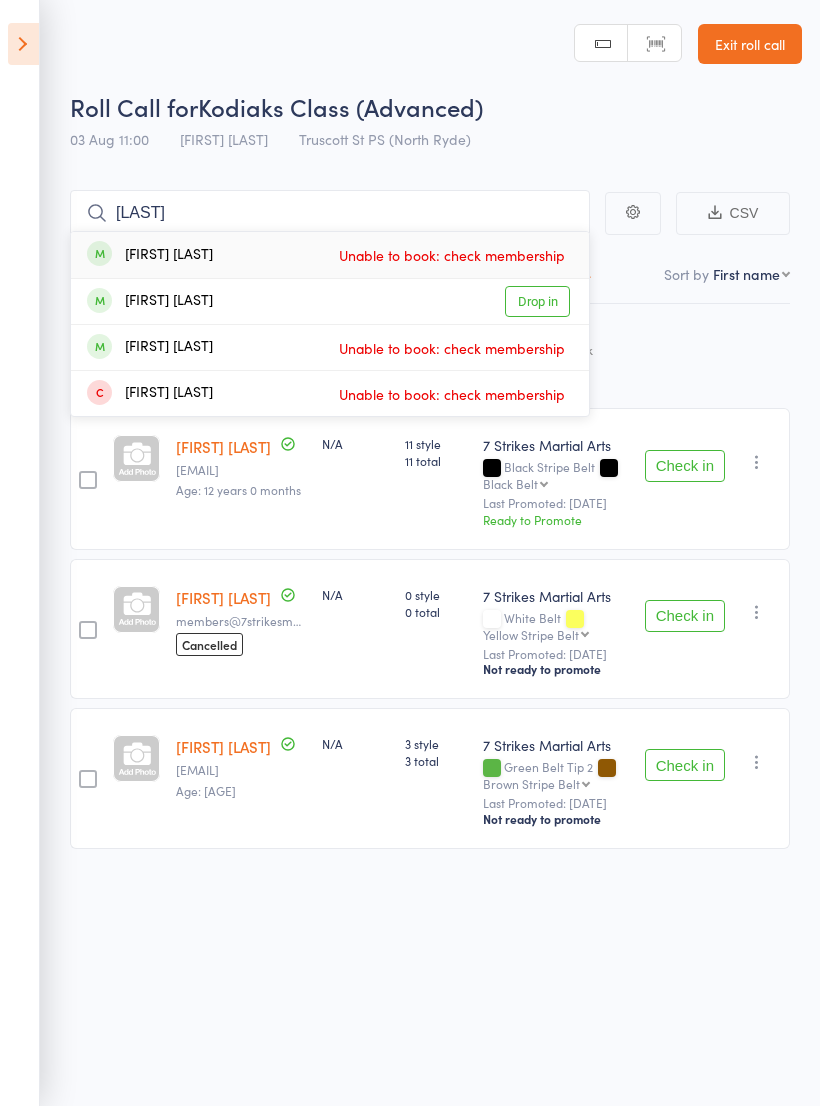 click on "Roll Call for  Kodiaks Class (Advanced) [DATE]  [FIRST] [LAST]  [LOCATION]" at bounding box center (436, 125) 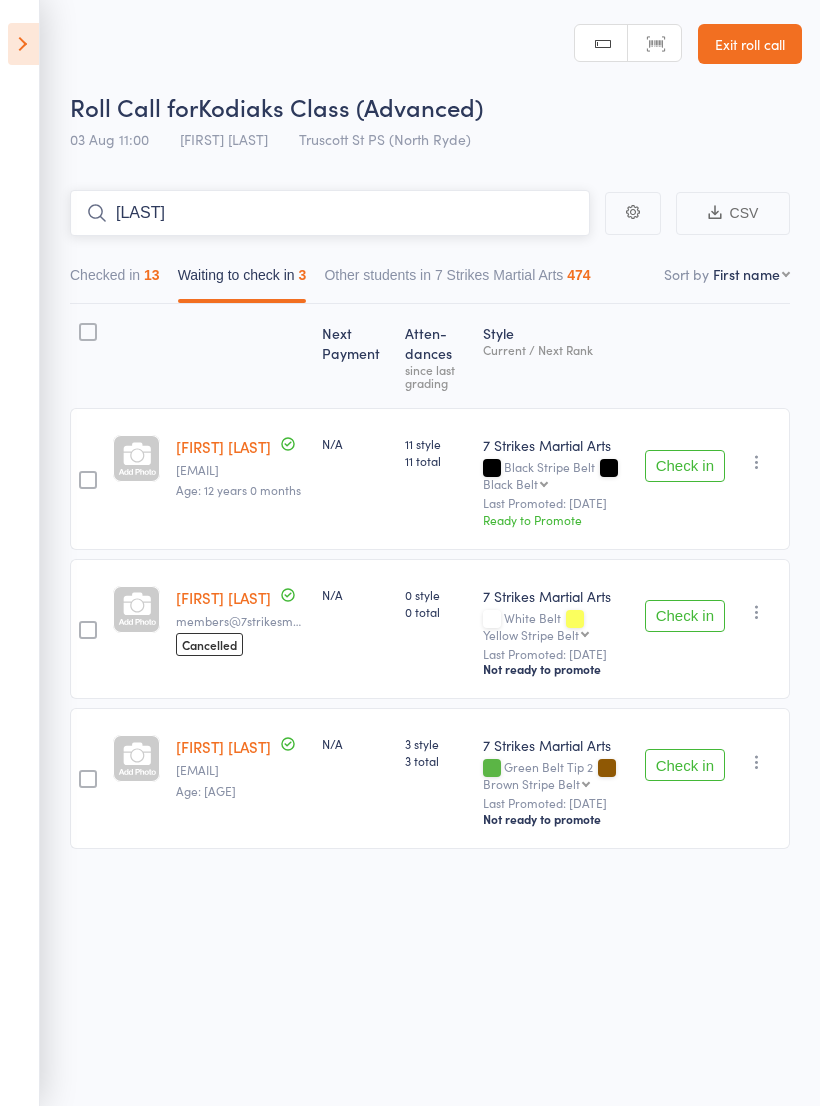 click on "[LAST]" at bounding box center (330, 213) 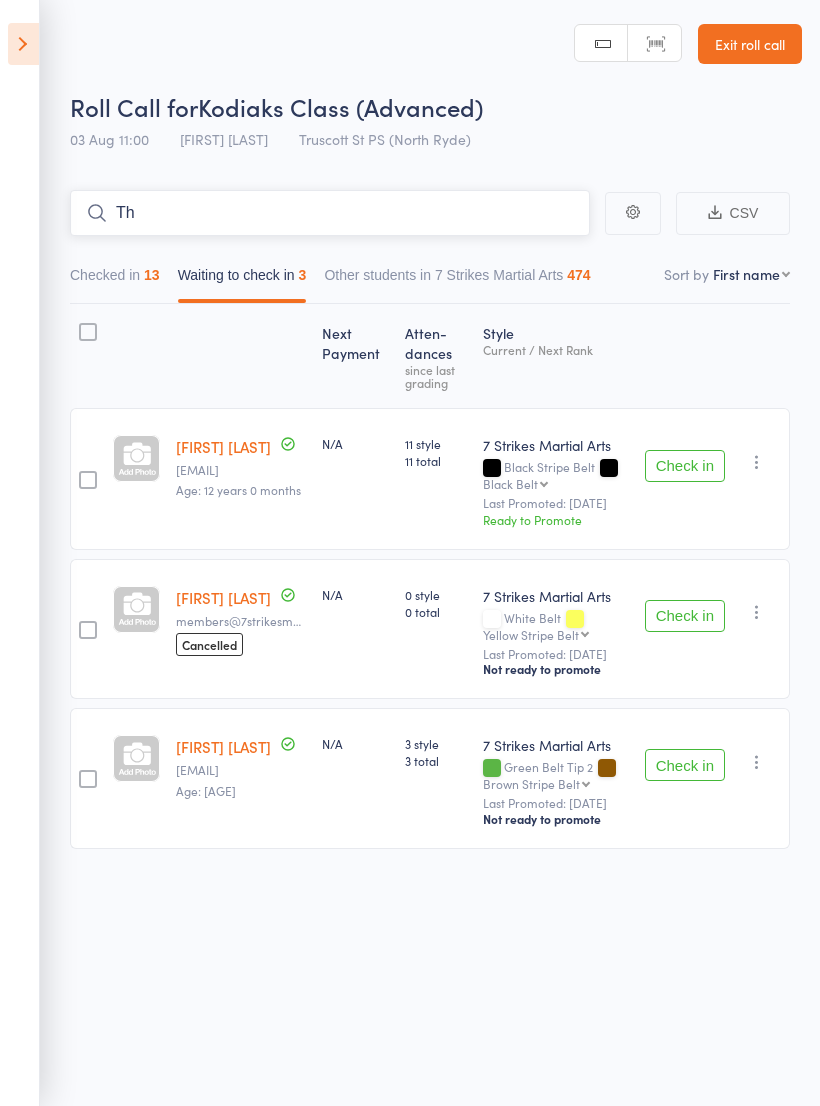 type on "T" 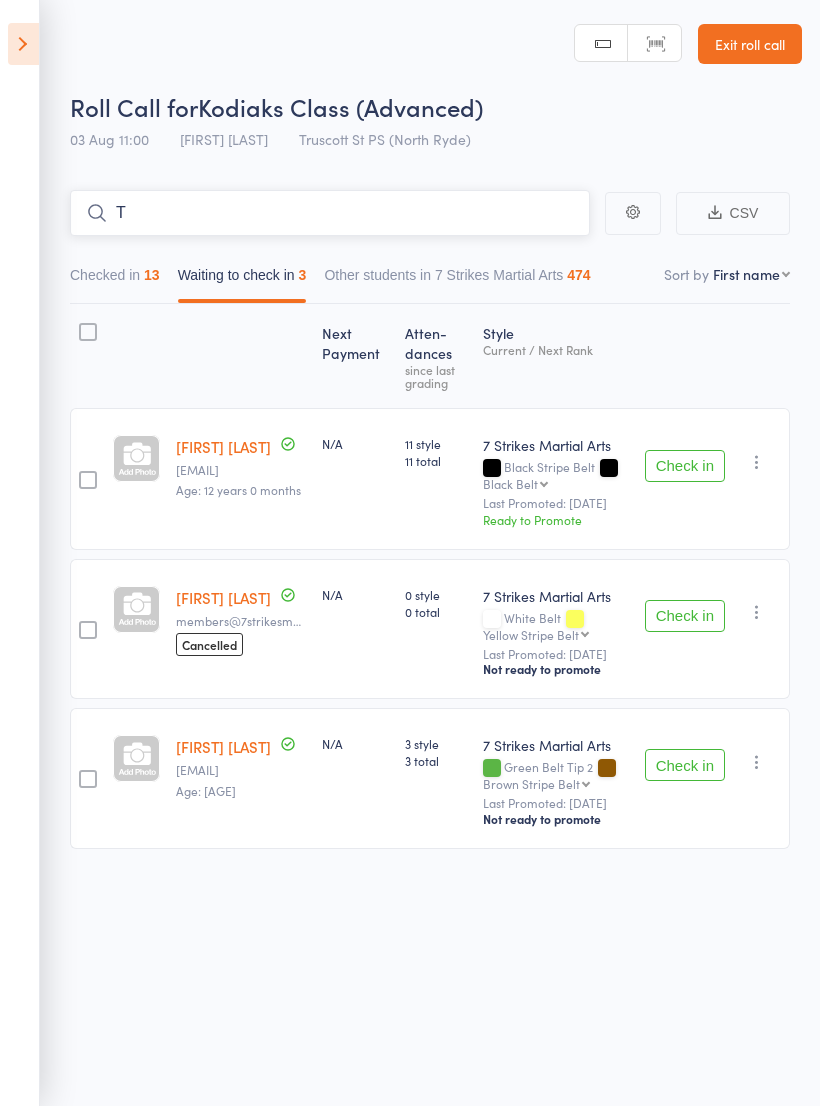 type 